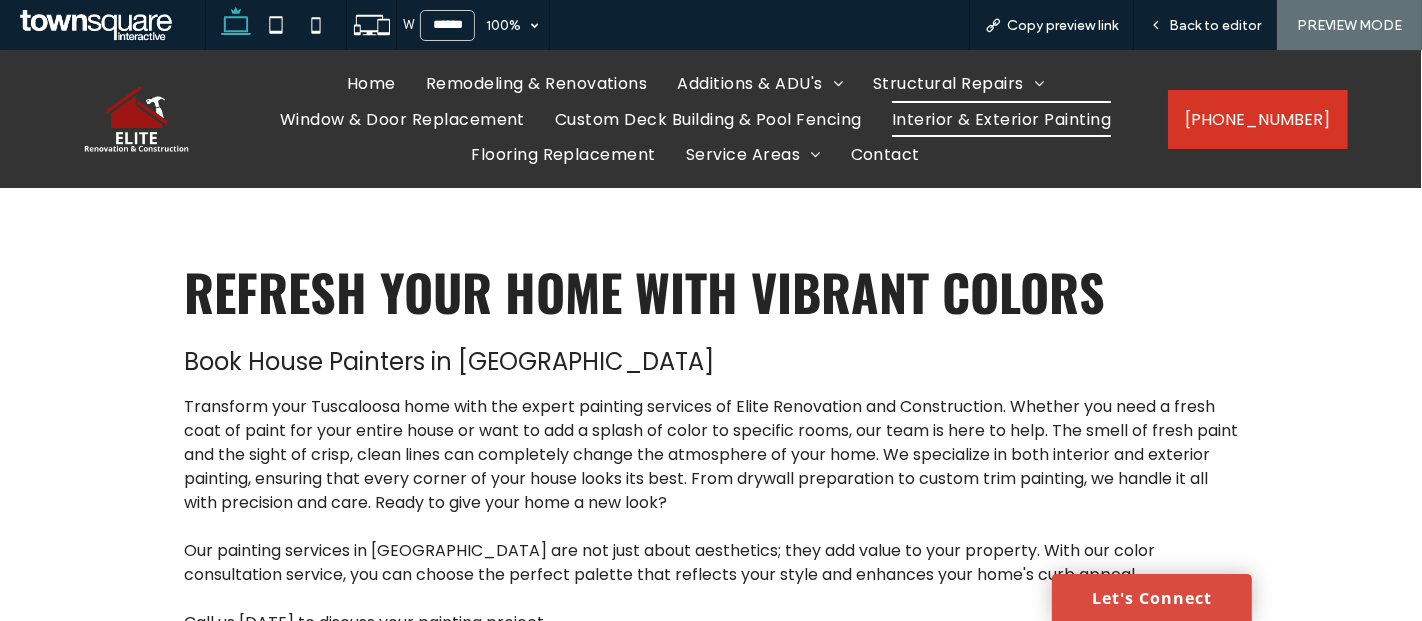 scroll, scrollTop: 166, scrollLeft: 0, axis: vertical 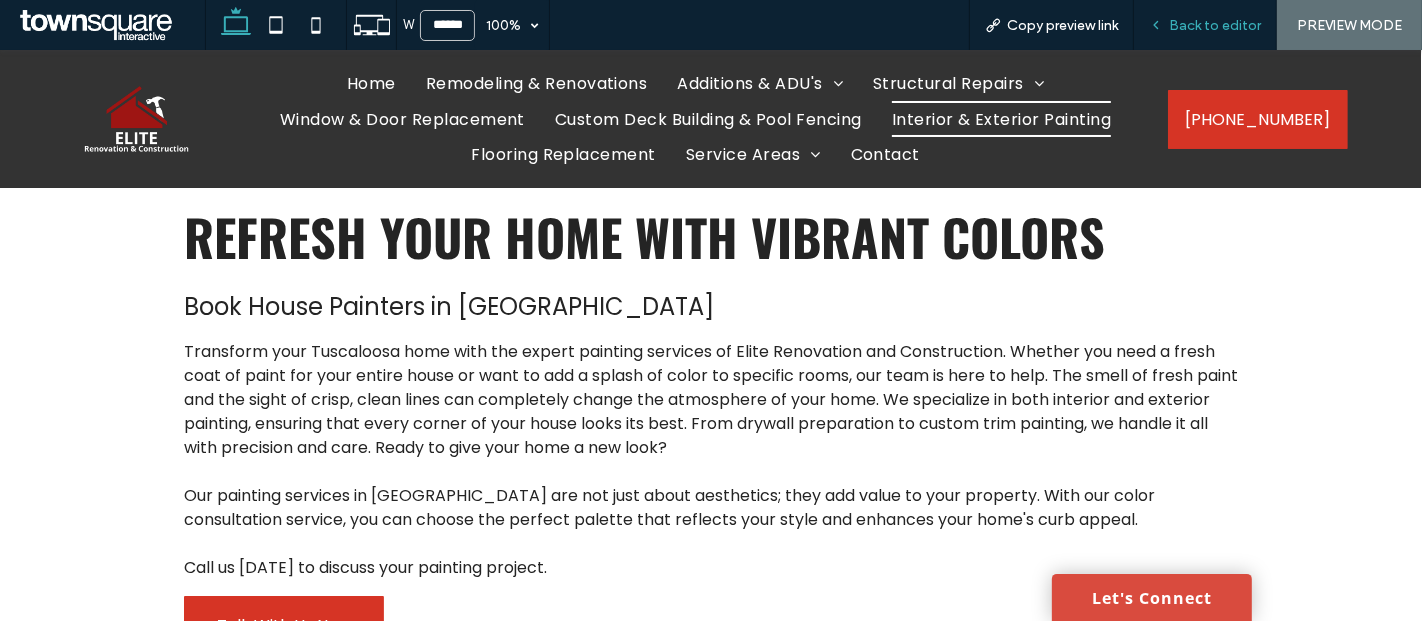 click on "Back to editor" at bounding box center (1215, 25) 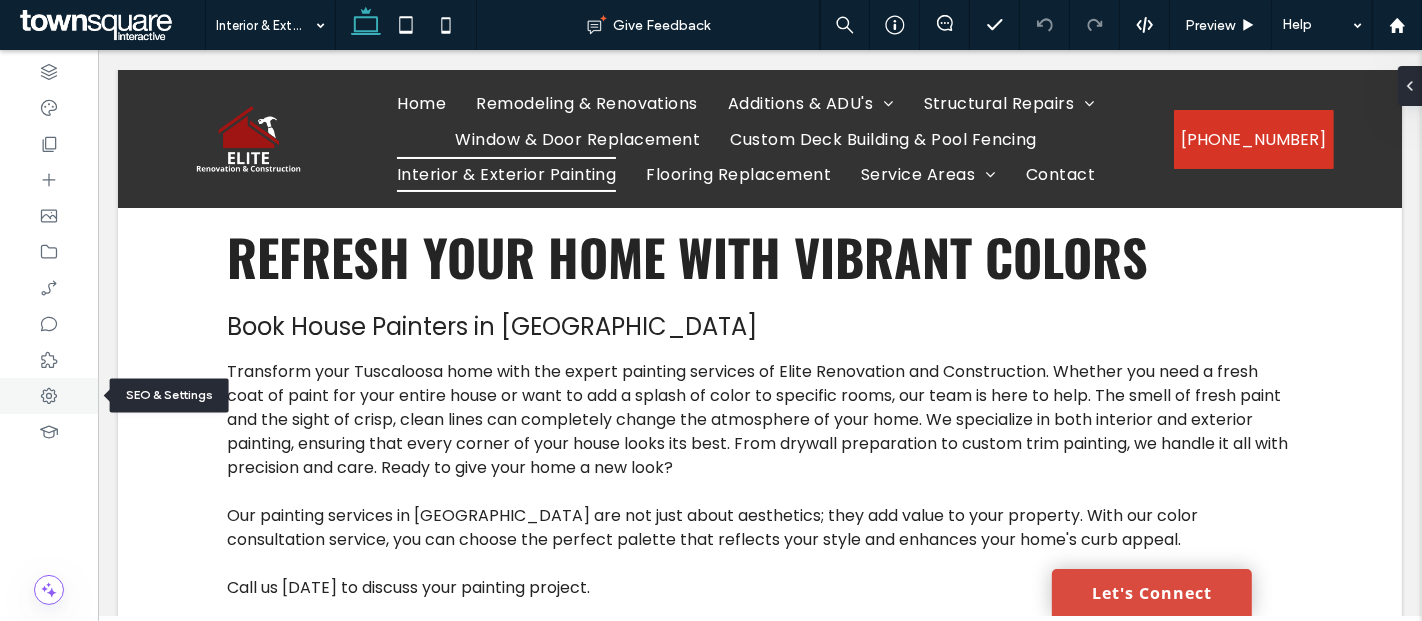 click 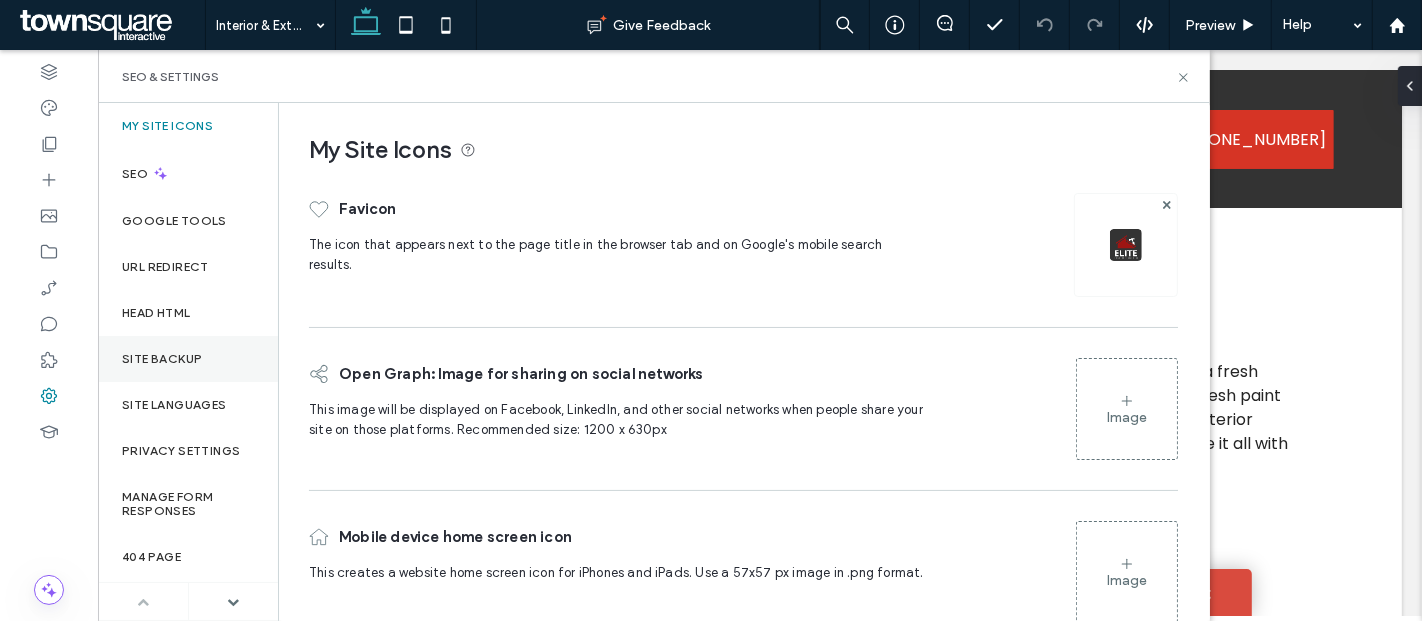 click on "Site Backup" at bounding box center (162, 359) 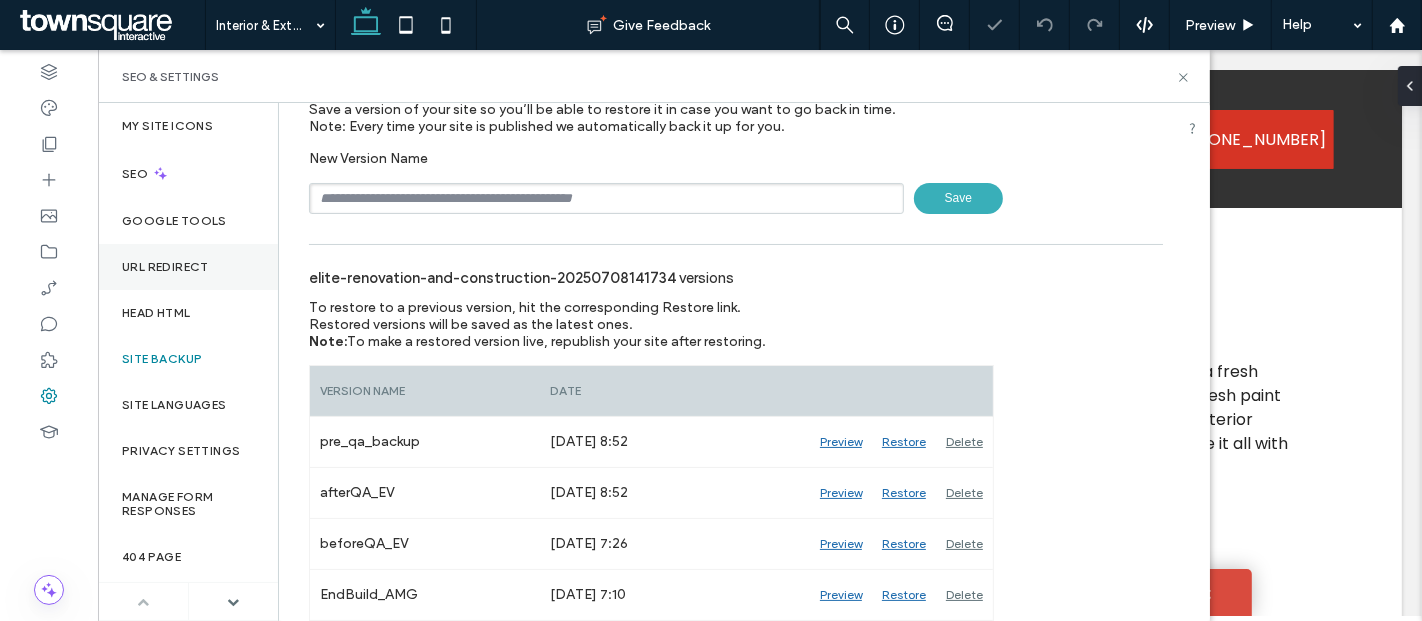 scroll, scrollTop: 111, scrollLeft: 0, axis: vertical 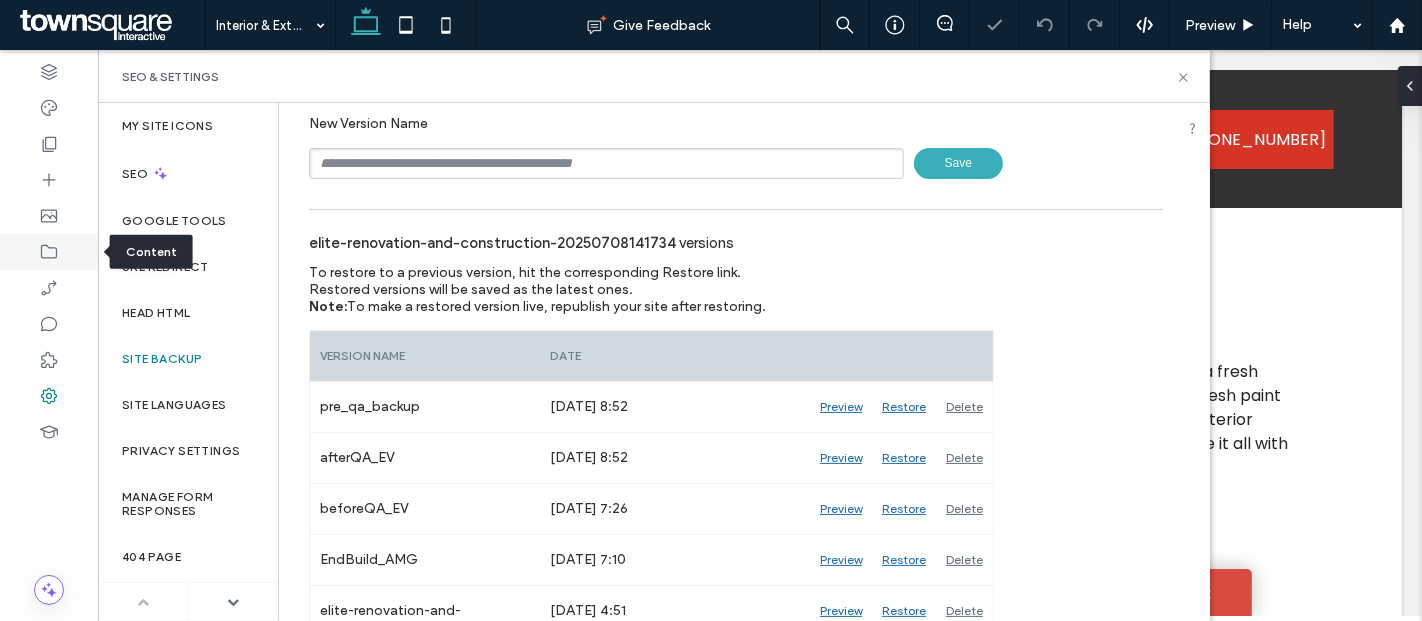 click 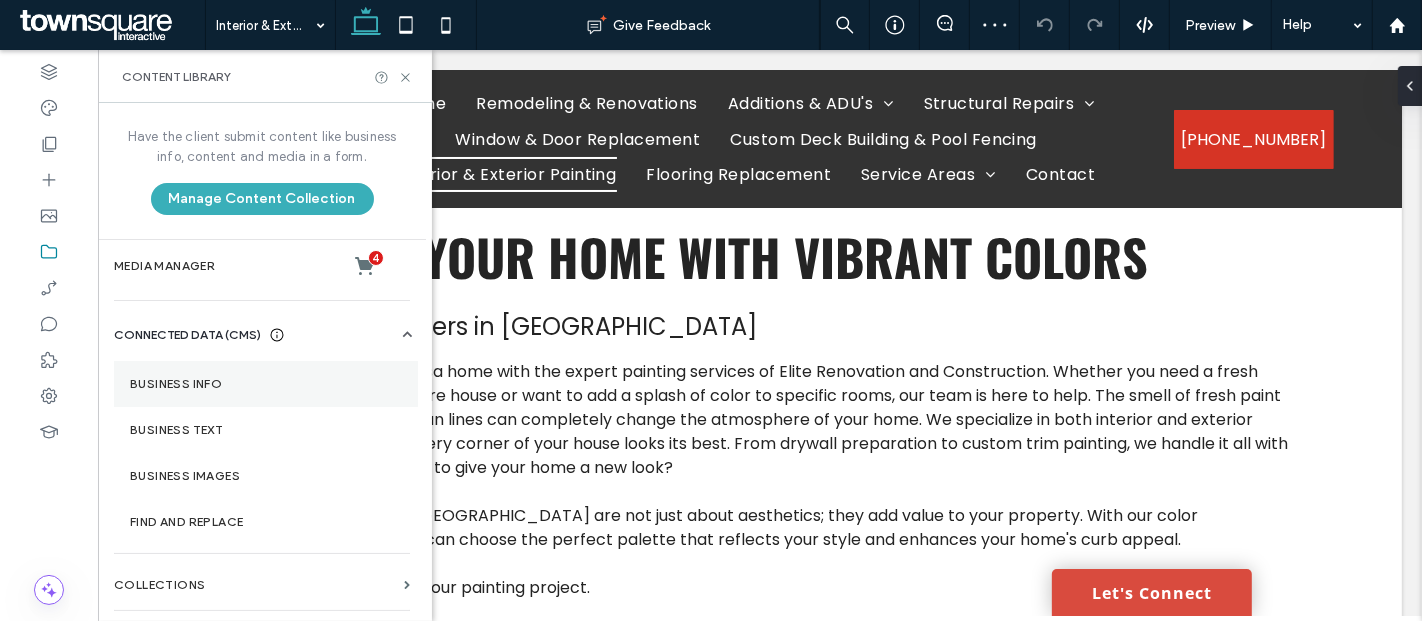 click on "Business Info" at bounding box center (266, 384) 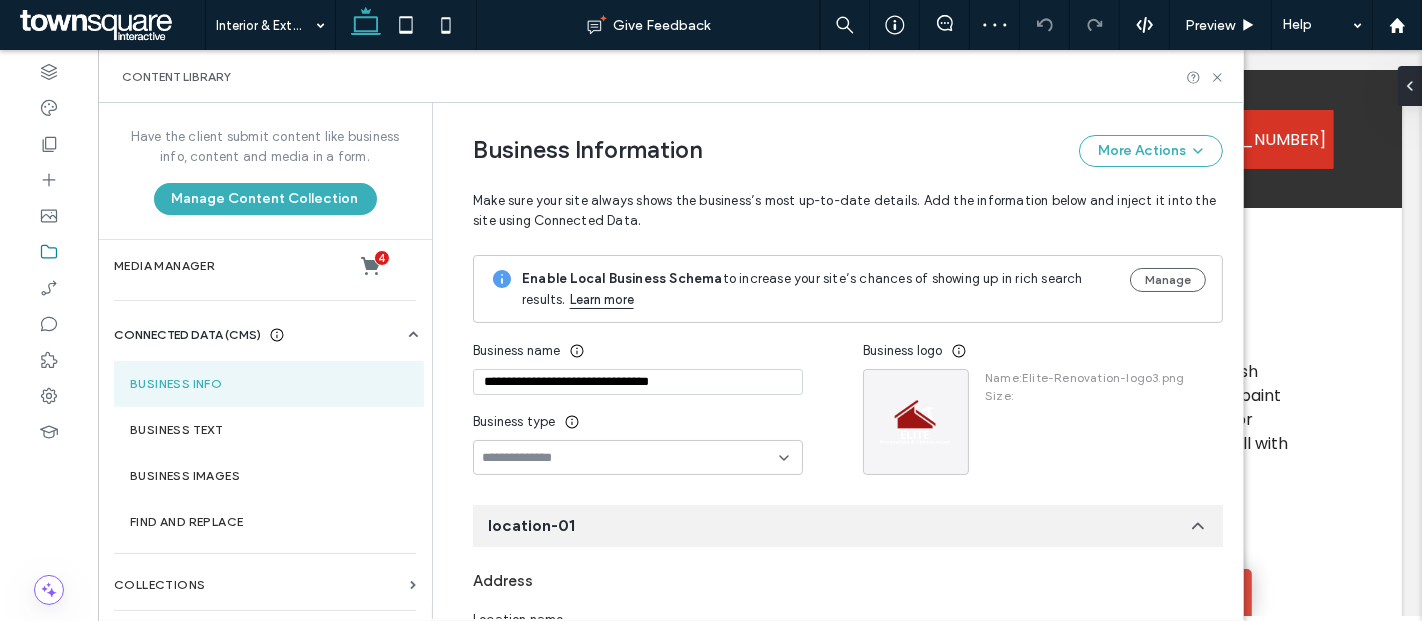 scroll, scrollTop: 0, scrollLeft: 24, axis: horizontal 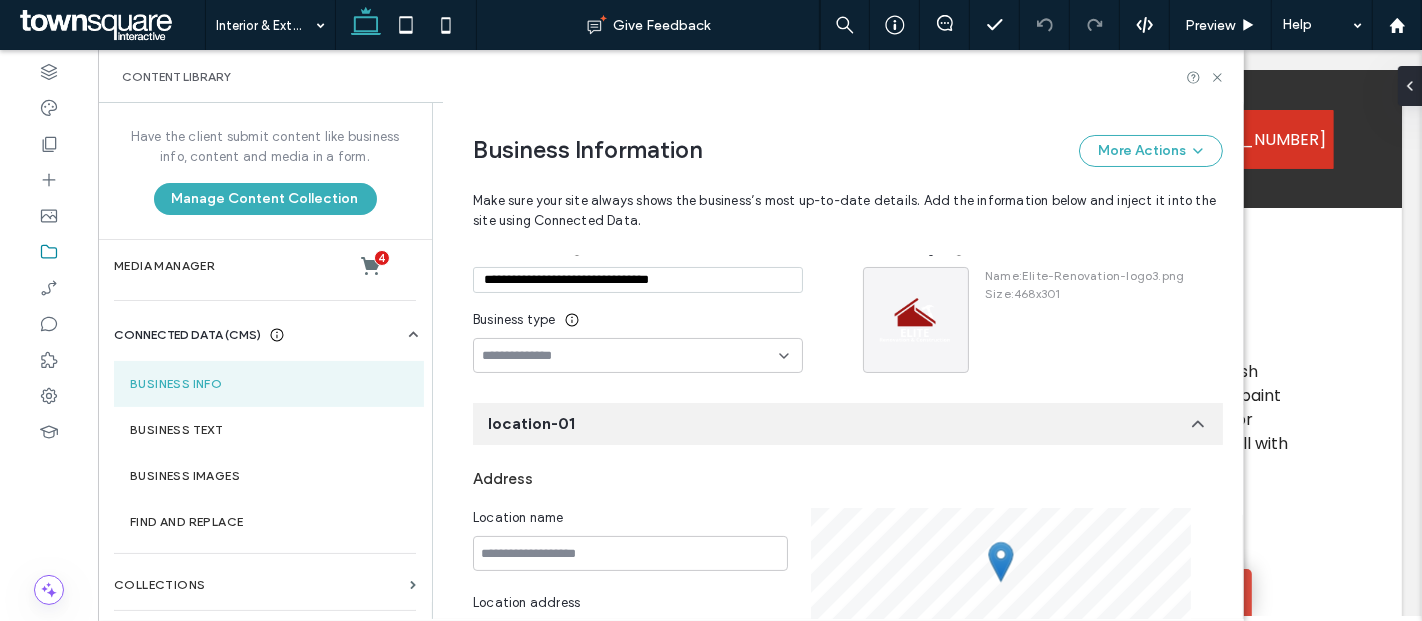 click on "**********" at bounding box center [638, 280] 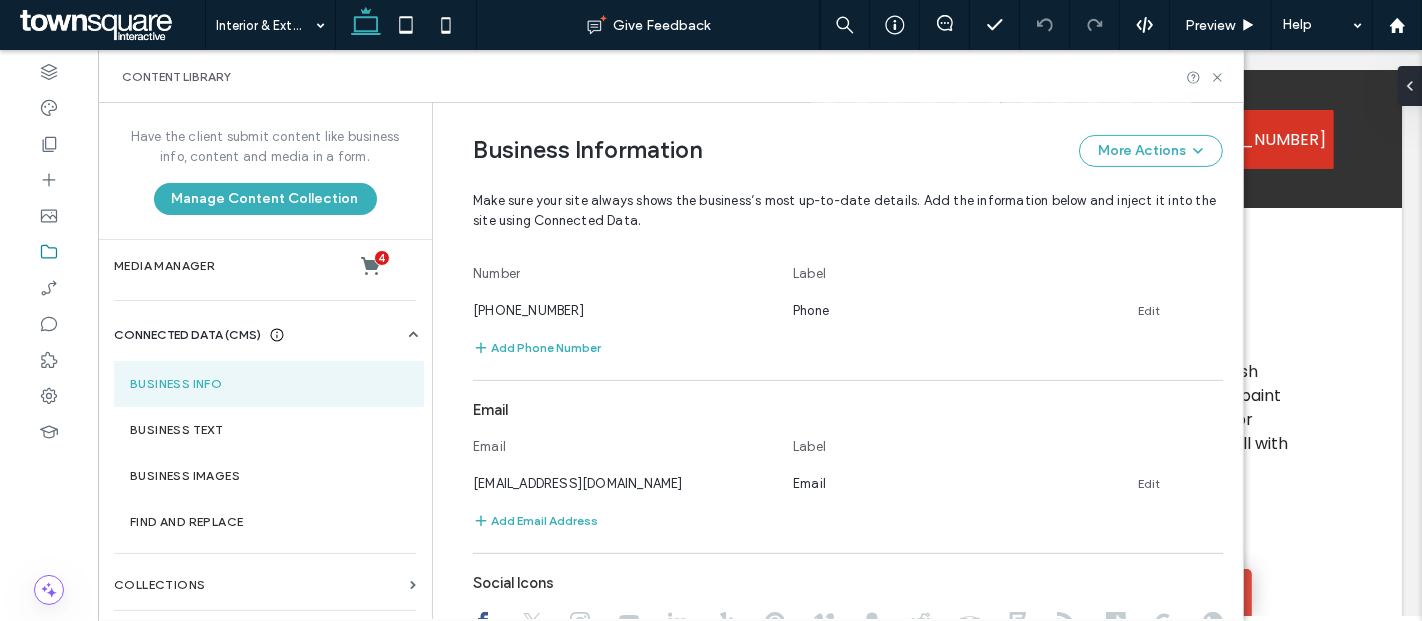 scroll, scrollTop: 547, scrollLeft: 0, axis: vertical 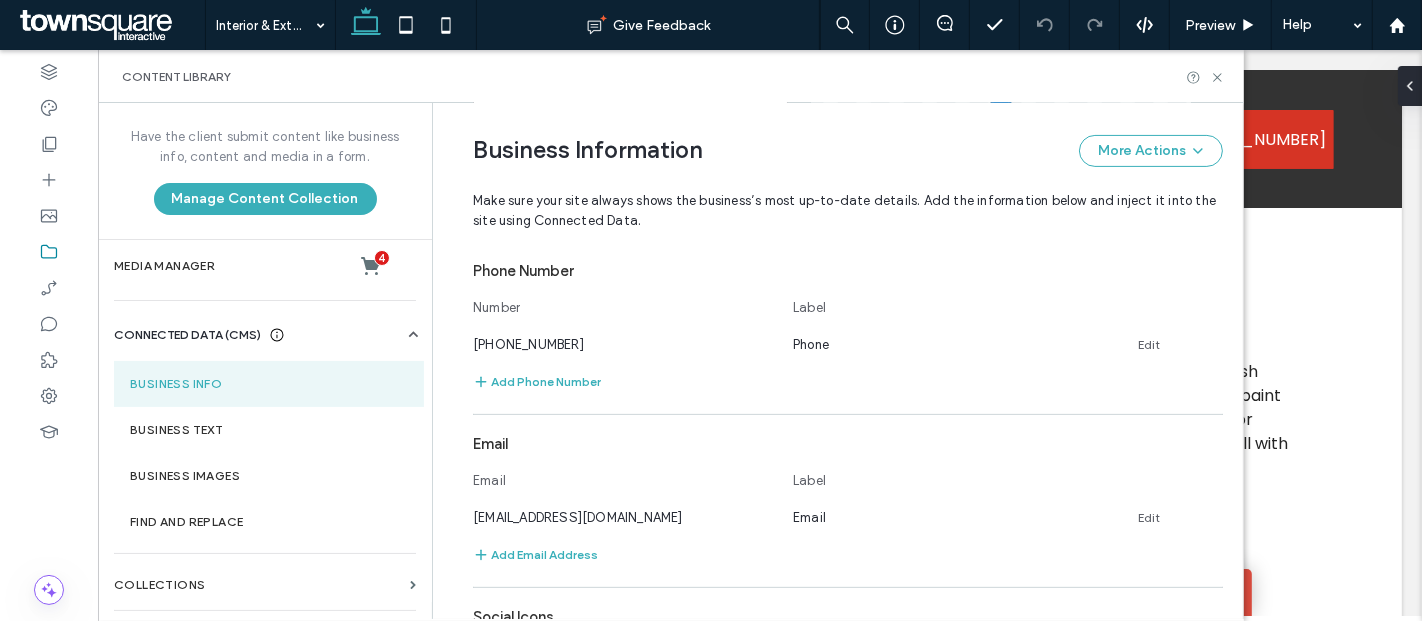 type on "**********" 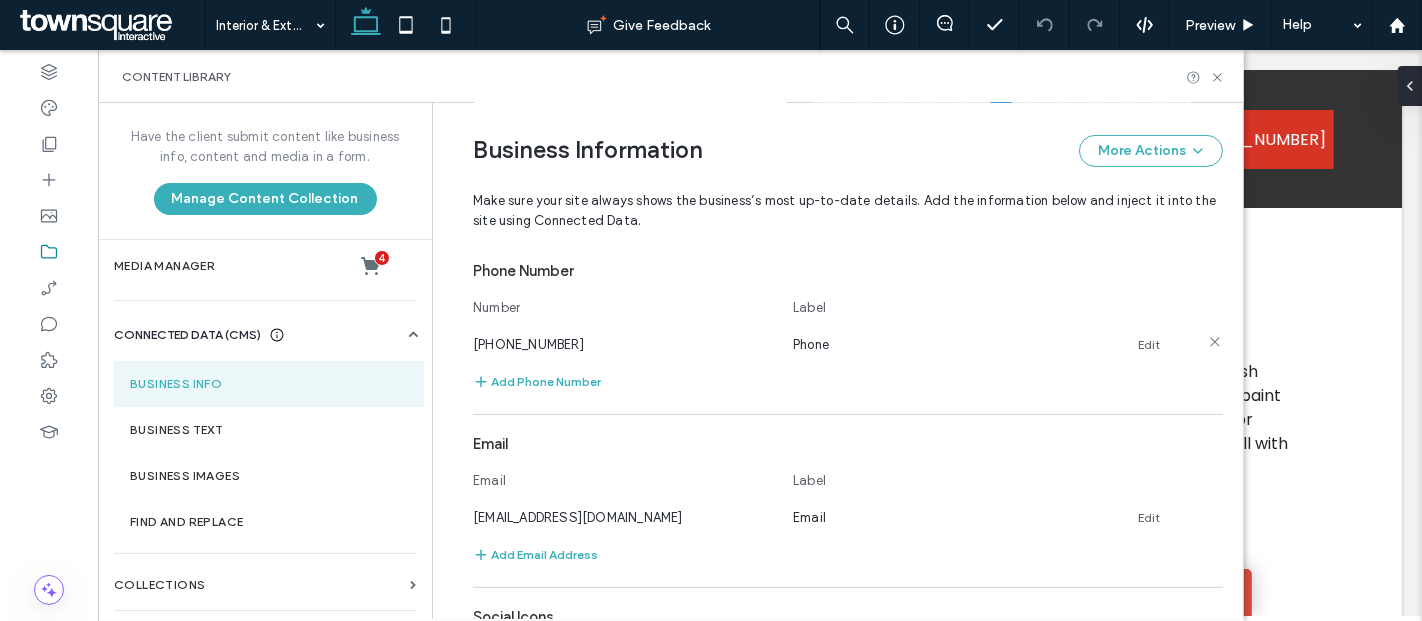 click on "[PHONE_NUMBER]" at bounding box center (623, 344) 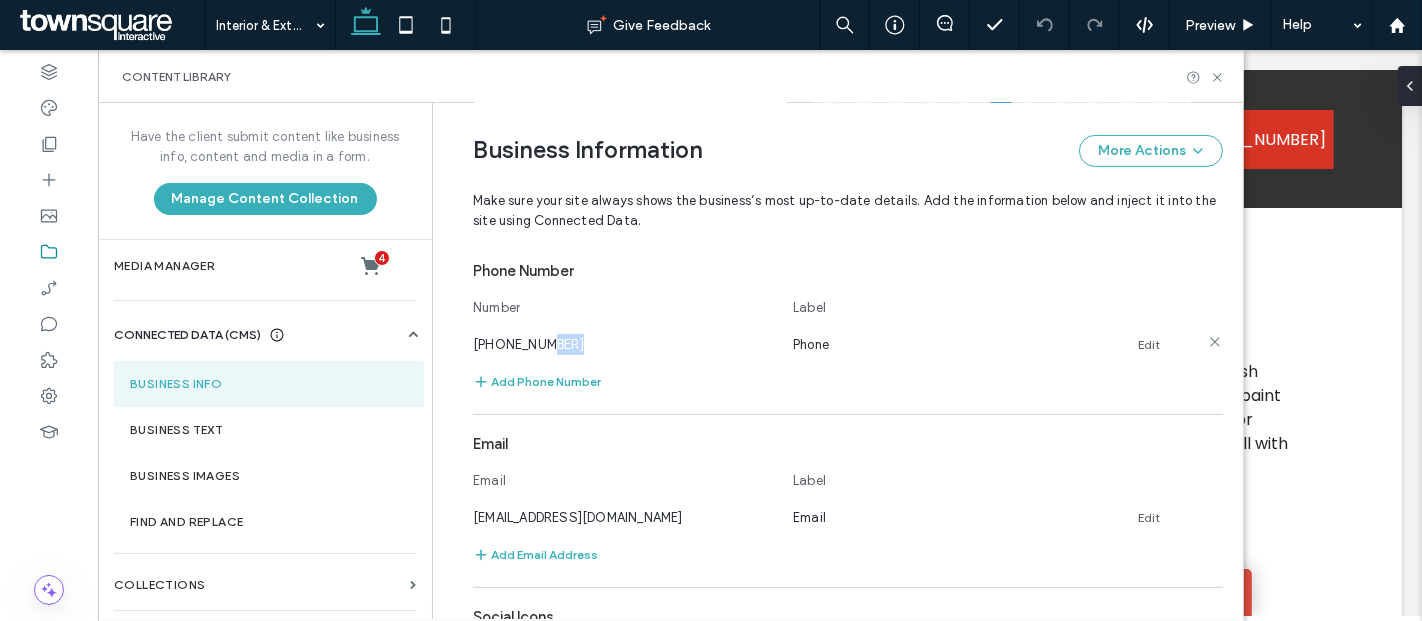 click on "[PHONE_NUMBER]" at bounding box center (528, 344) 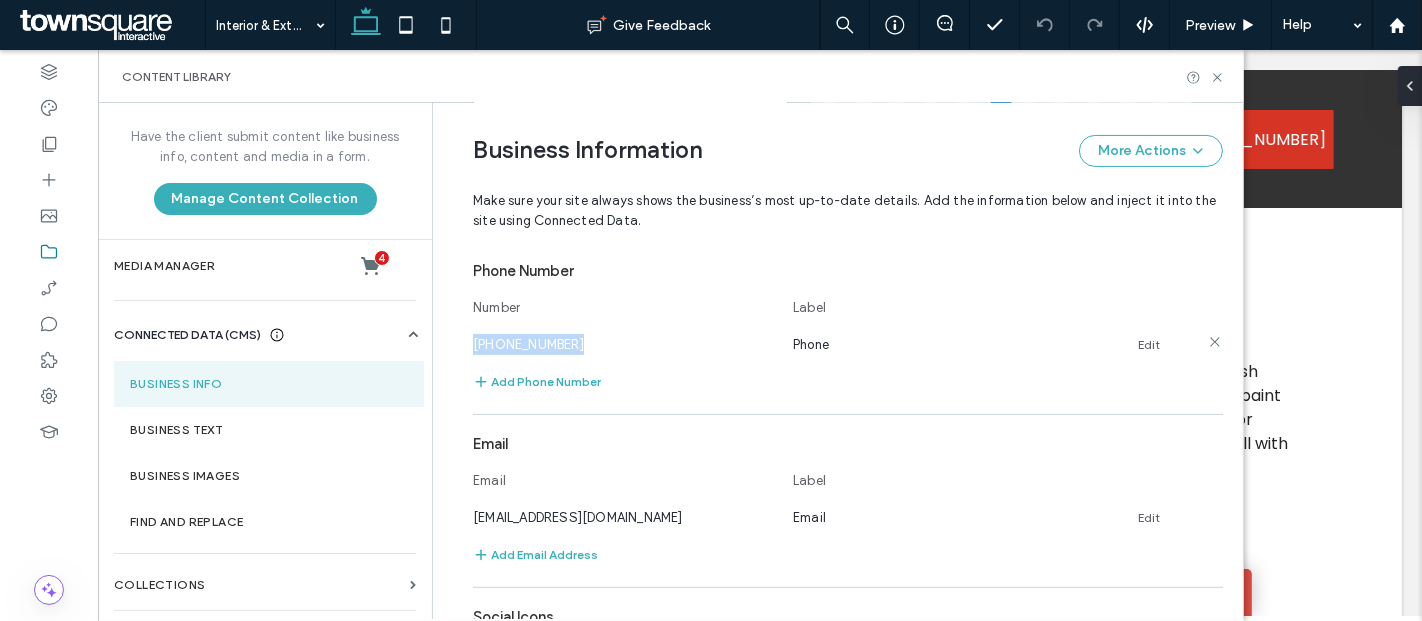 click on "[PHONE_NUMBER]" at bounding box center (528, 344) 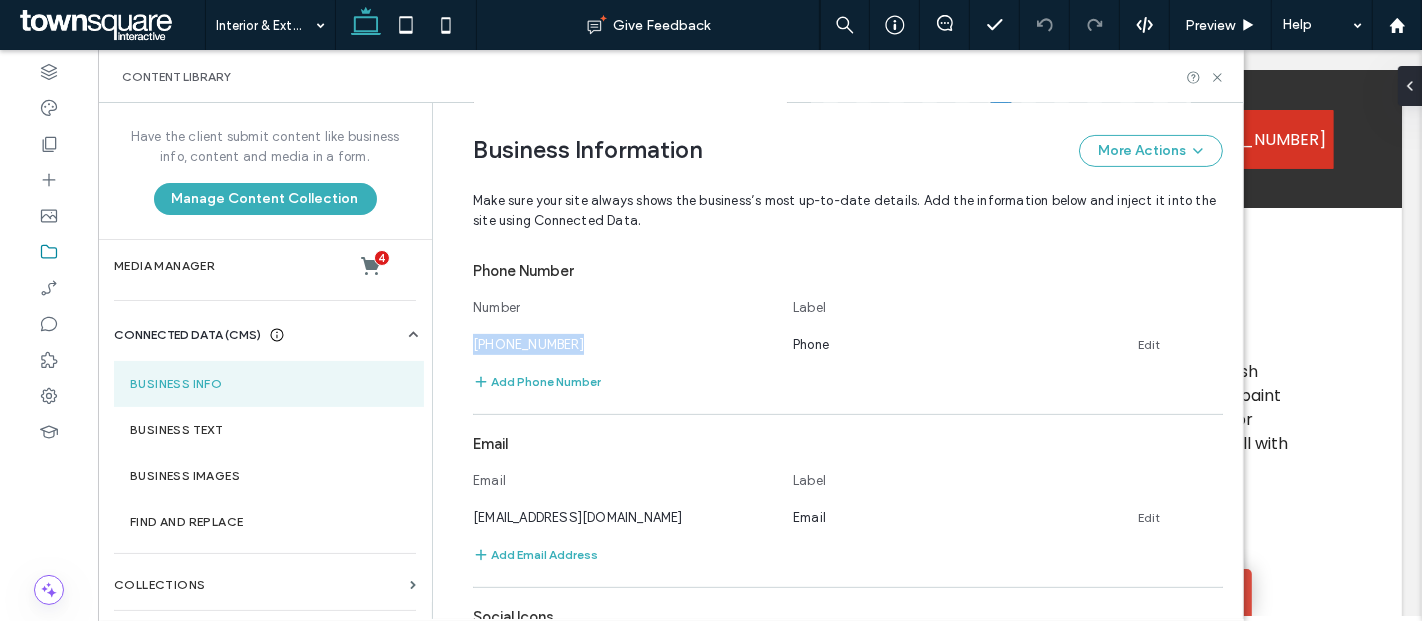 scroll, scrollTop: 729, scrollLeft: 0, axis: vertical 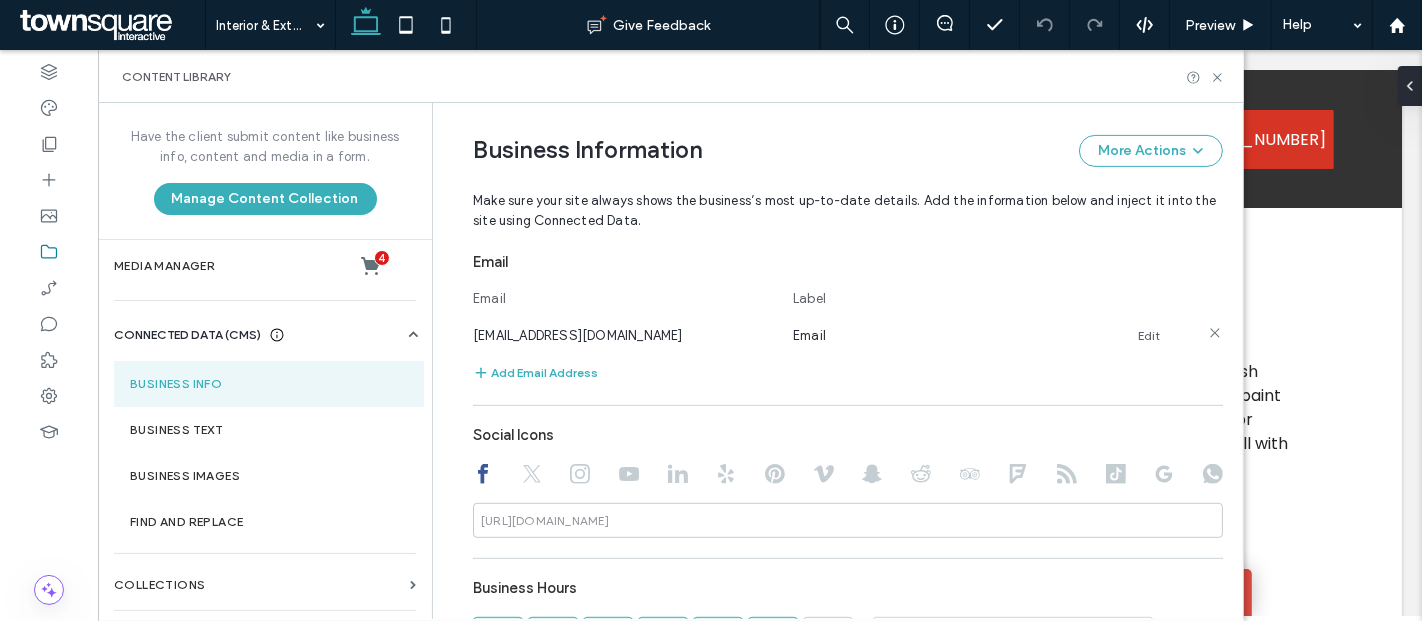 click on "[EMAIL_ADDRESS][DOMAIN_NAME]" at bounding box center (578, 335) 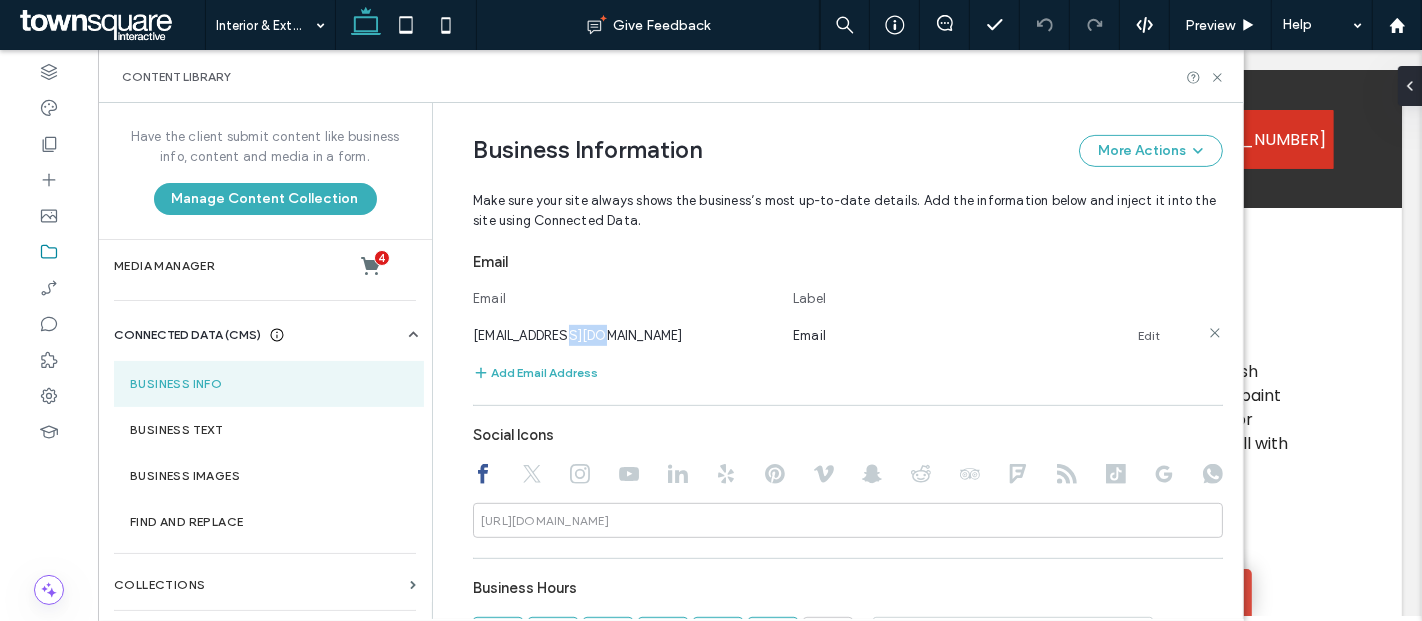 click on "[EMAIL_ADDRESS][DOMAIN_NAME]" at bounding box center [578, 335] 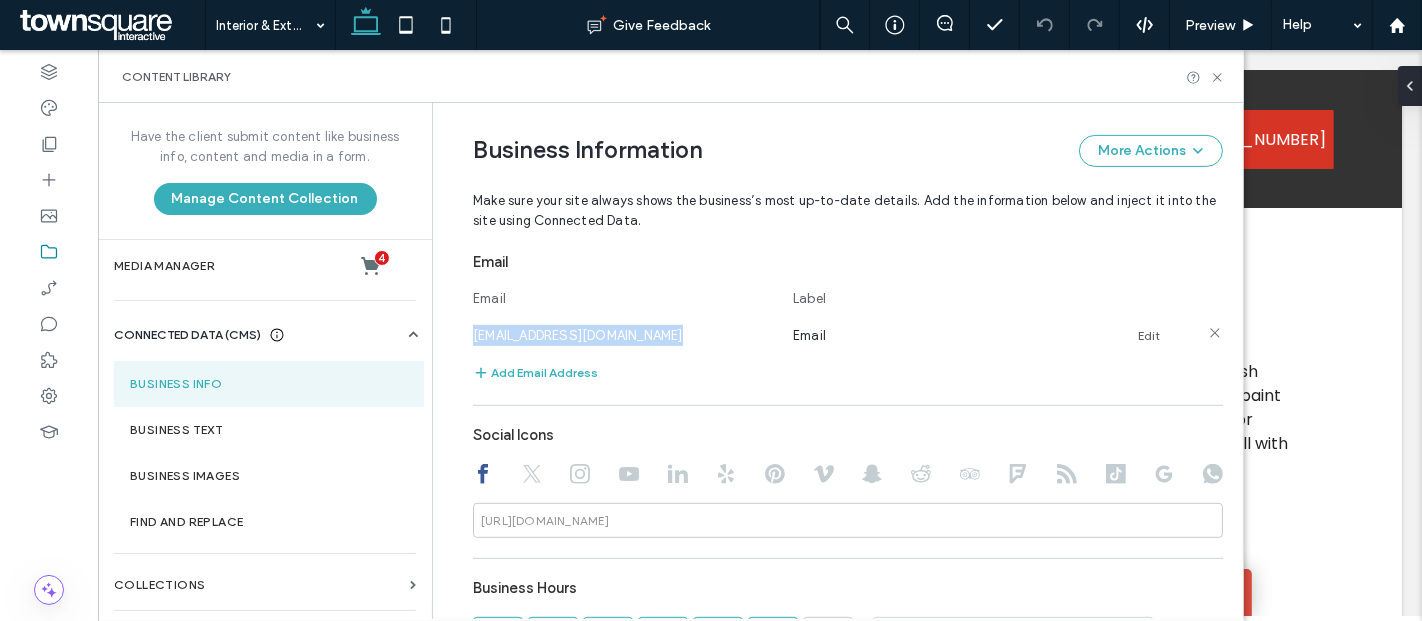 click on "[EMAIL_ADDRESS][DOMAIN_NAME]" at bounding box center (578, 335) 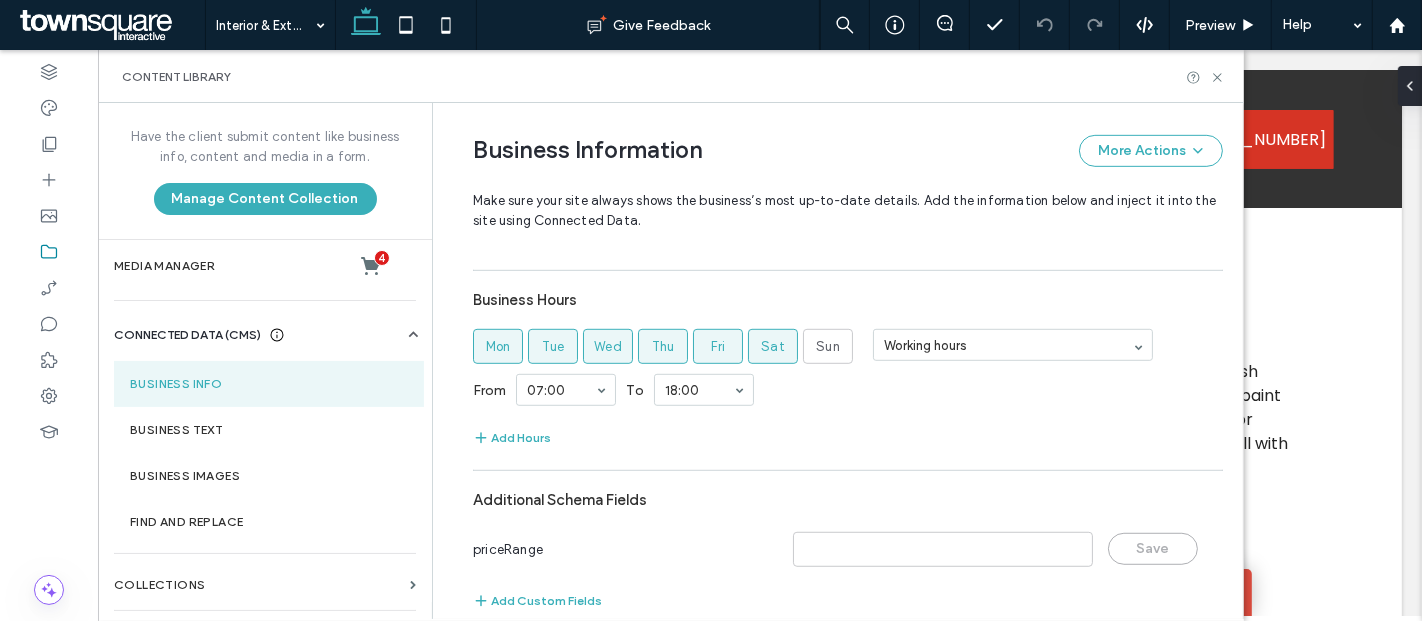 scroll, scrollTop: 1040, scrollLeft: 0, axis: vertical 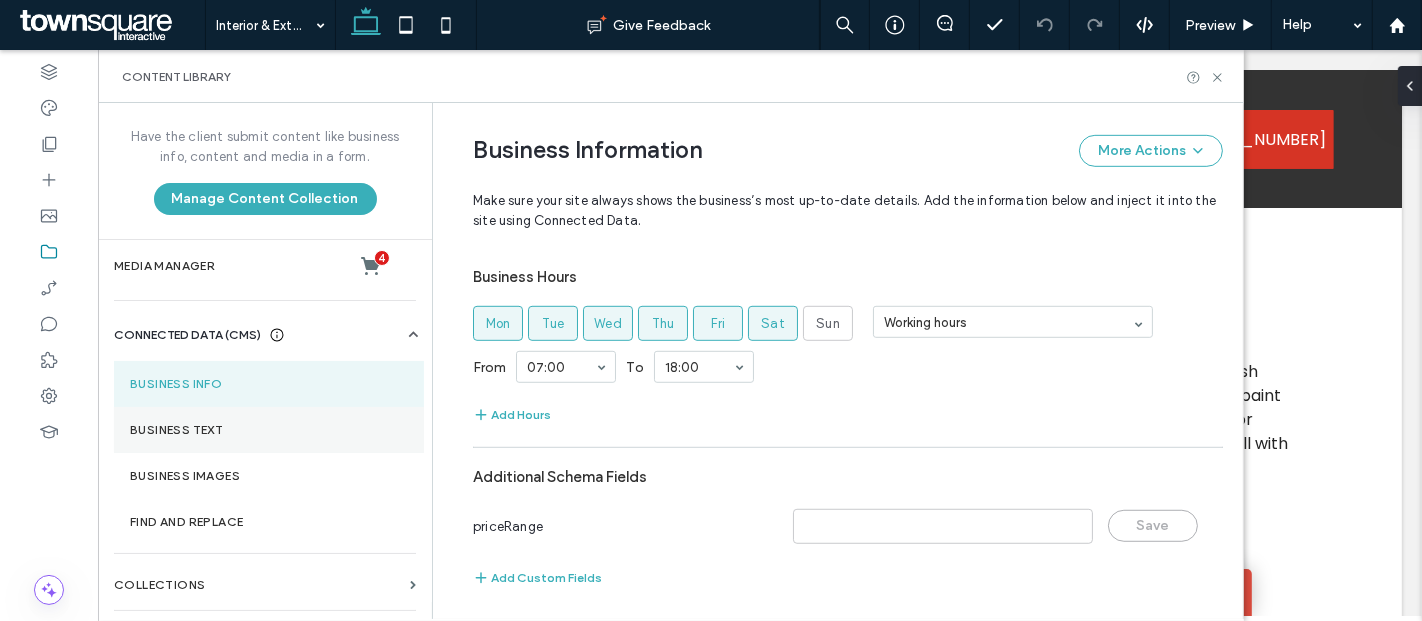 click on "Business Text" at bounding box center [269, 430] 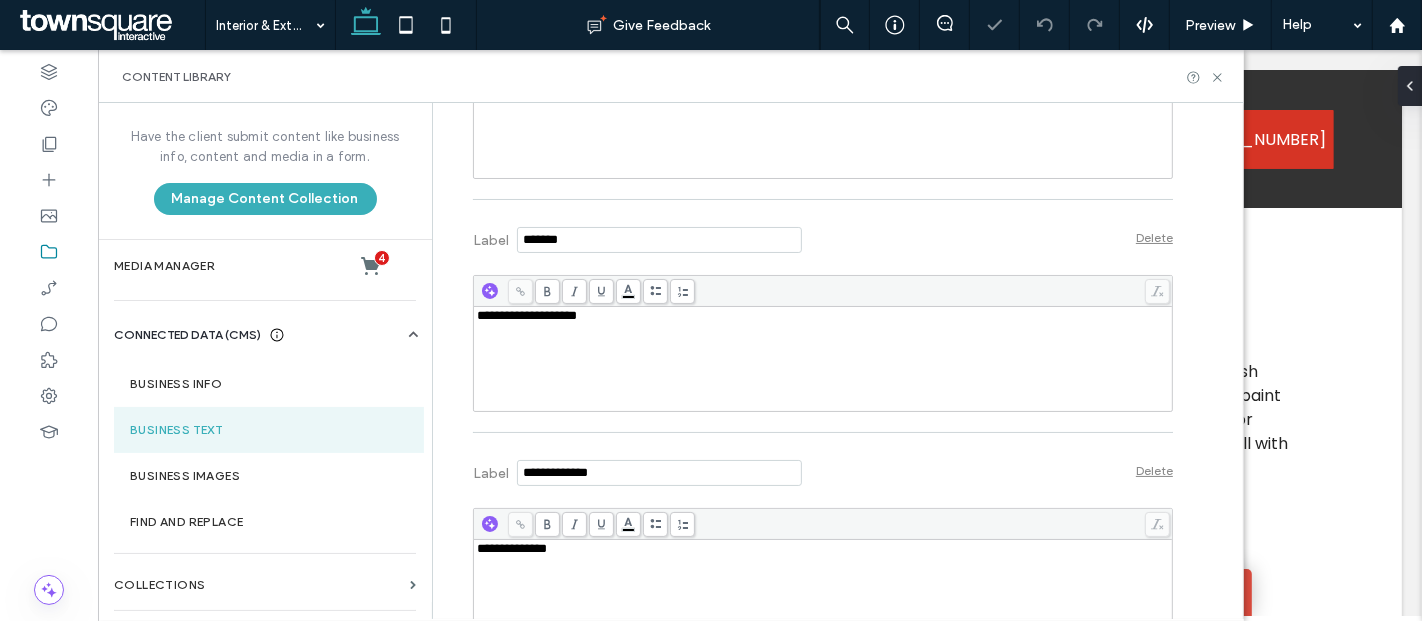 scroll, scrollTop: 877, scrollLeft: 0, axis: vertical 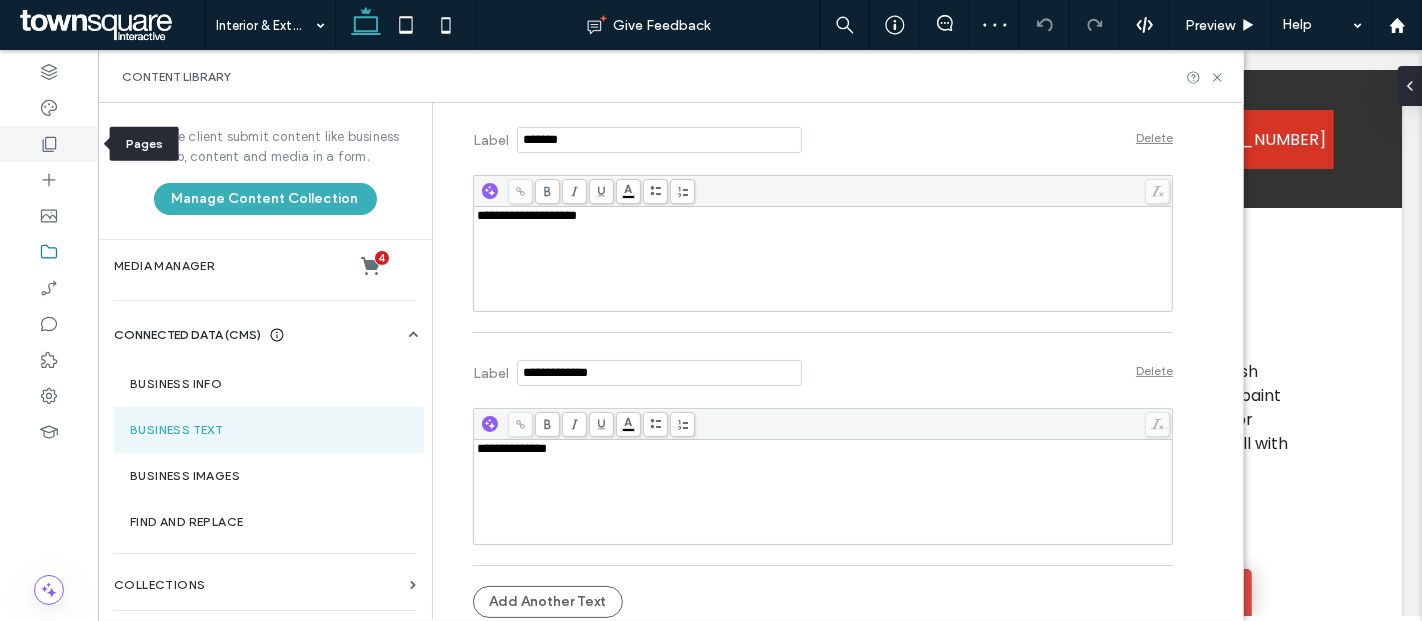 click 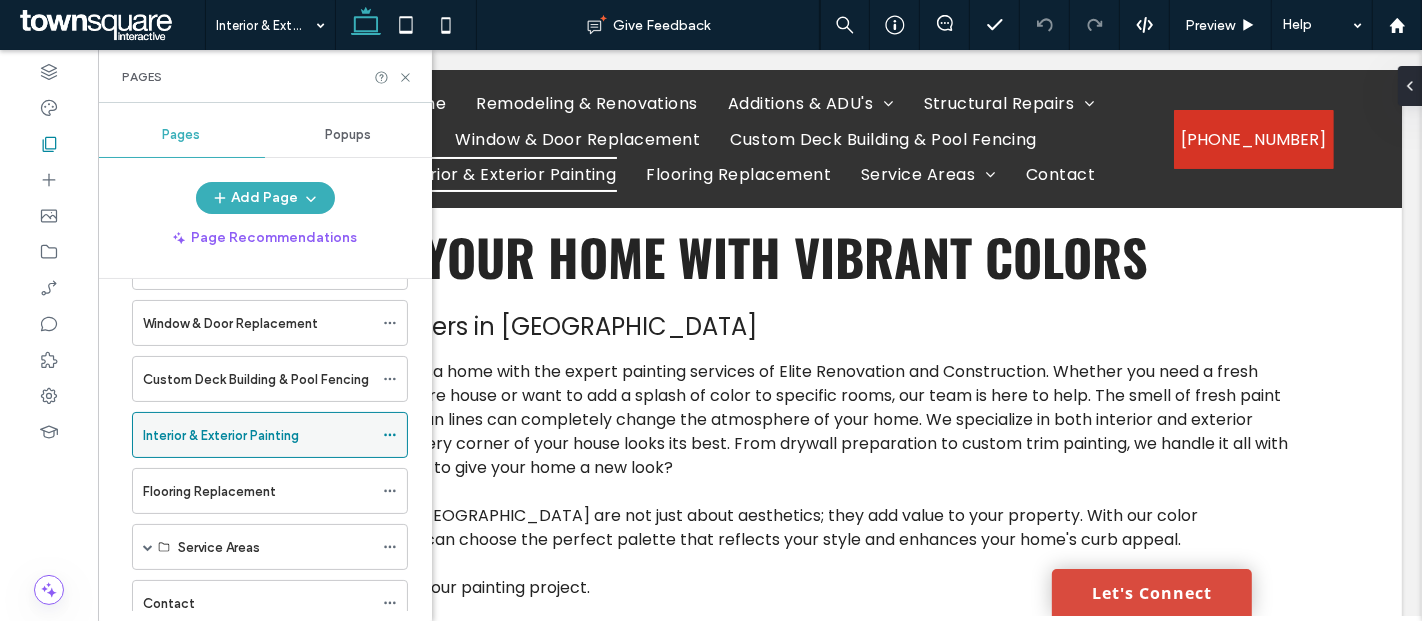 scroll, scrollTop: 294, scrollLeft: 0, axis: vertical 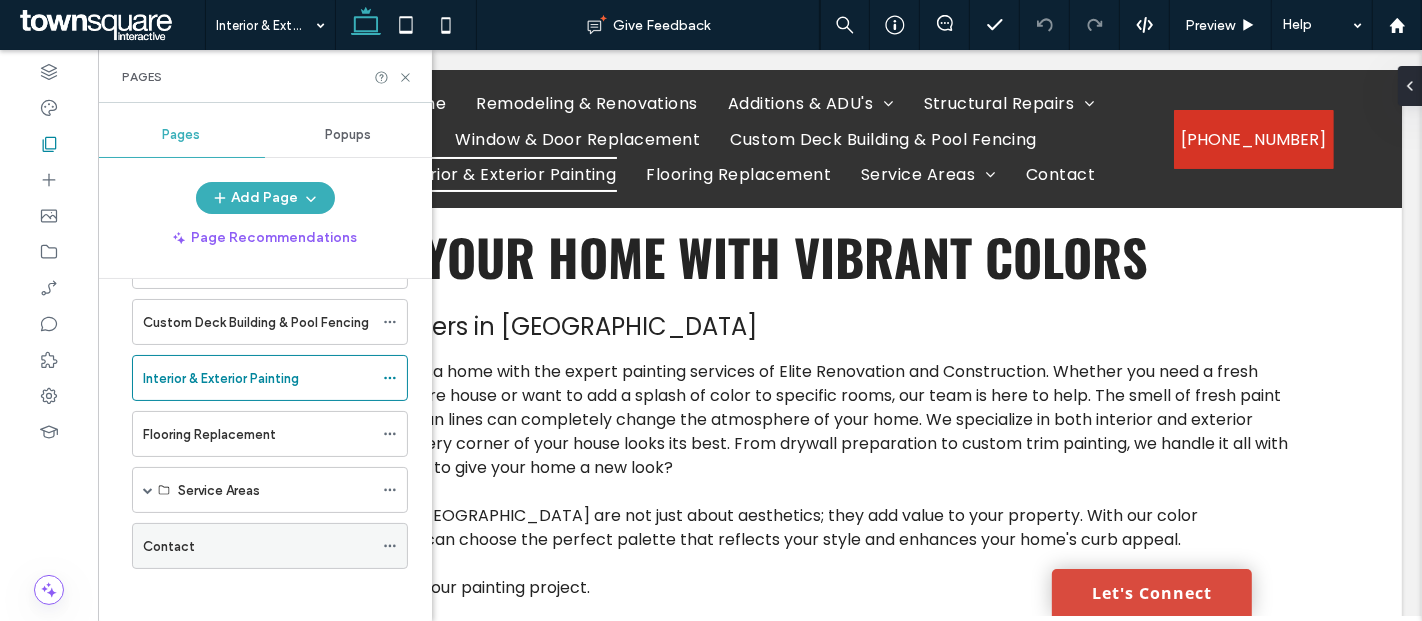 click on "Contact" at bounding box center [258, 546] 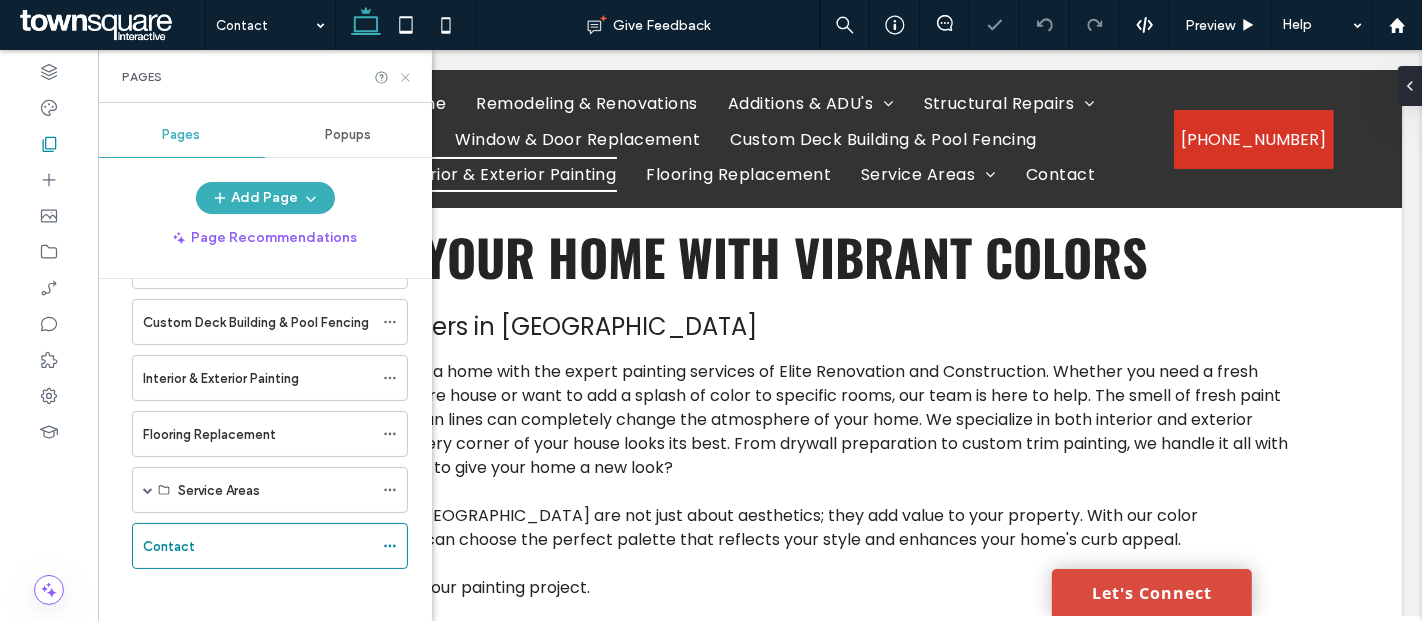 click 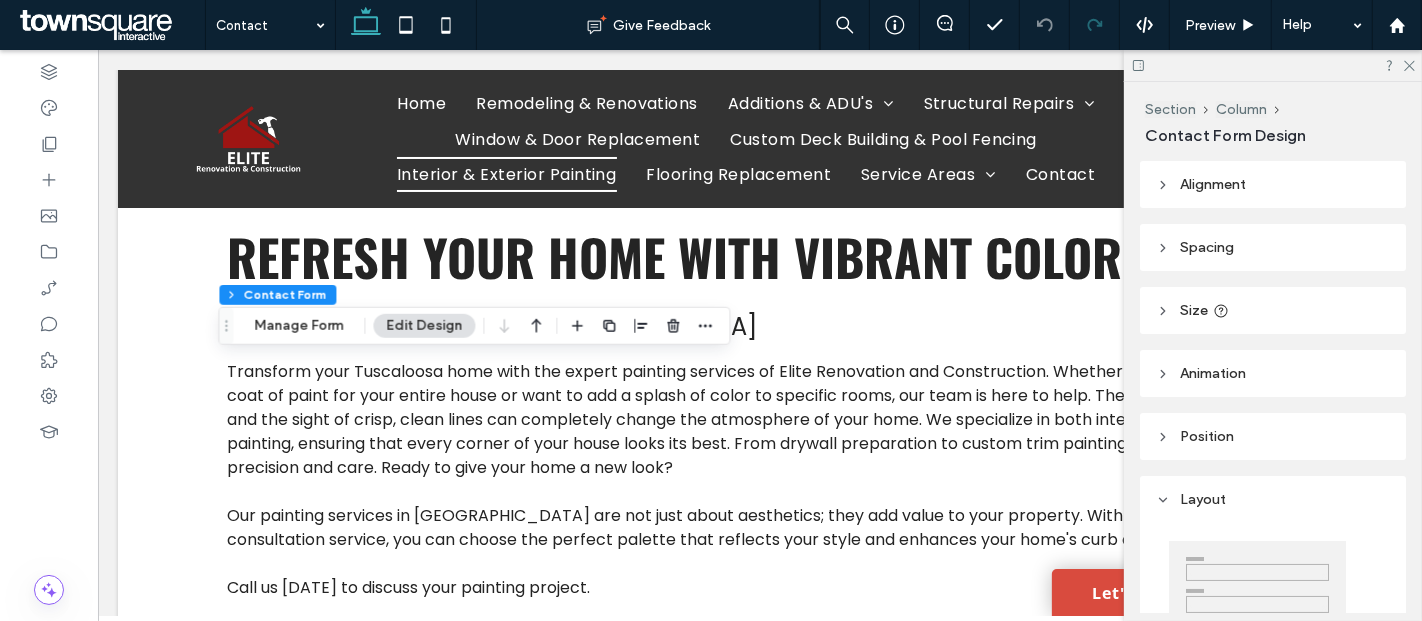 type on "*" 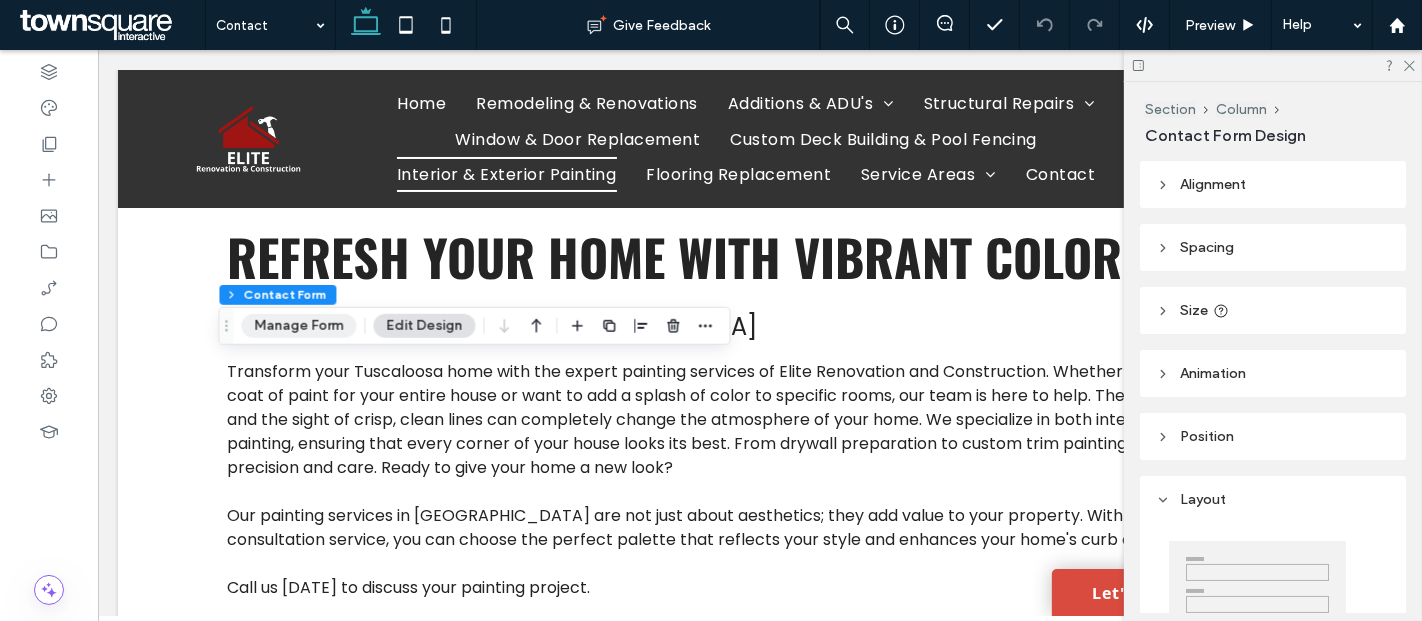 click on "Manage Form" at bounding box center [298, 326] 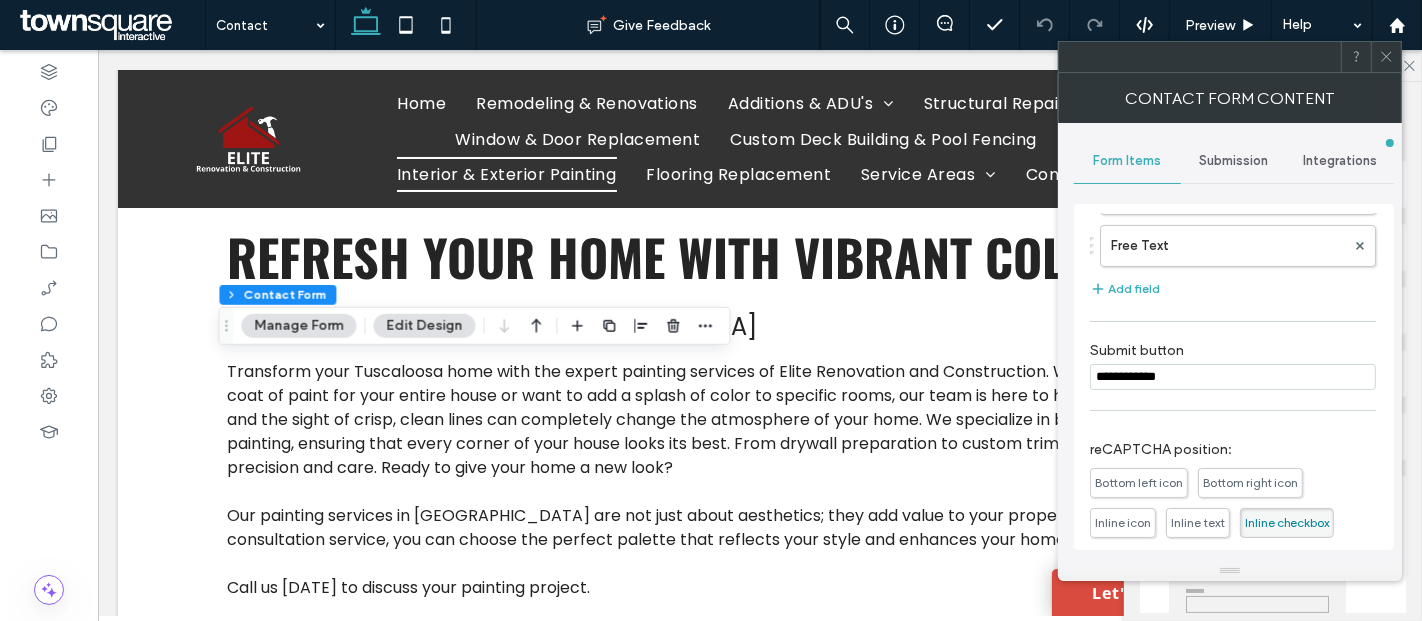 scroll, scrollTop: 431, scrollLeft: 0, axis: vertical 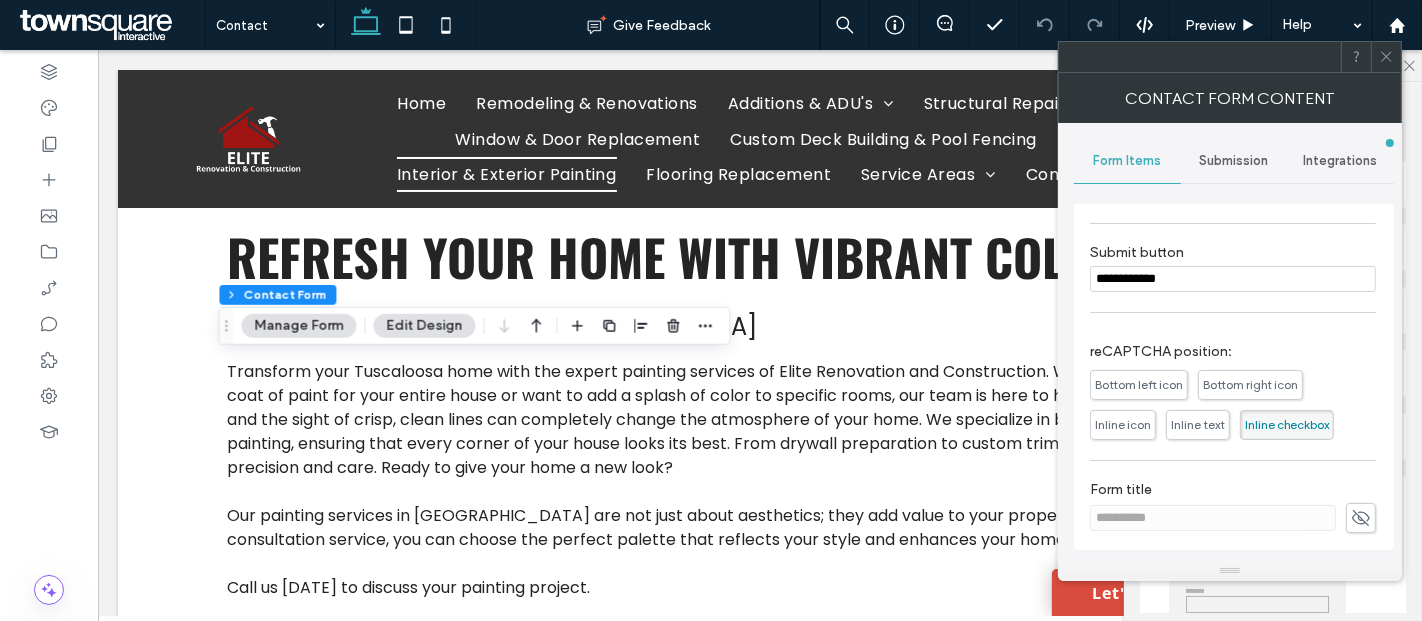 click on "Submission" at bounding box center (1234, 161) 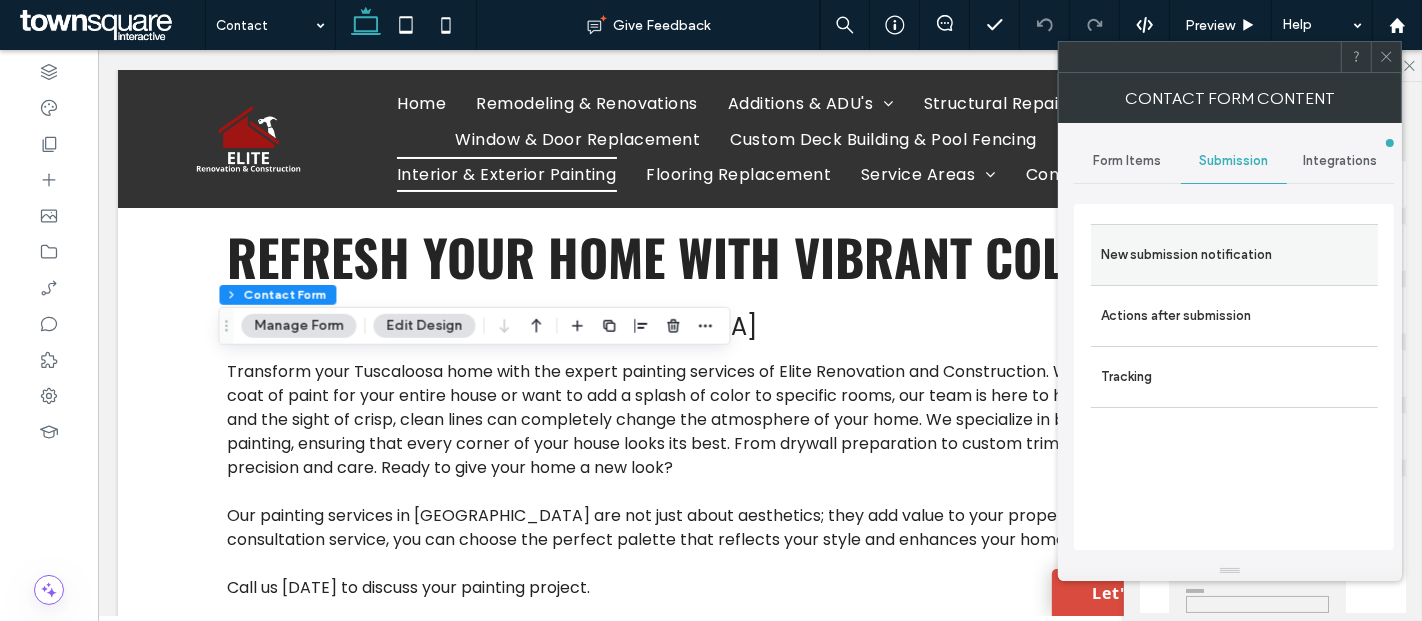 click on "New submission notification" at bounding box center [1234, 255] 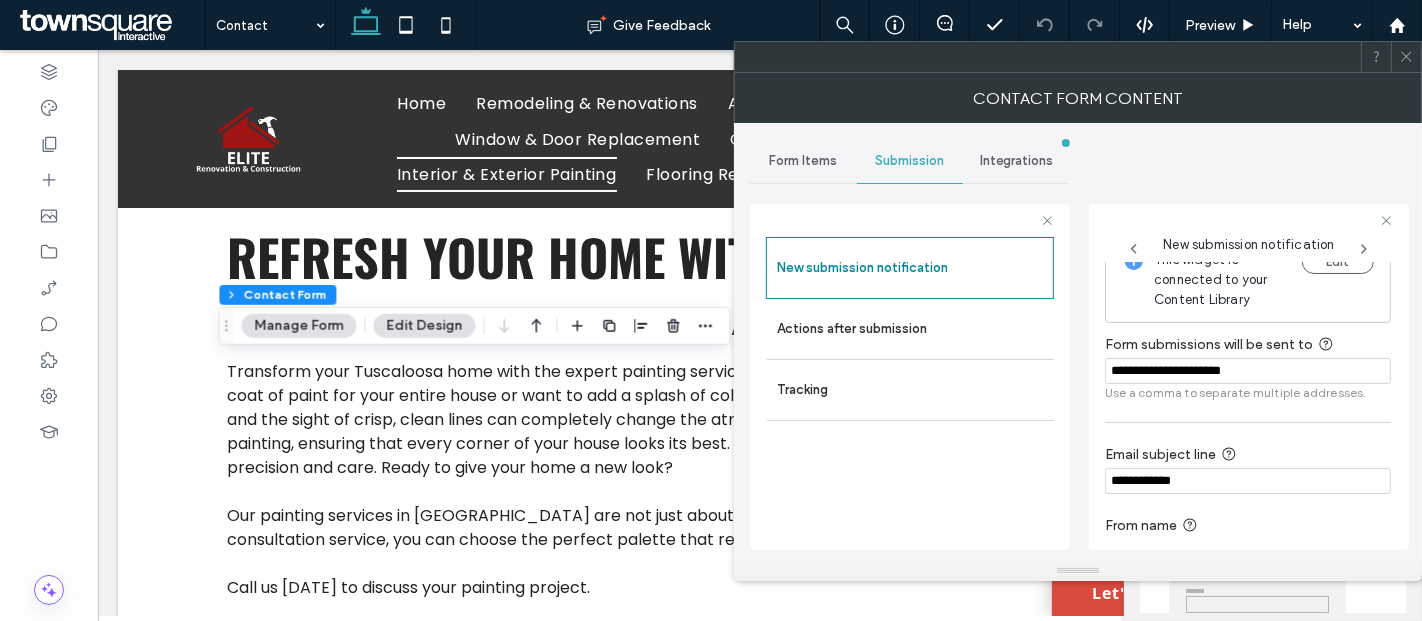 scroll, scrollTop: 0, scrollLeft: 0, axis: both 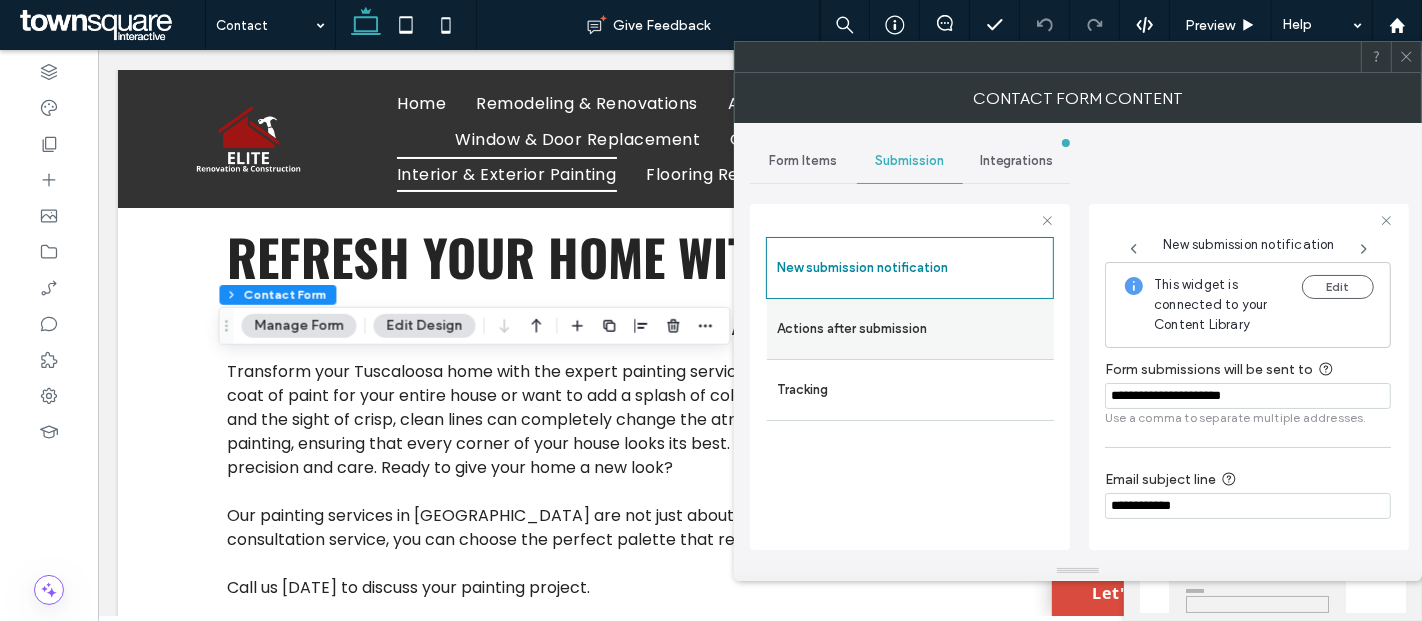 click on "Actions after submission" at bounding box center [910, 329] 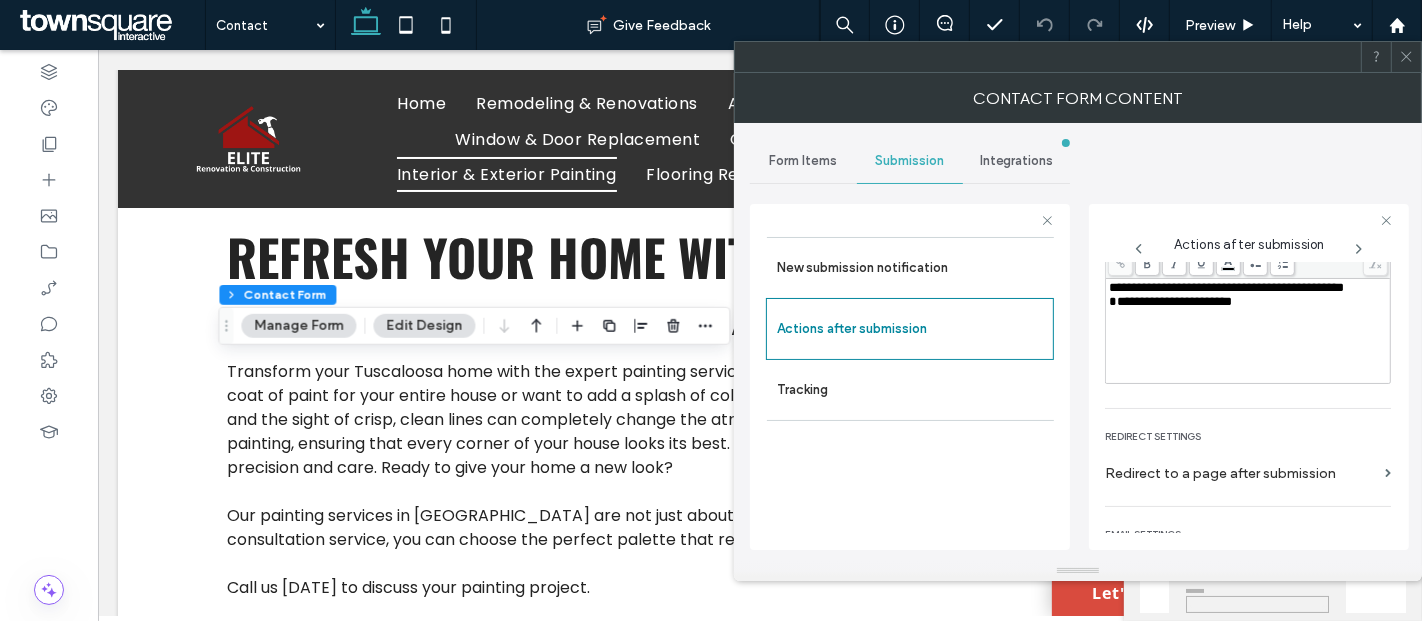 scroll, scrollTop: 342, scrollLeft: 0, axis: vertical 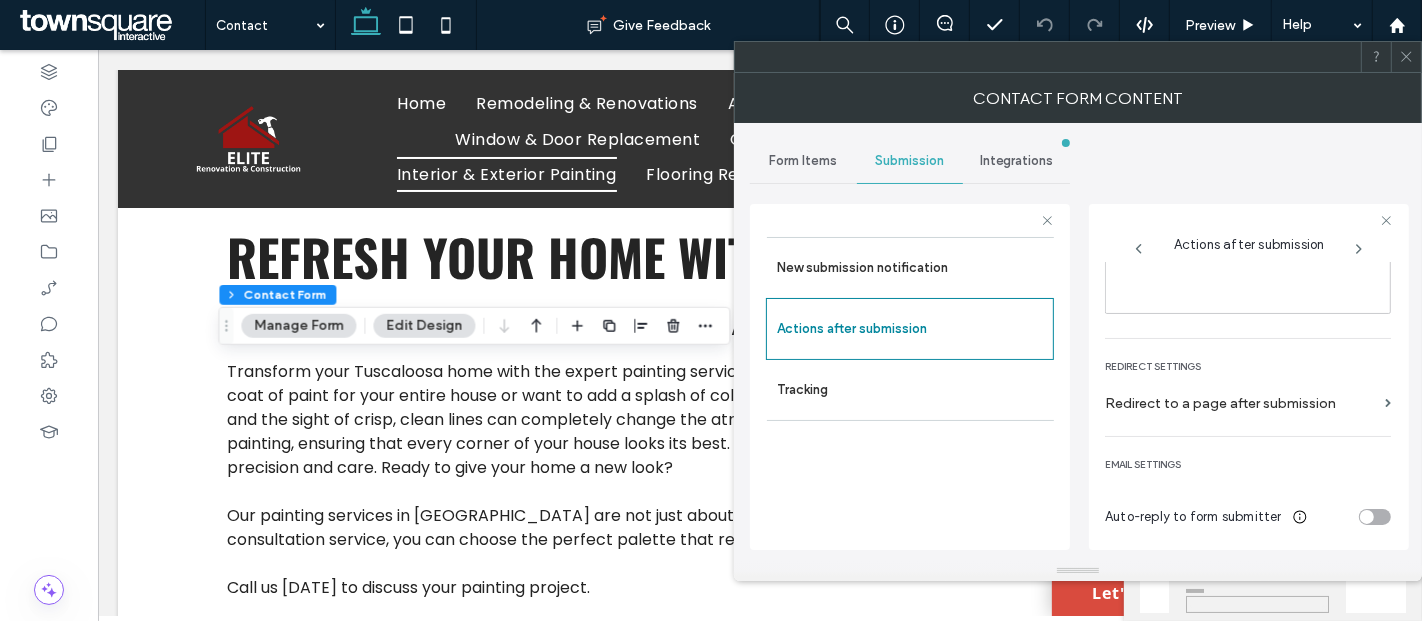 click 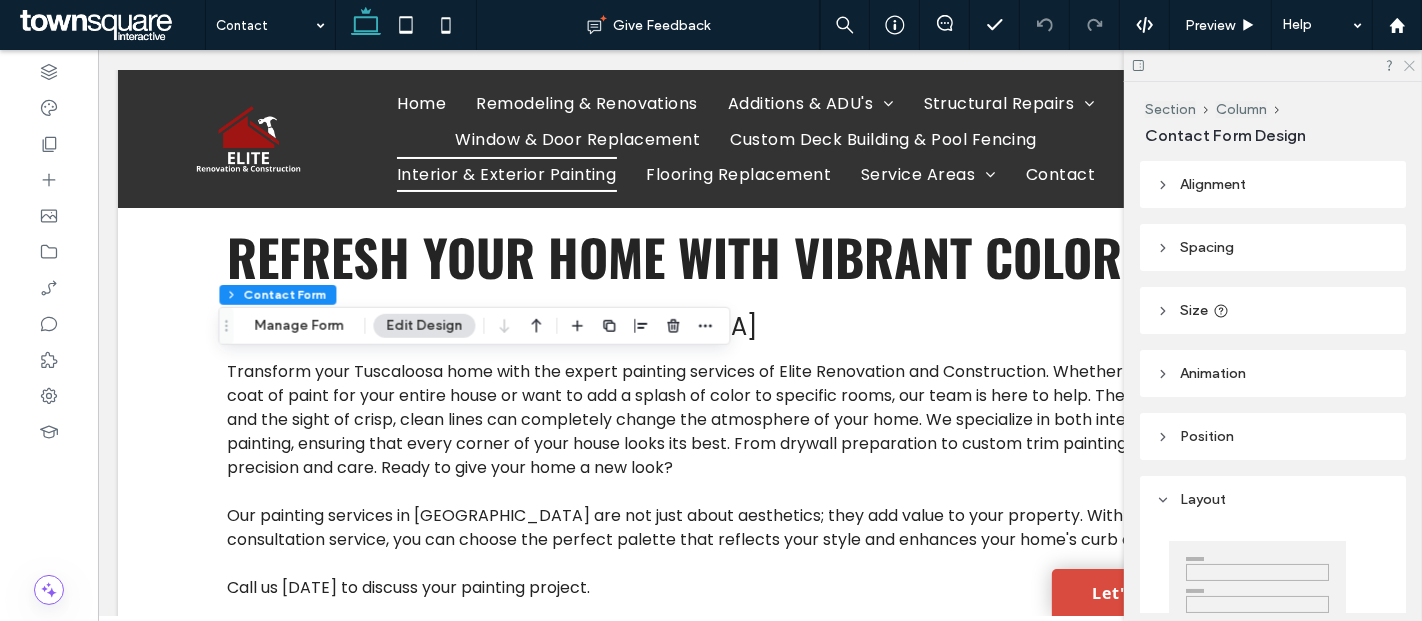 click 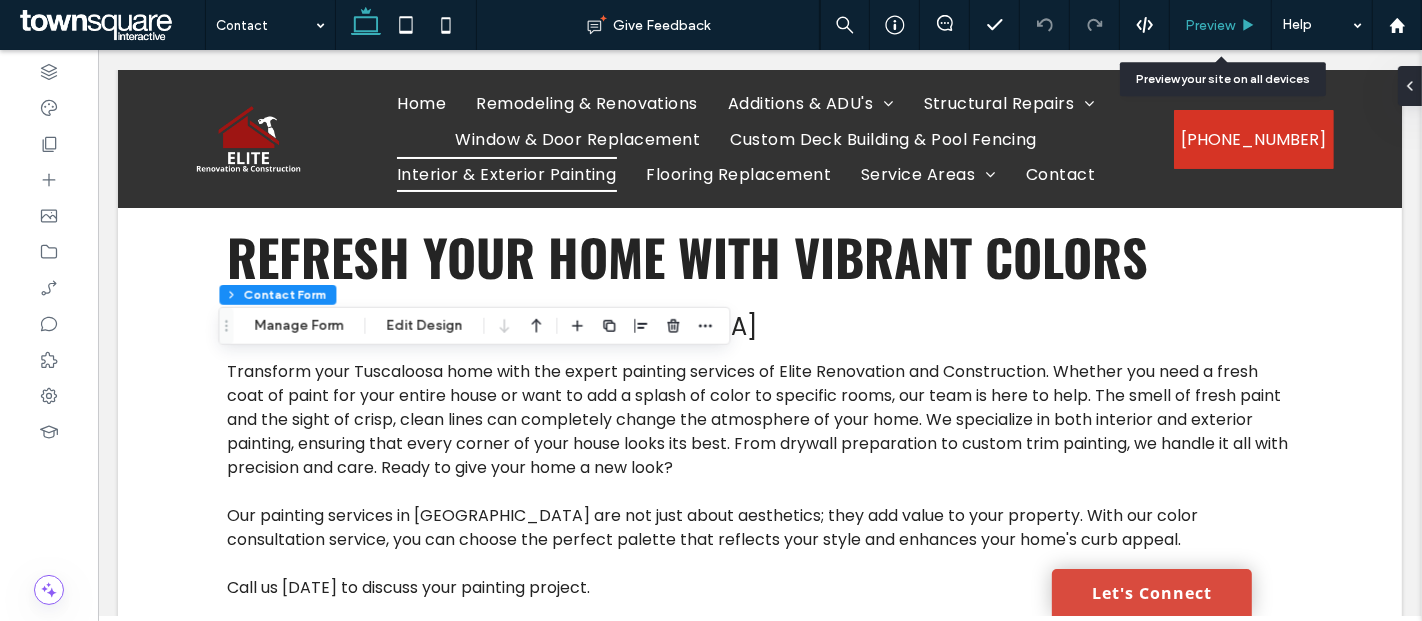click on "Preview" at bounding box center (1221, 25) 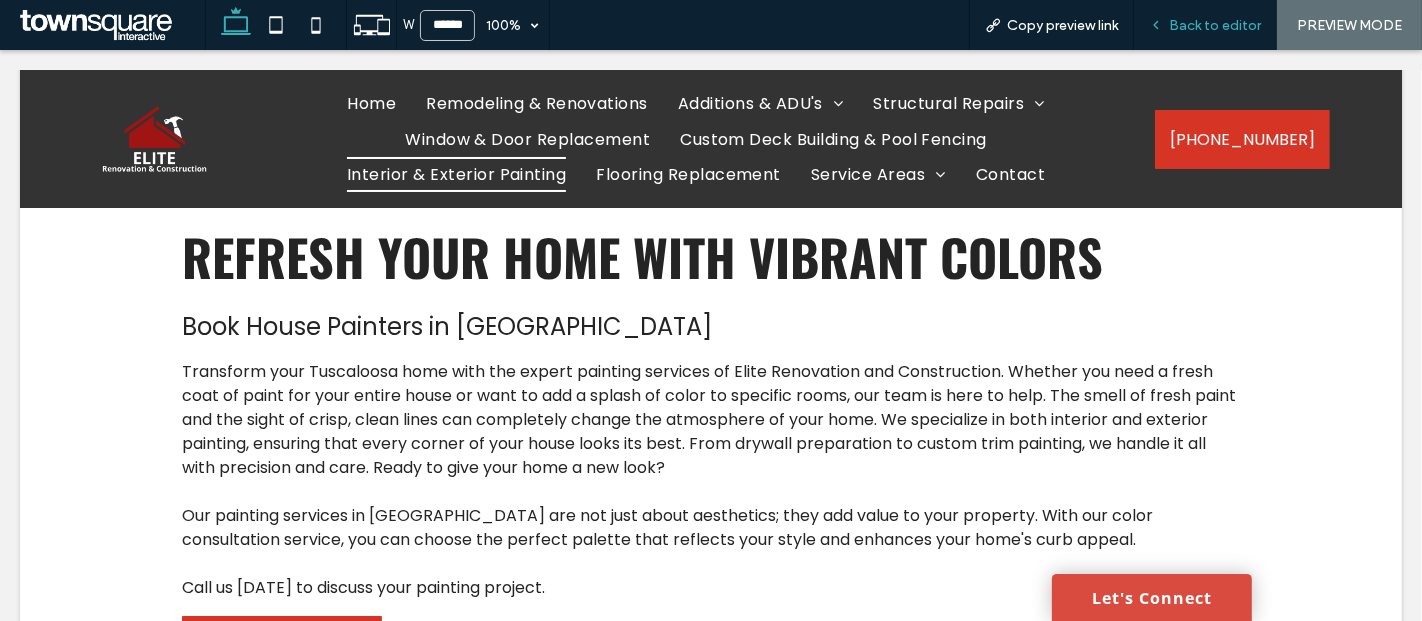 click on "Back to editor" at bounding box center [1215, 25] 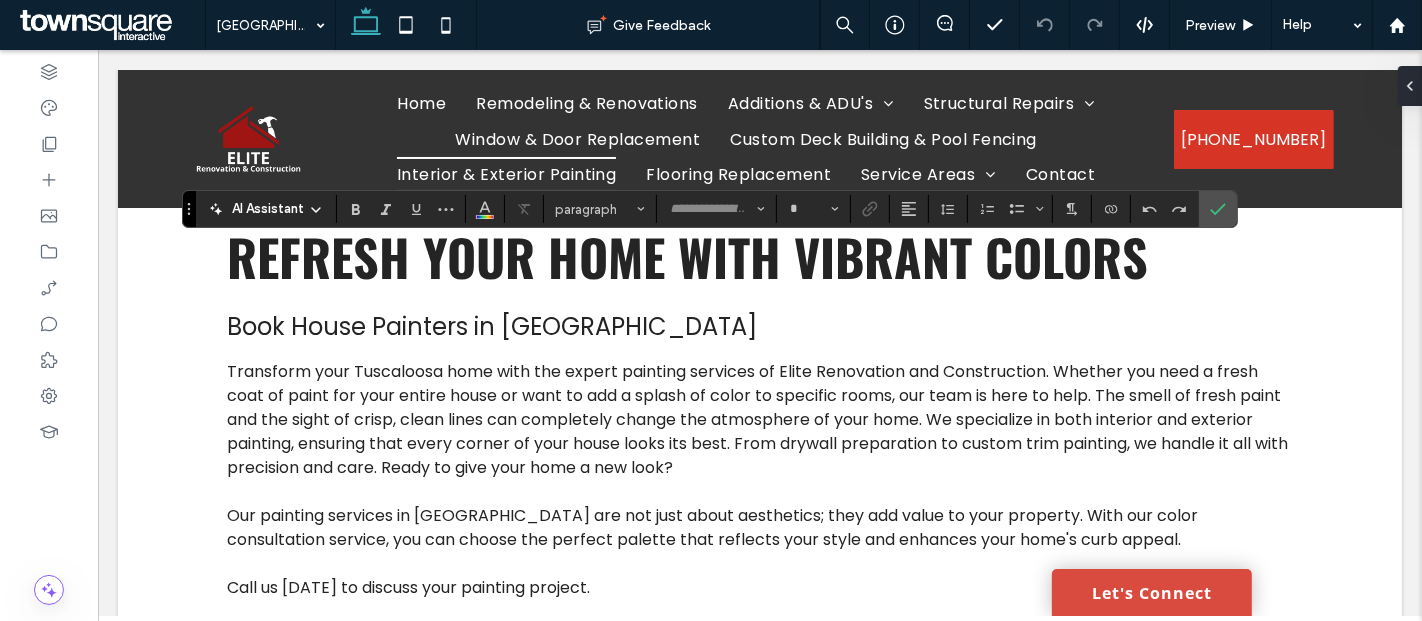 type on "*******" 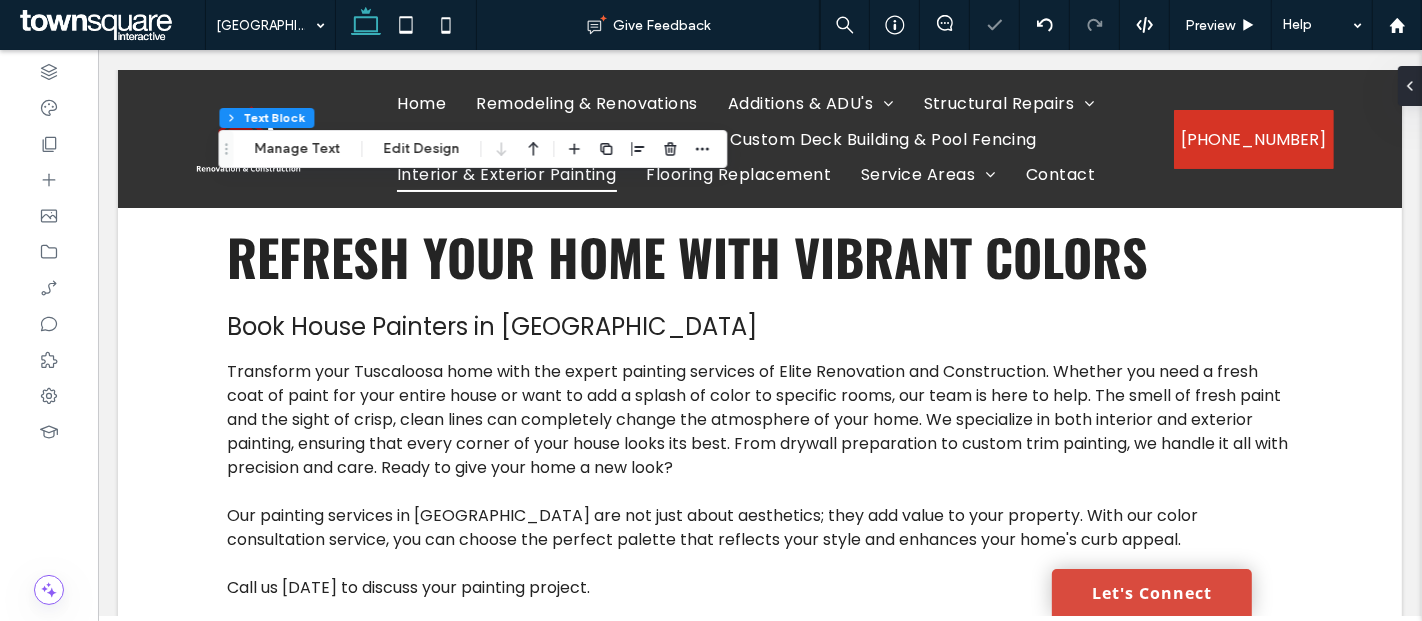 type on "*******" 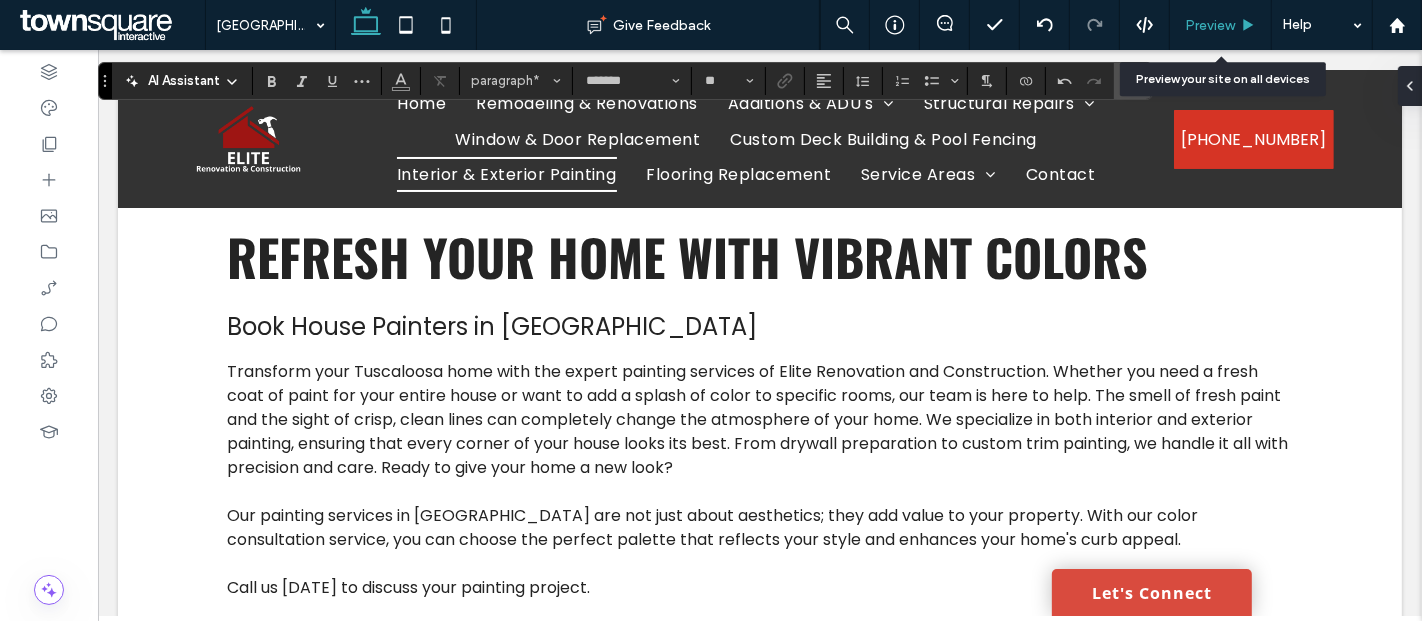 click on "Preview" at bounding box center (1221, 25) 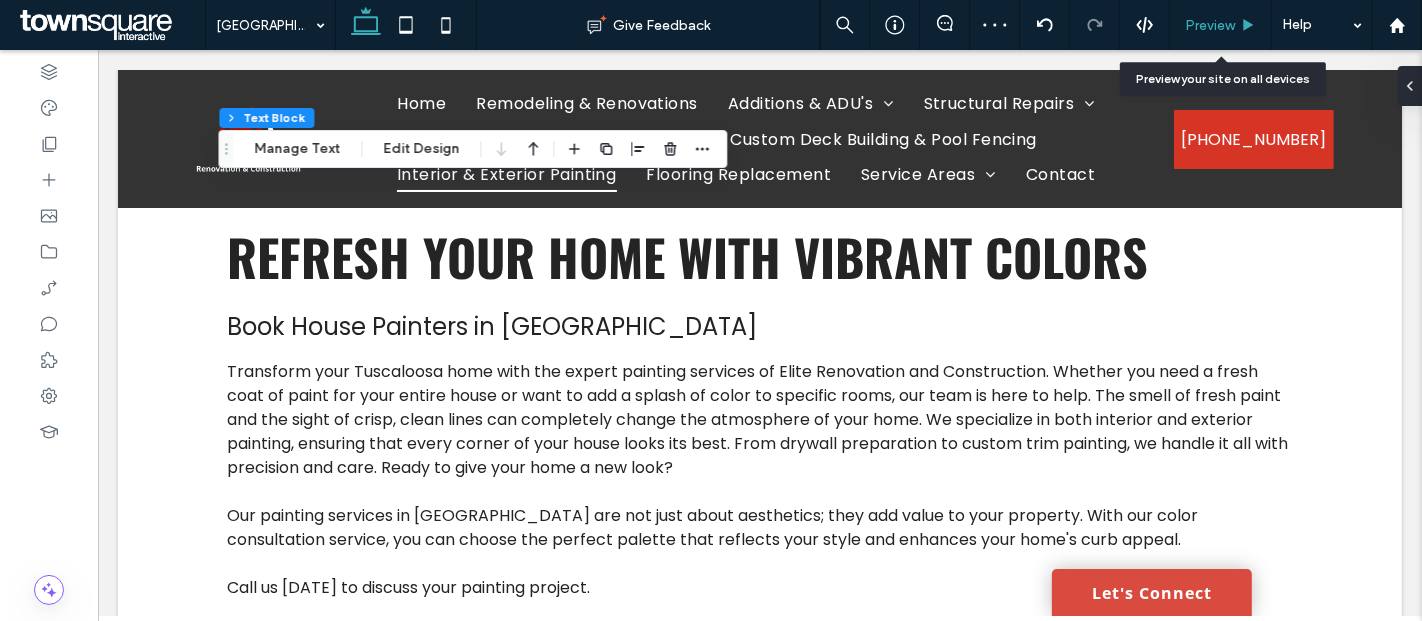 click on "Preview" at bounding box center (1210, 25) 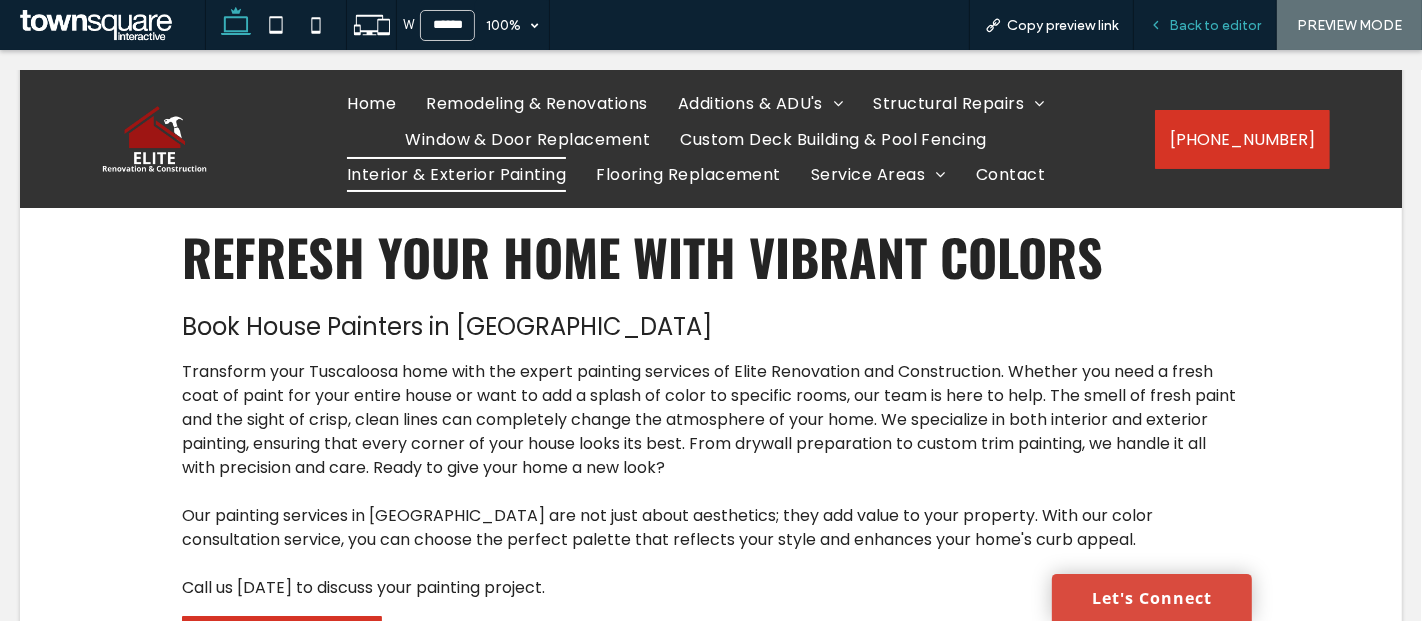 click on "Back to editor" at bounding box center (1215, 25) 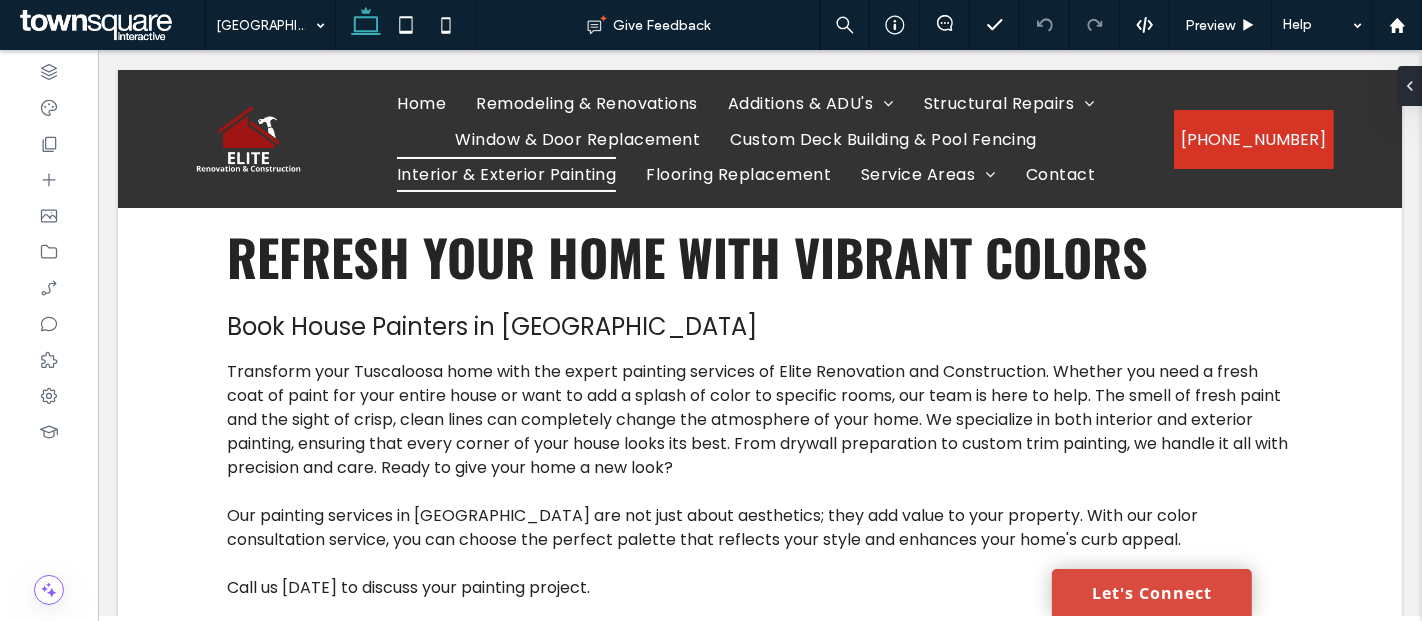 type on "*******" 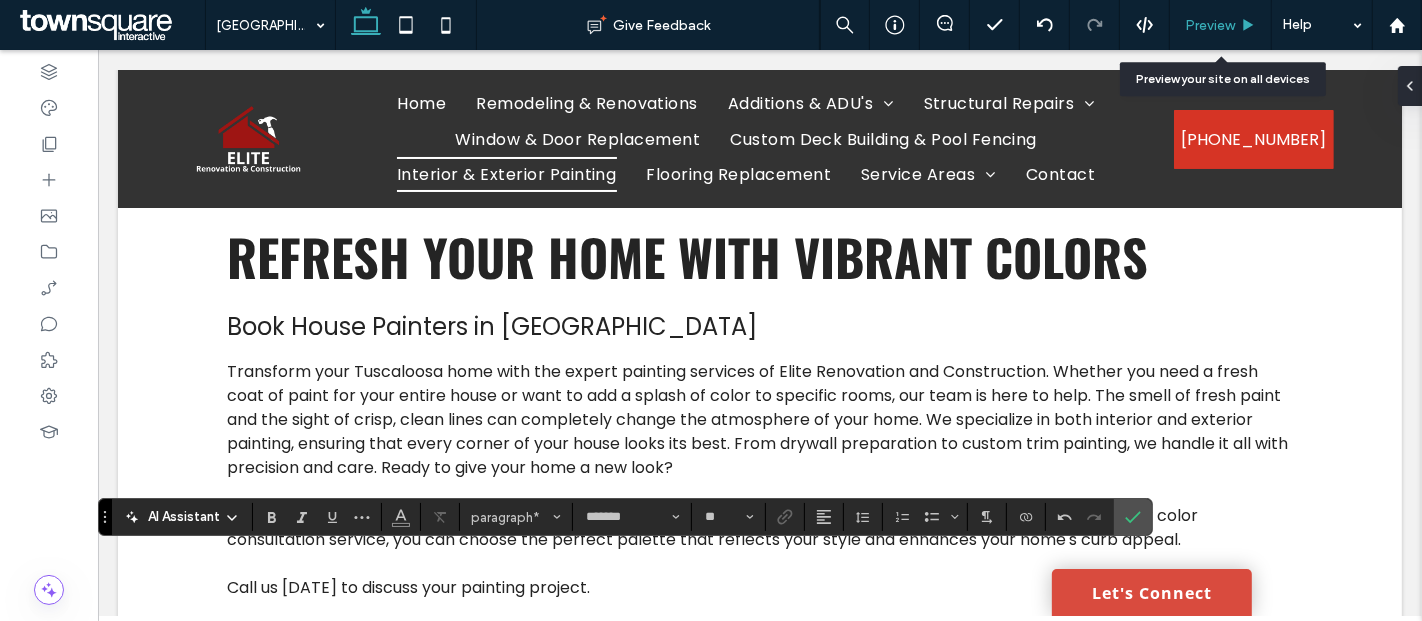 click on "Preview" at bounding box center (1210, 25) 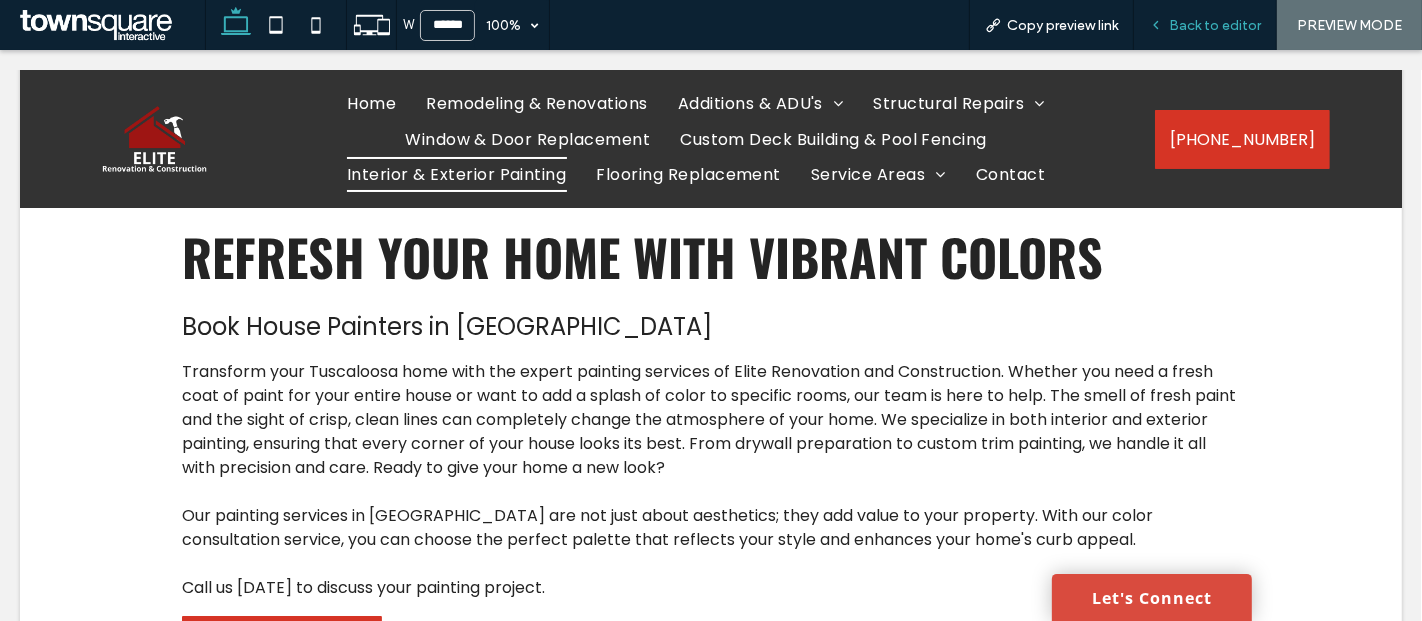 click on "Back to editor" at bounding box center [1205, 25] 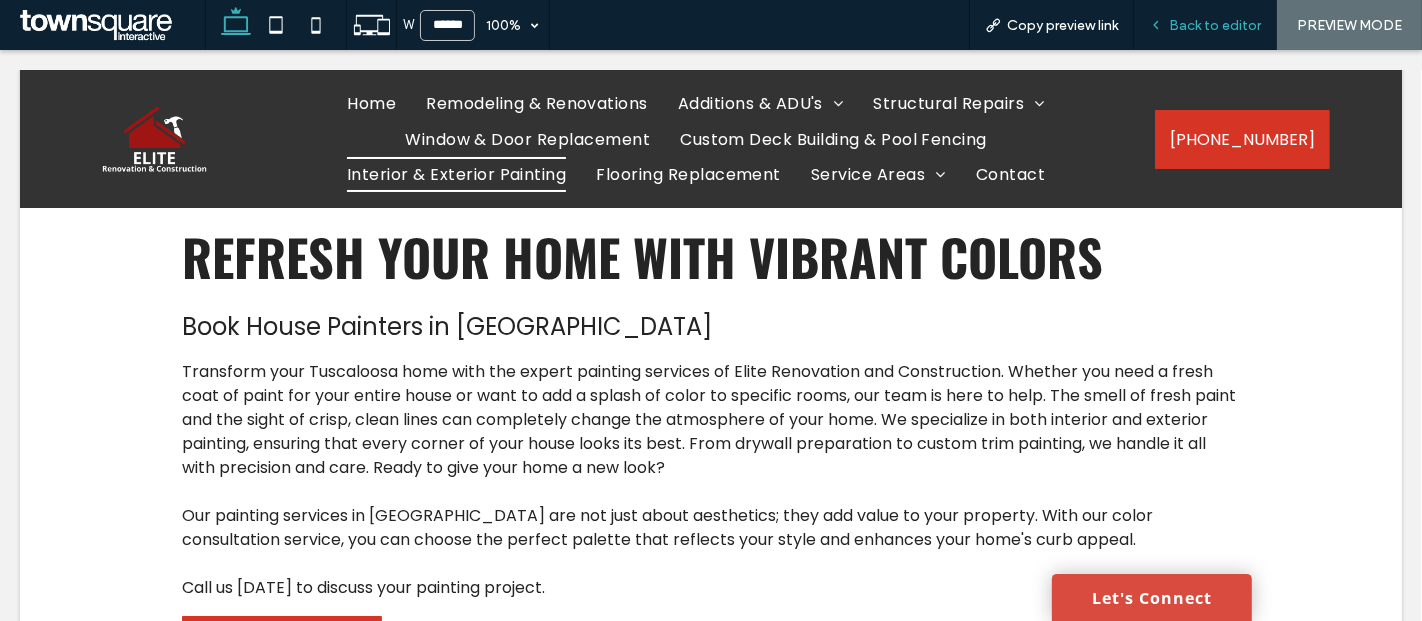 click on "Back to editor" at bounding box center (1215, 25) 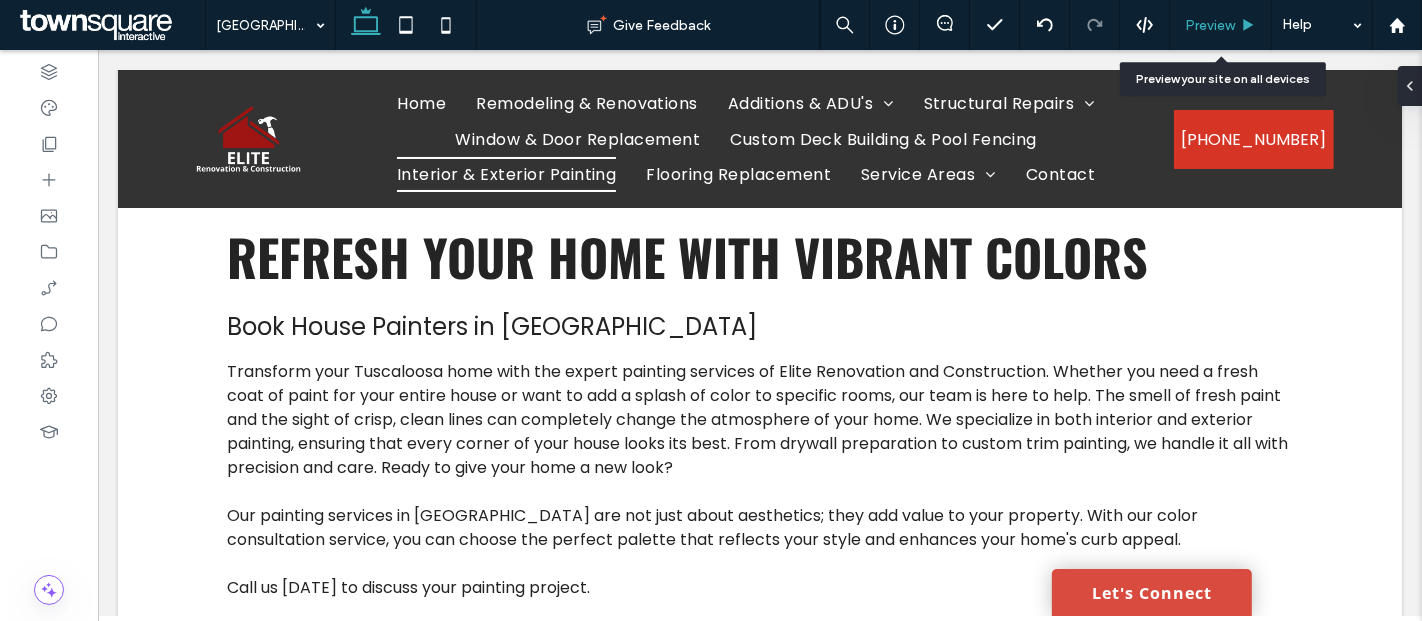 click on "Preview" at bounding box center [1221, 25] 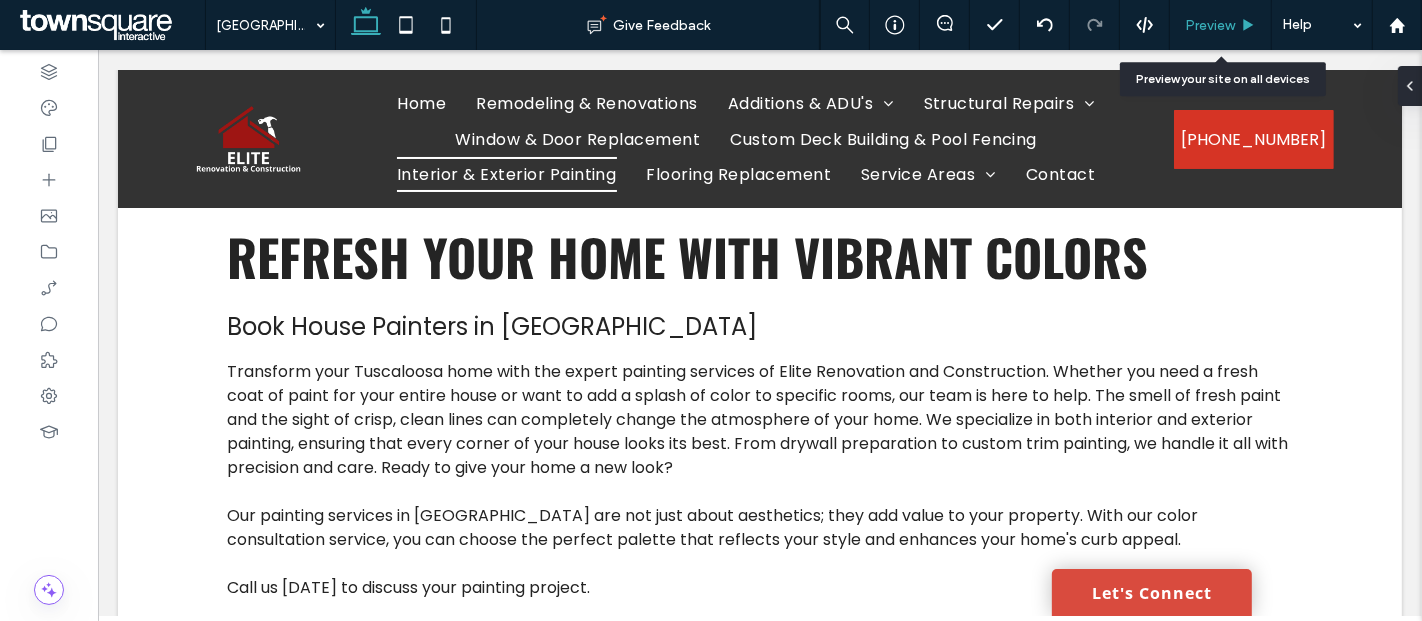 click on "Preview" at bounding box center (1210, 25) 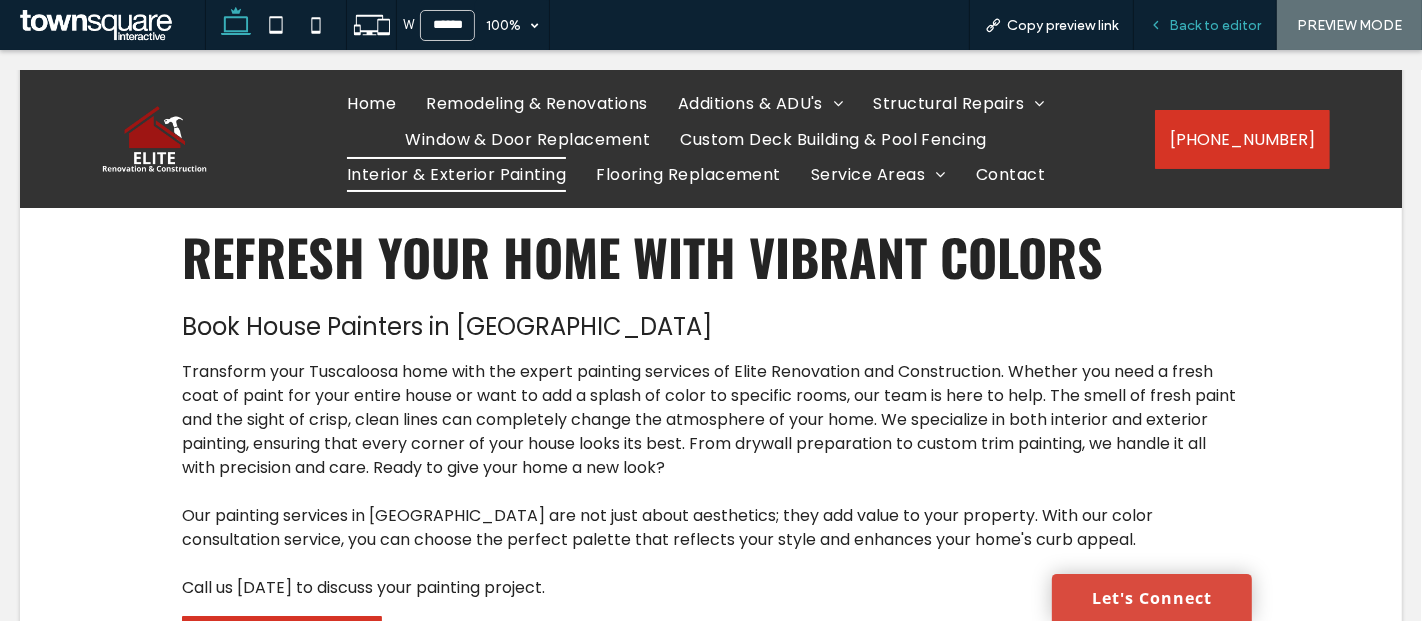 click on "Back to editor" at bounding box center [1205, 25] 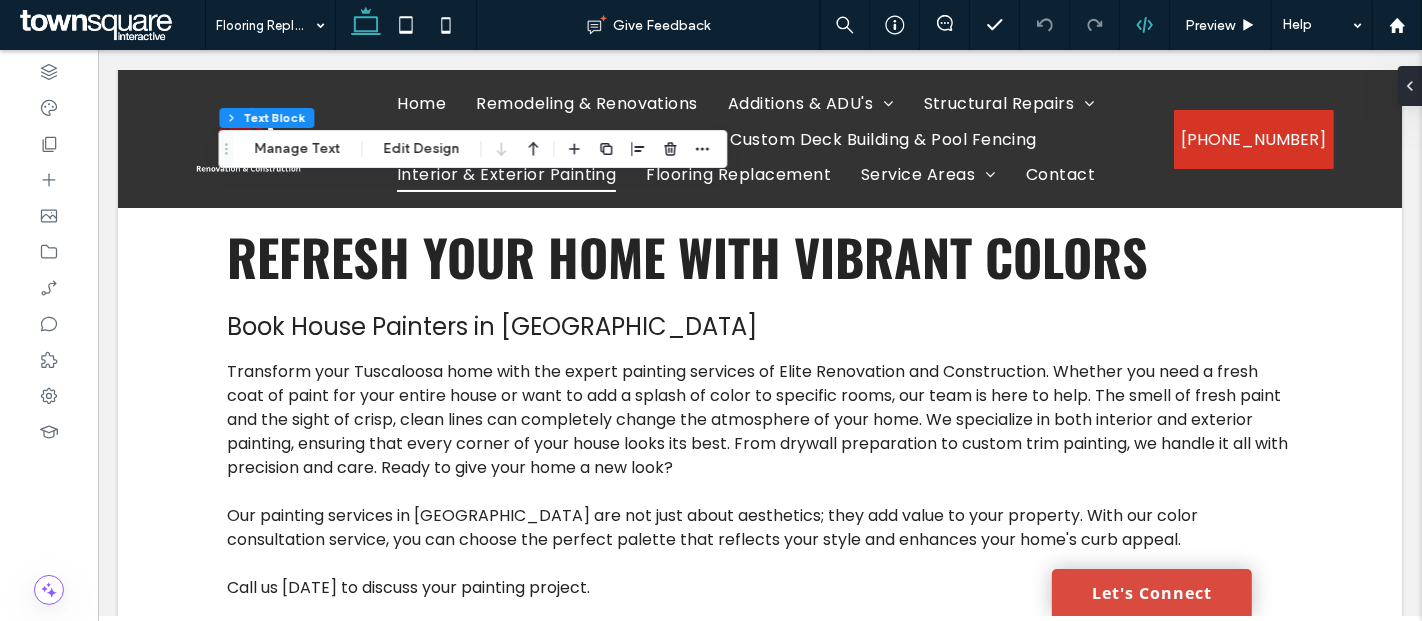 type on "*******" 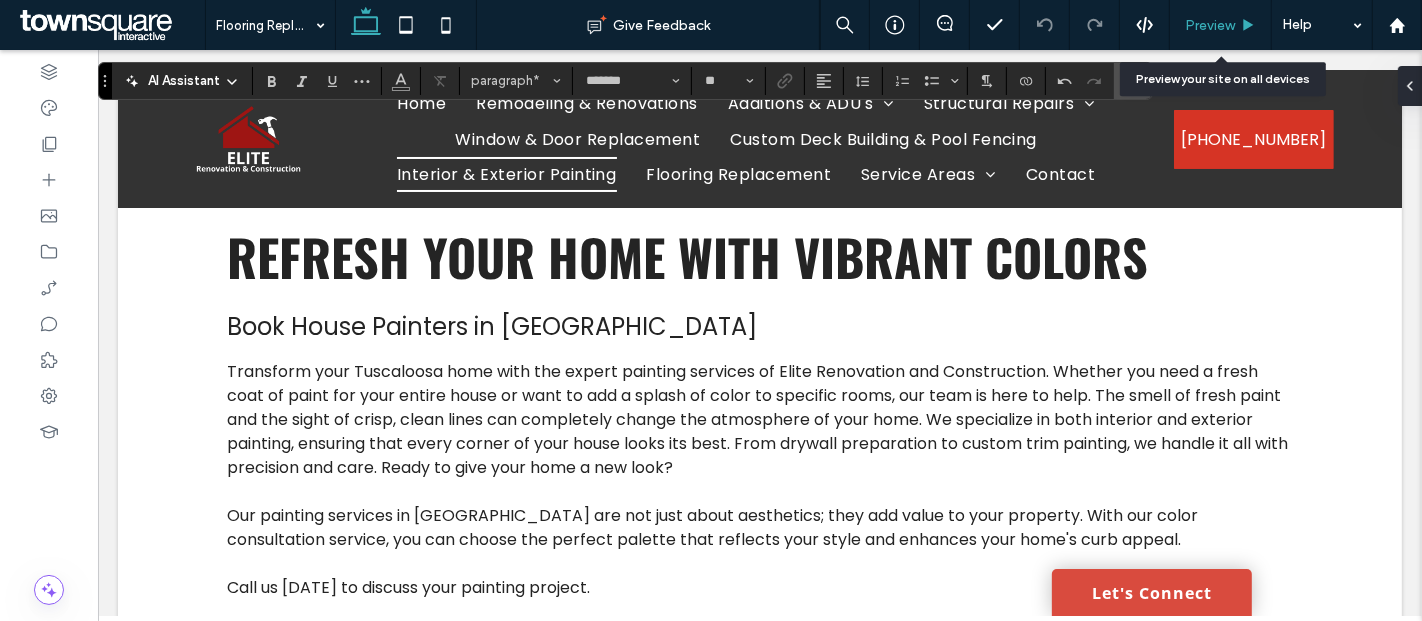 click on "Preview" at bounding box center (1221, 25) 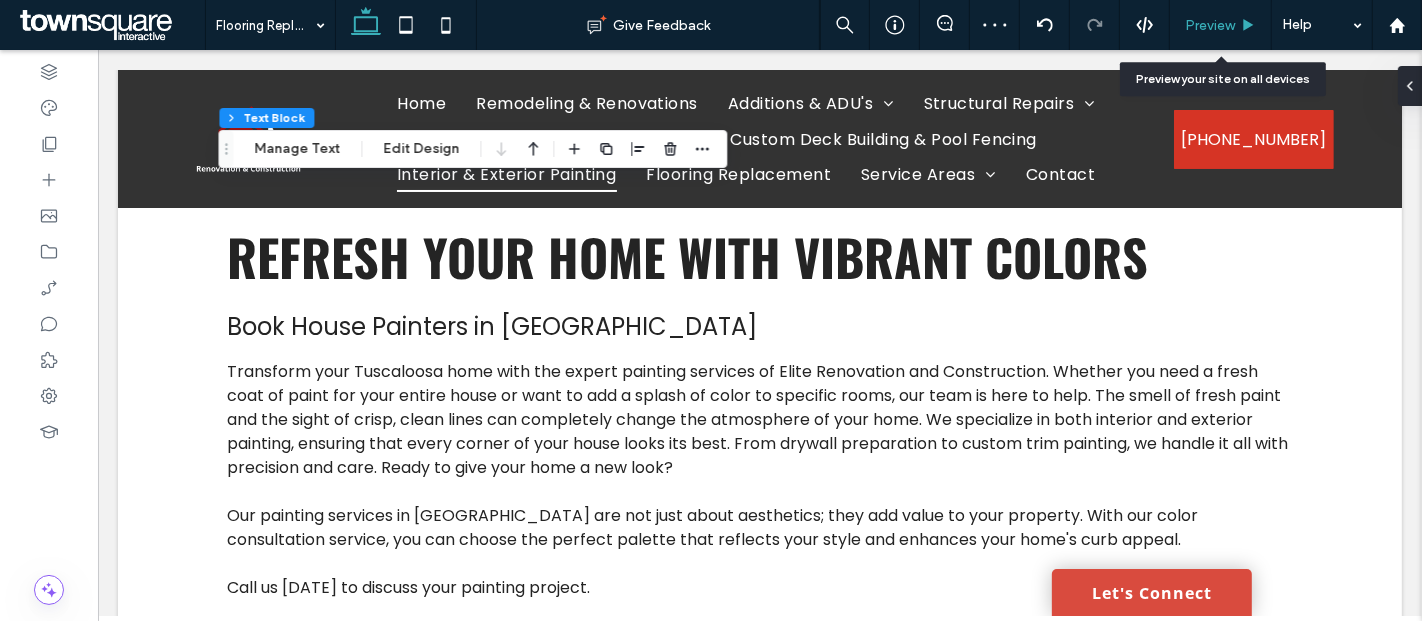 click on "Preview" at bounding box center (1210, 25) 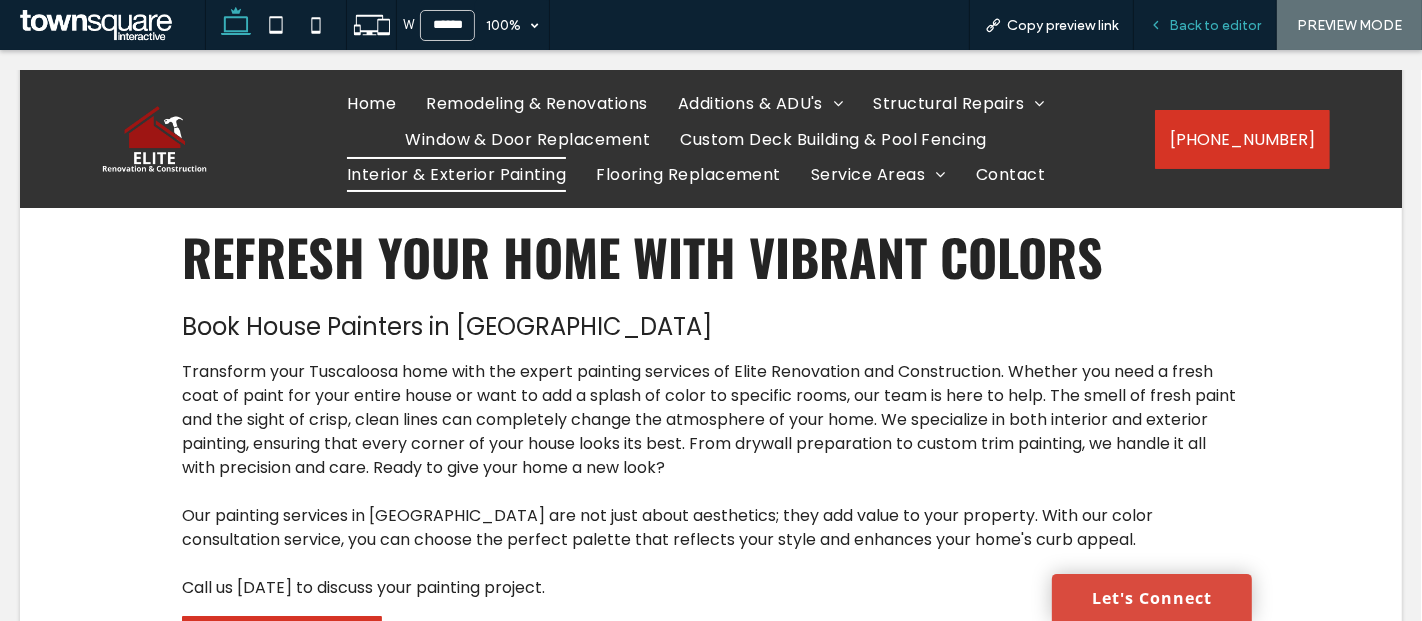 click on "Back to editor" at bounding box center (1215, 25) 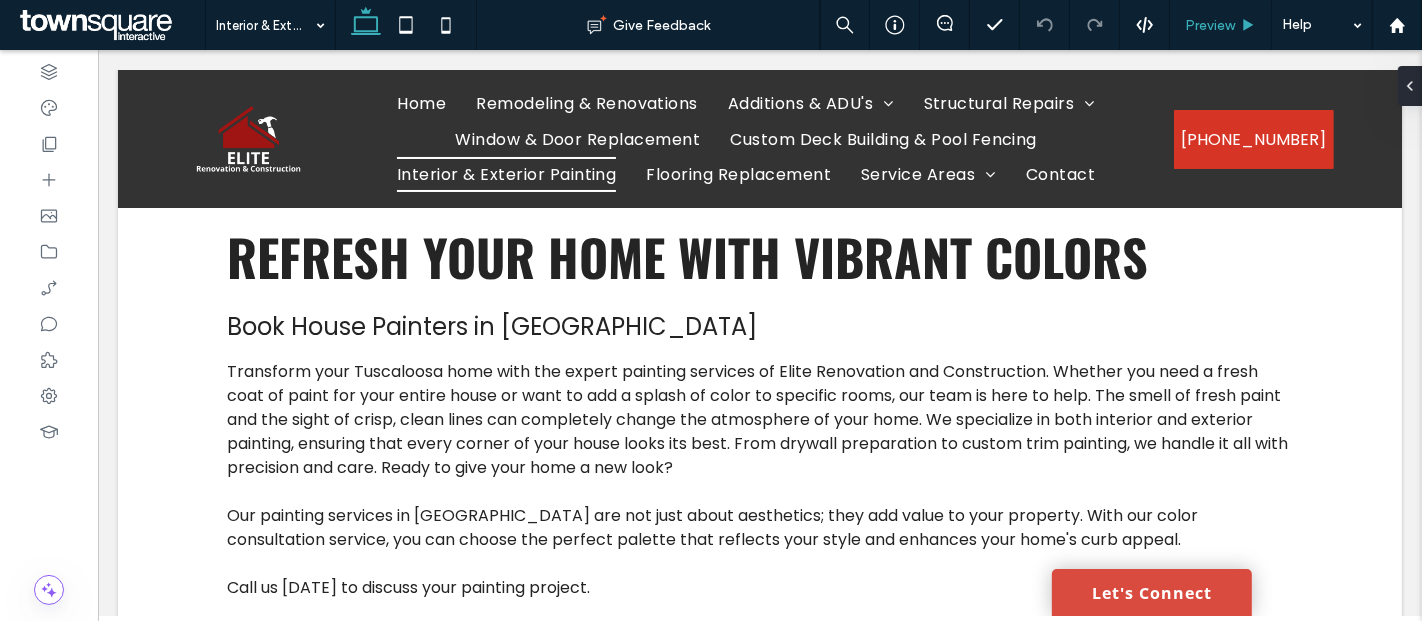 type on "*******" 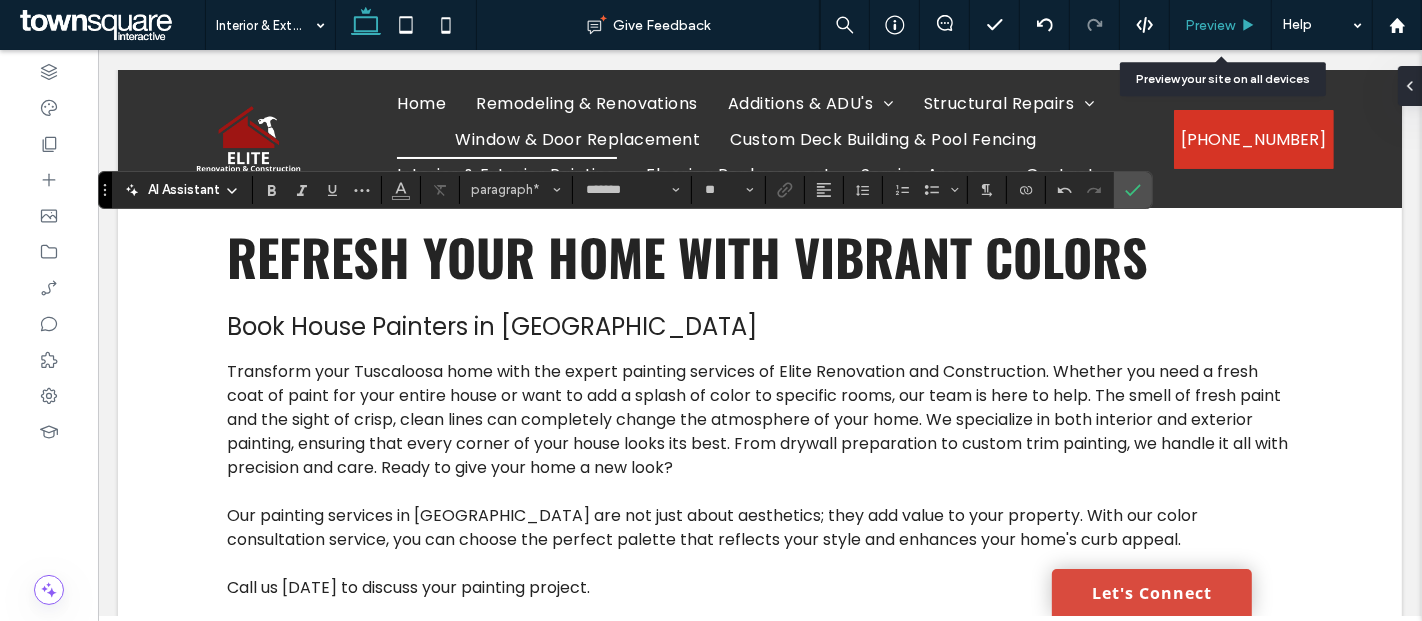 click on "Preview" at bounding box center [1210, 25] 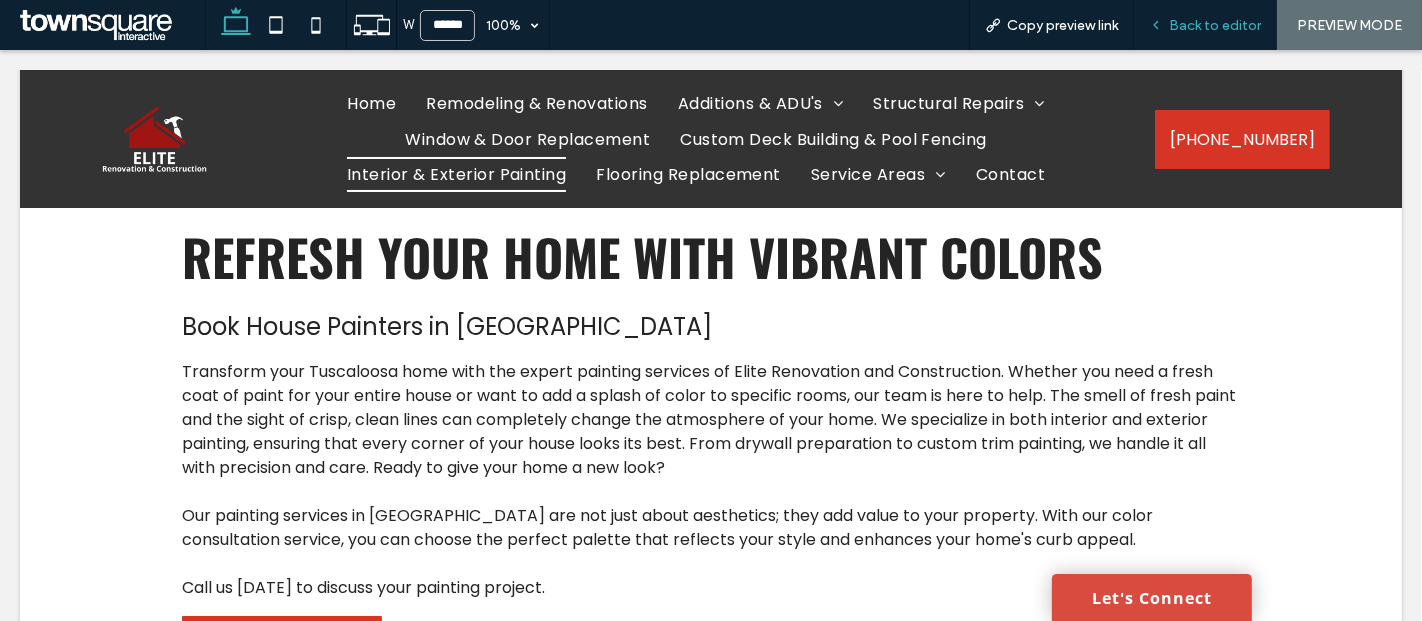 click on "Back to editor" at bounding box center [1205, 25] 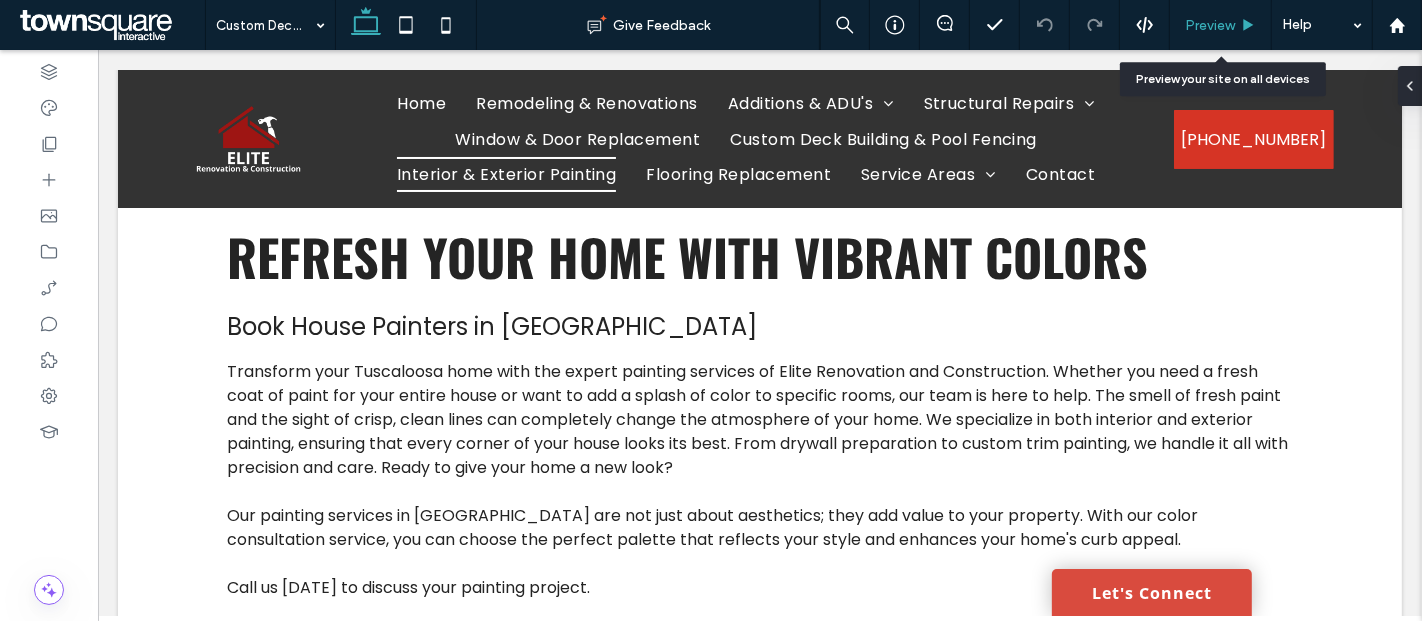 click on "Preview" at bounding box center (1210, 25) 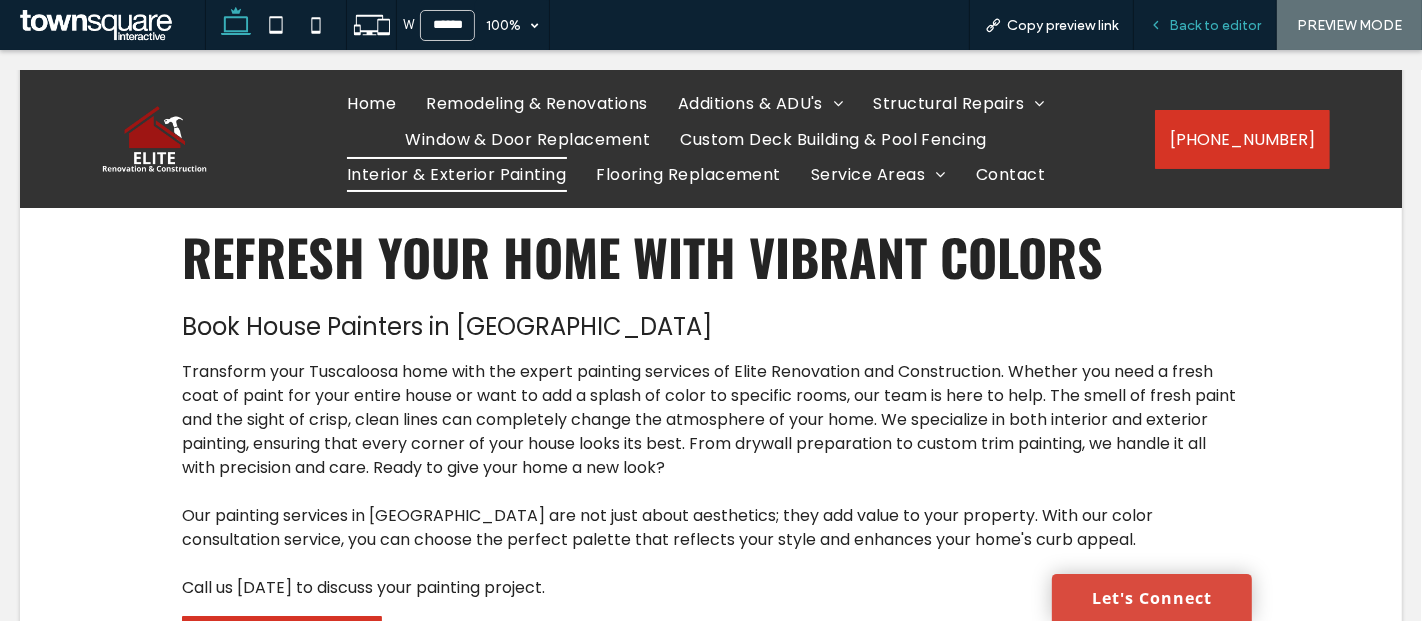 click on "Back to editor" at bounding box center (1205, 25) 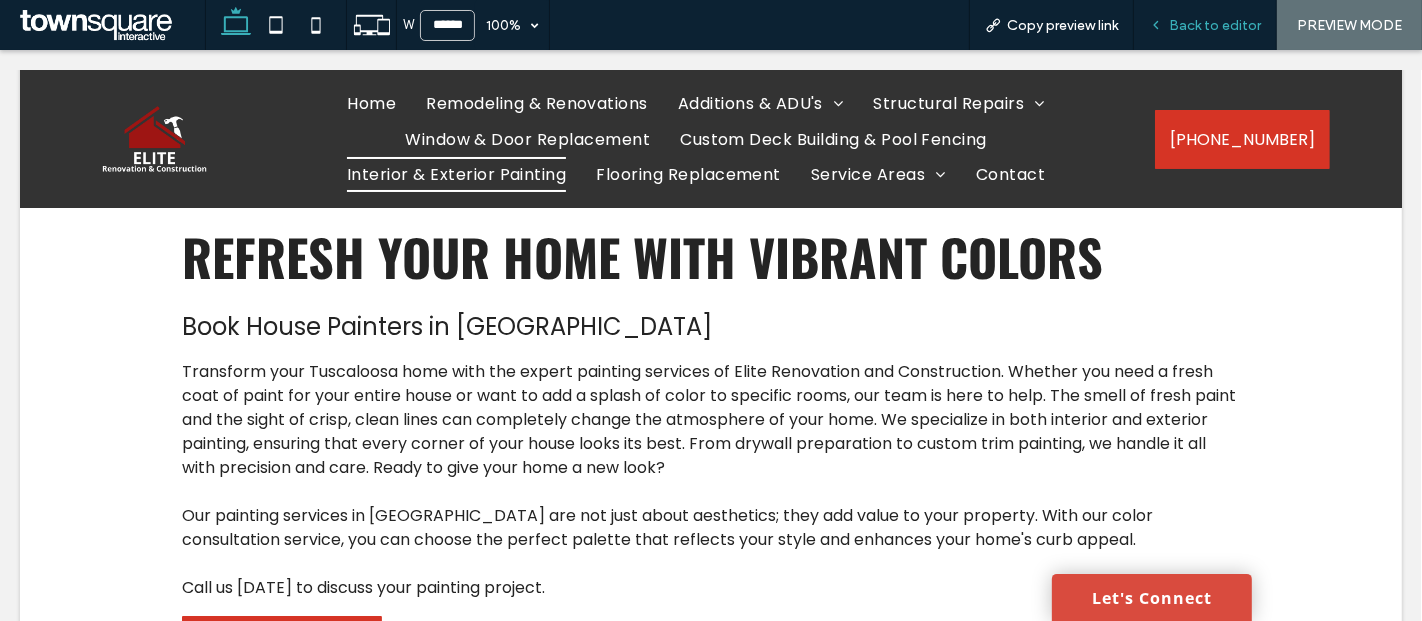 click on "Back to editor" at bounding box center (1215, 25) 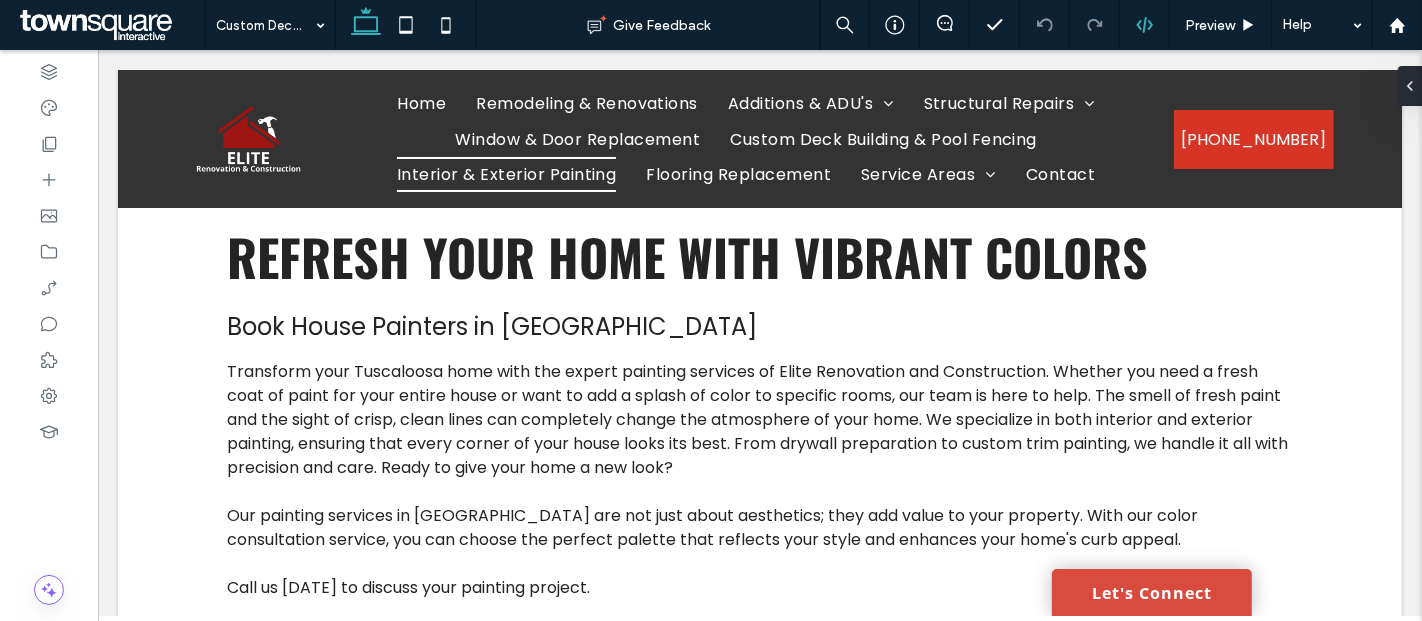 type on "*******" 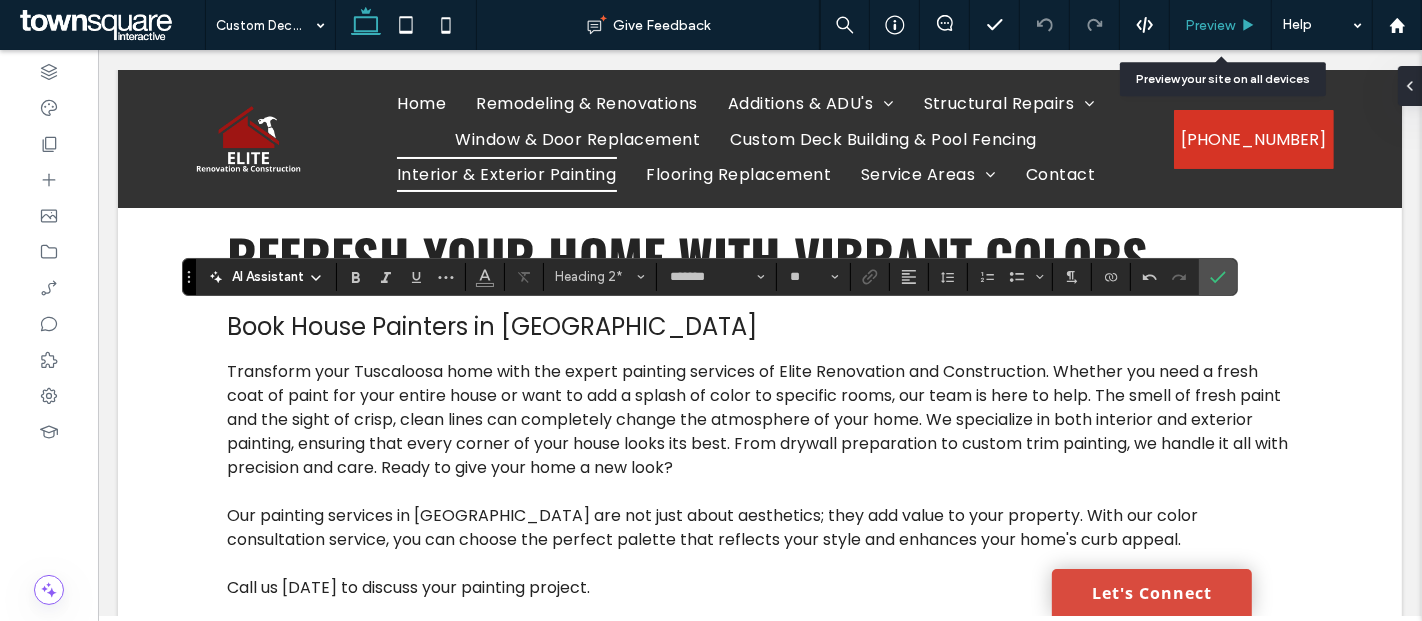 click on "Preview" at bounding box center (1210, 25) 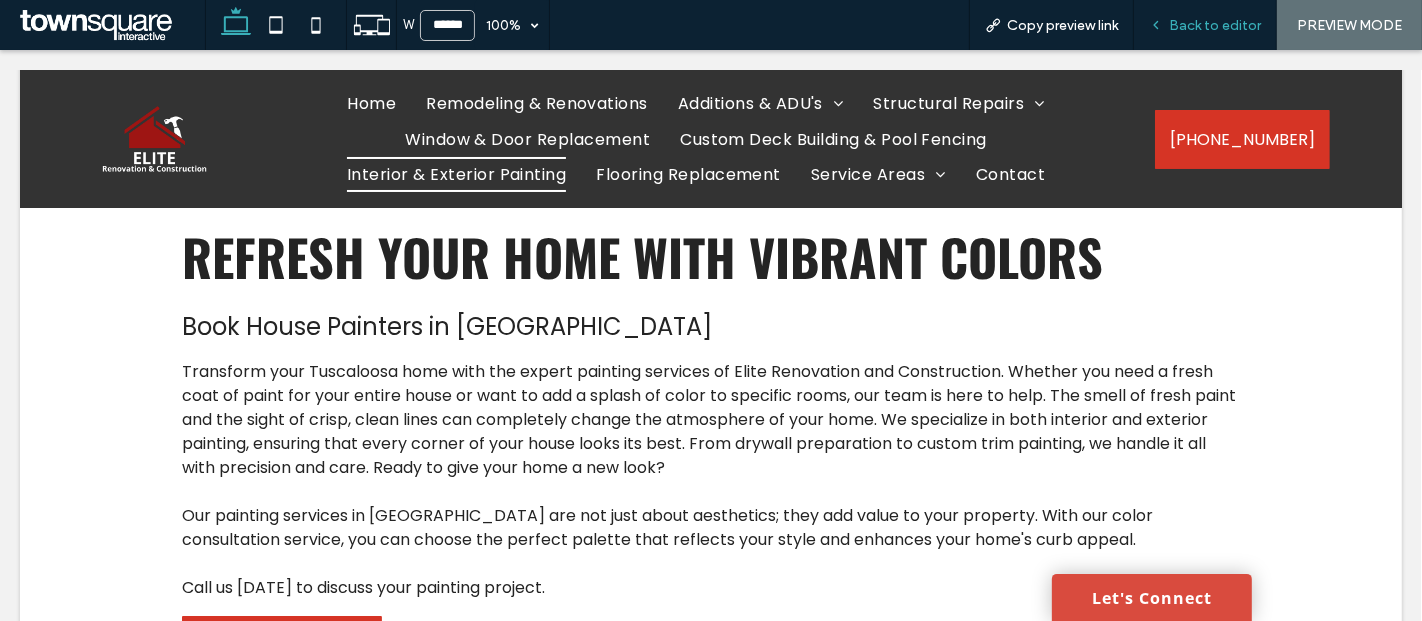 click on "Back to editor" at bounding box center [1205, 25] 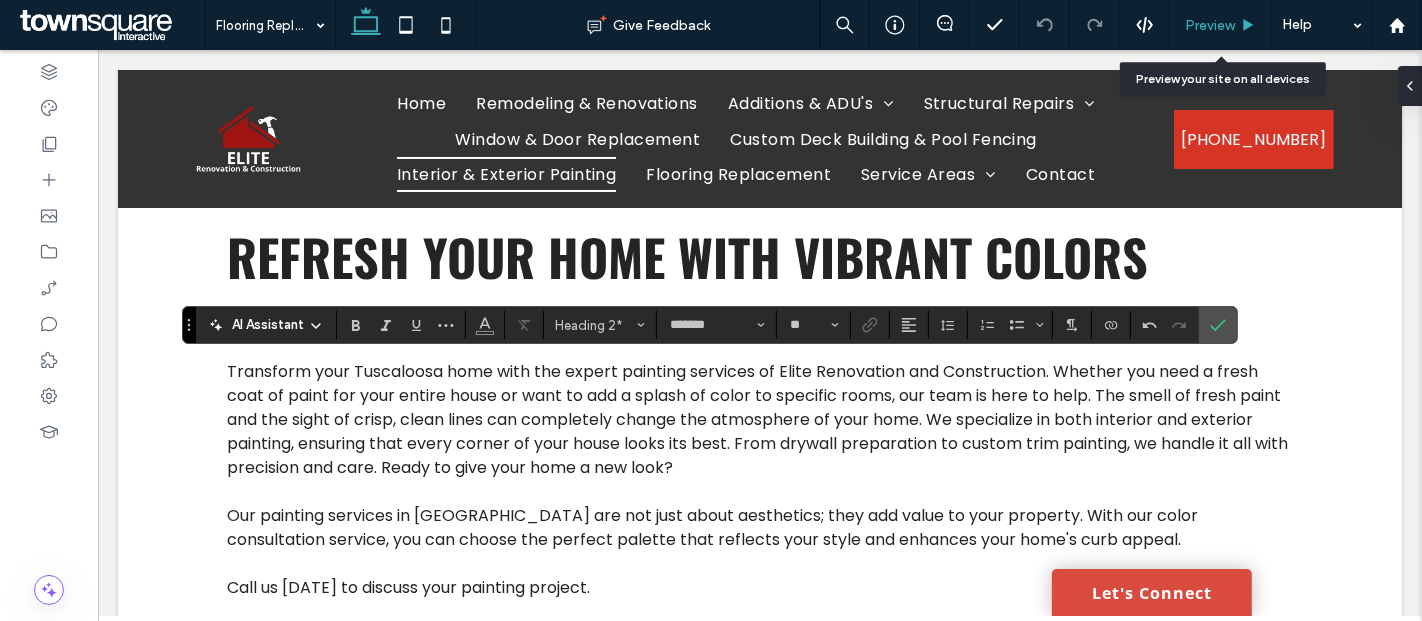 click on "Preview" at bounding box center [1210, 25] 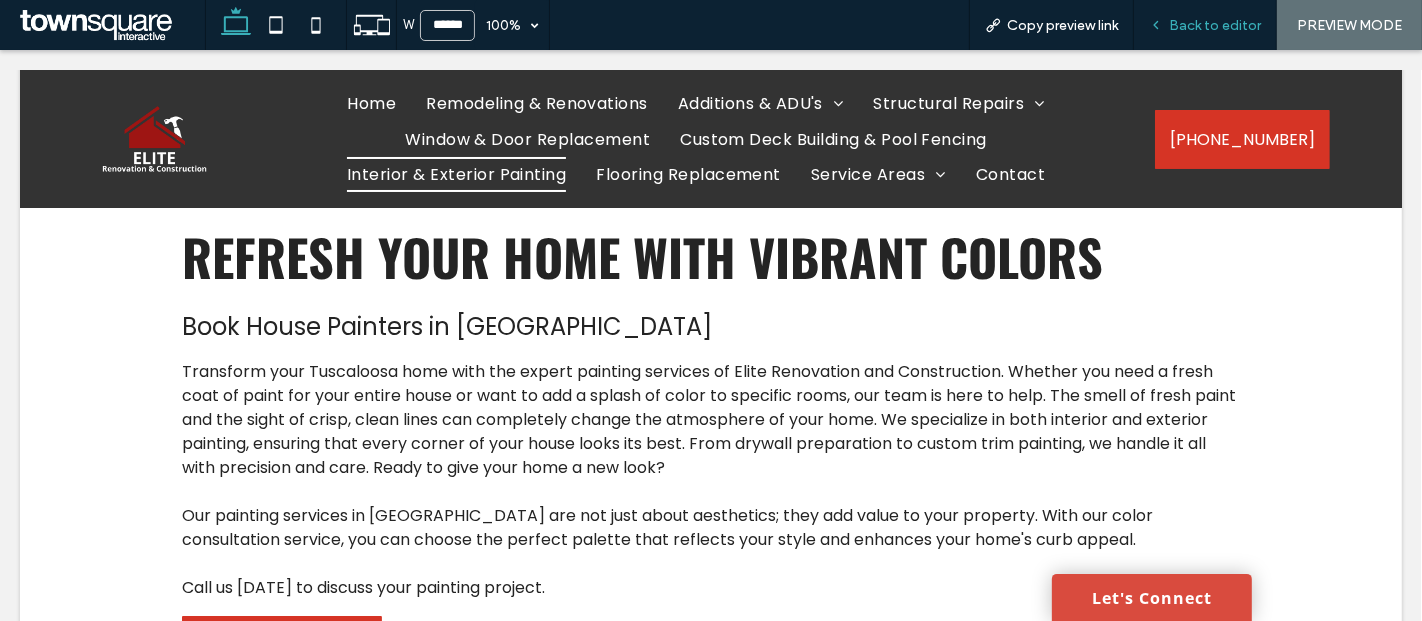 click on "Back to editor" at bounding box center (1215, 25) 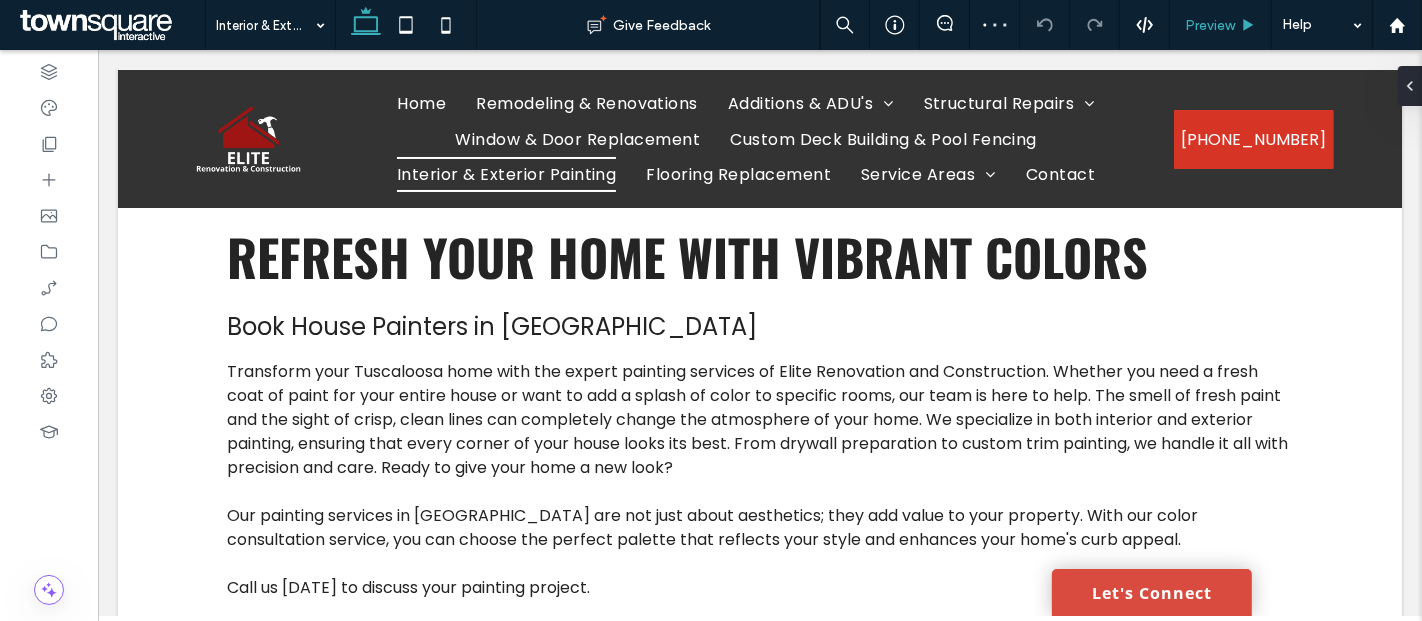 type on "*******" 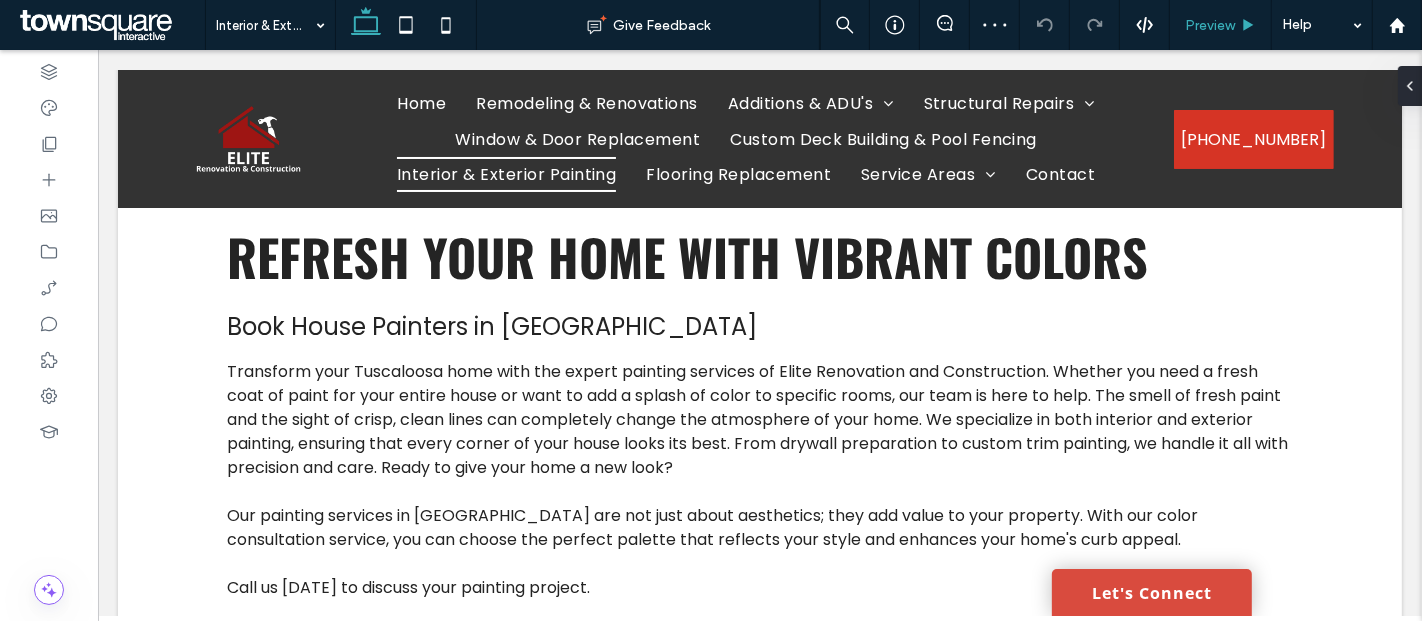 type on "**" 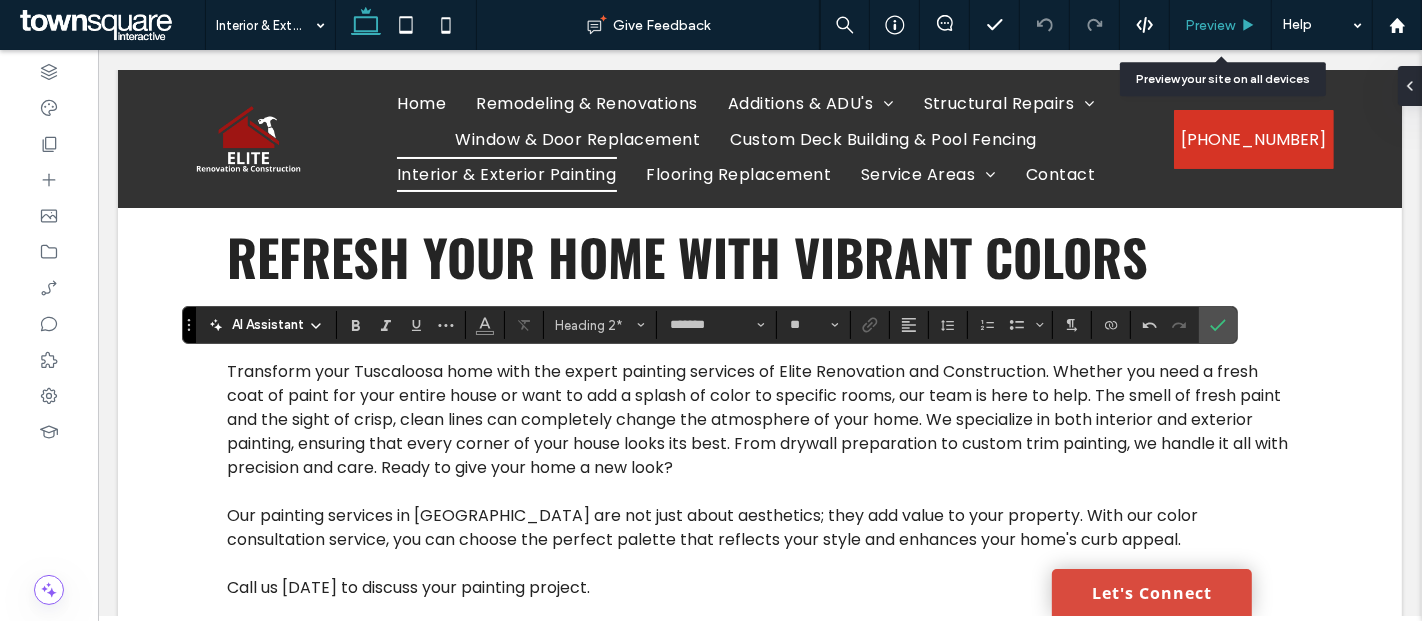 click on "Preview" at bounding box center [1210, 25] 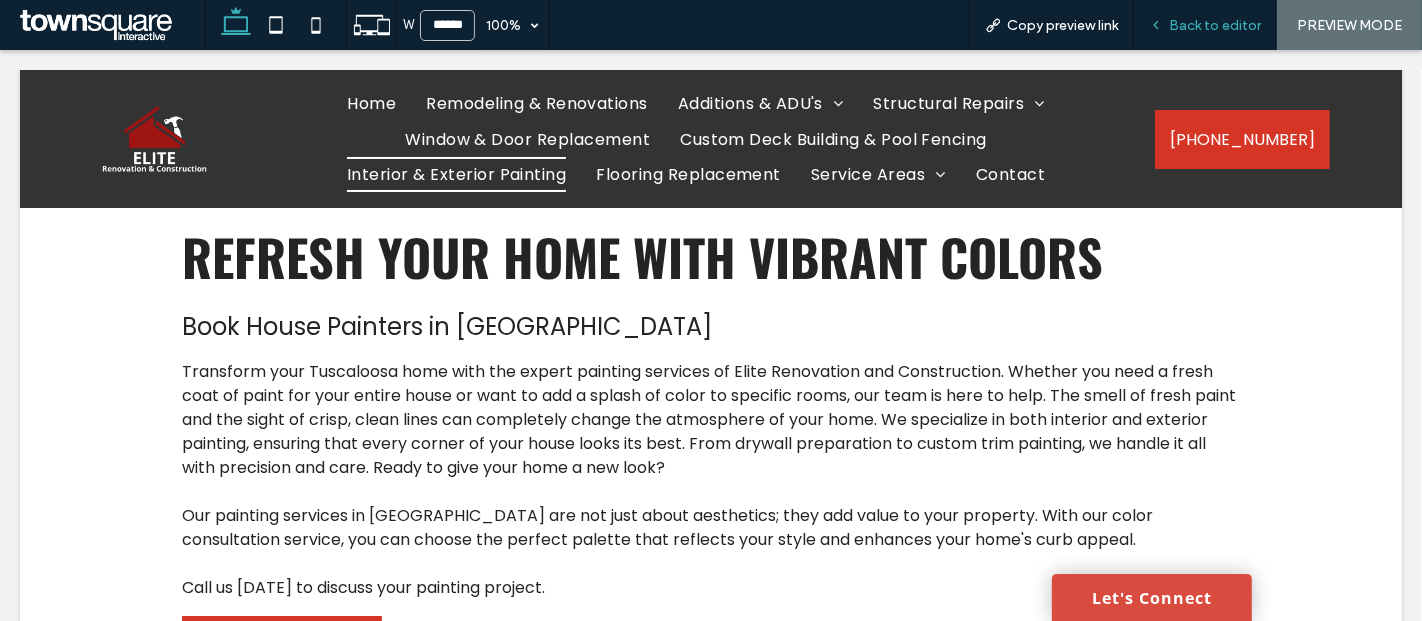click on "Back to editor" at bounding box center [1205, 25] 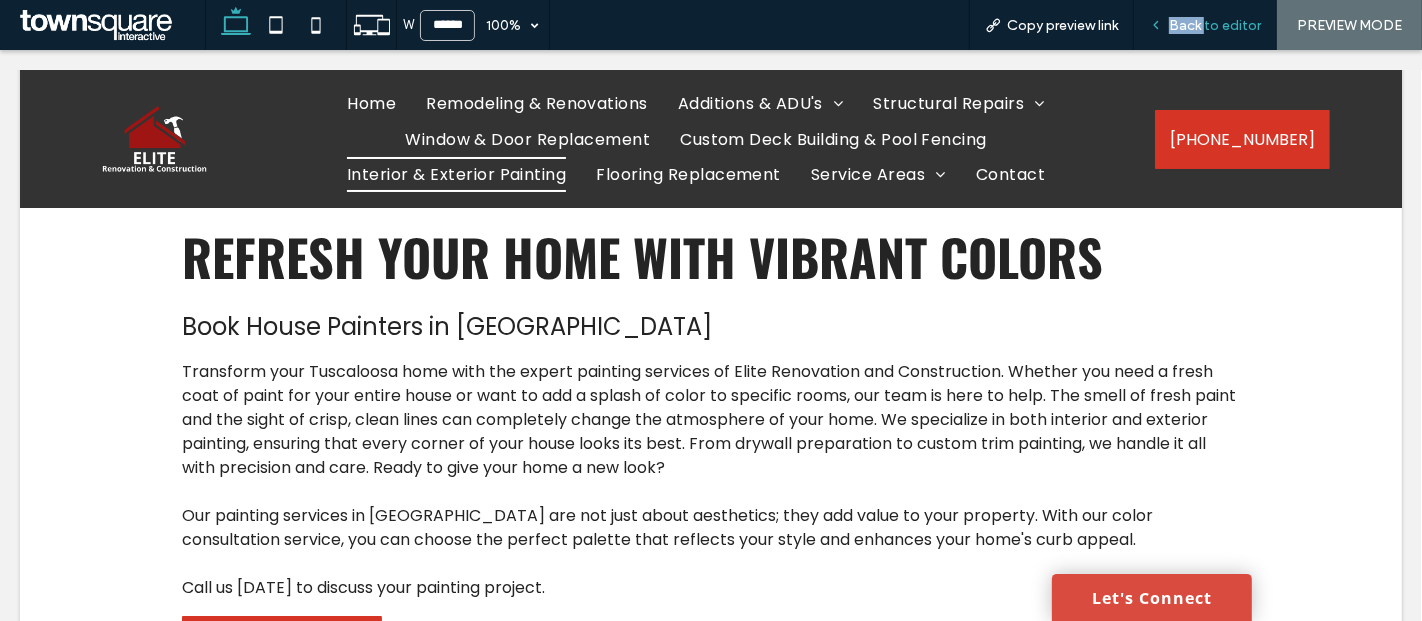 click on "Back to editor" at bounding box center [1205, 25] 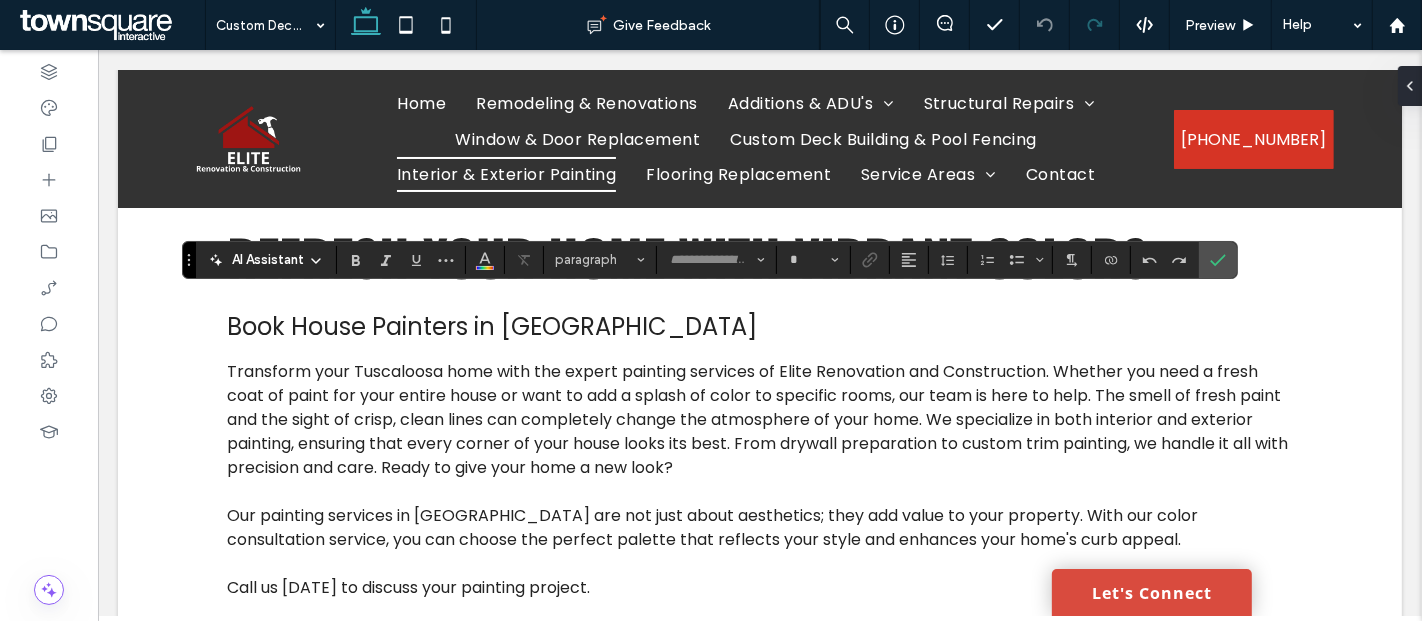 type on "*******" 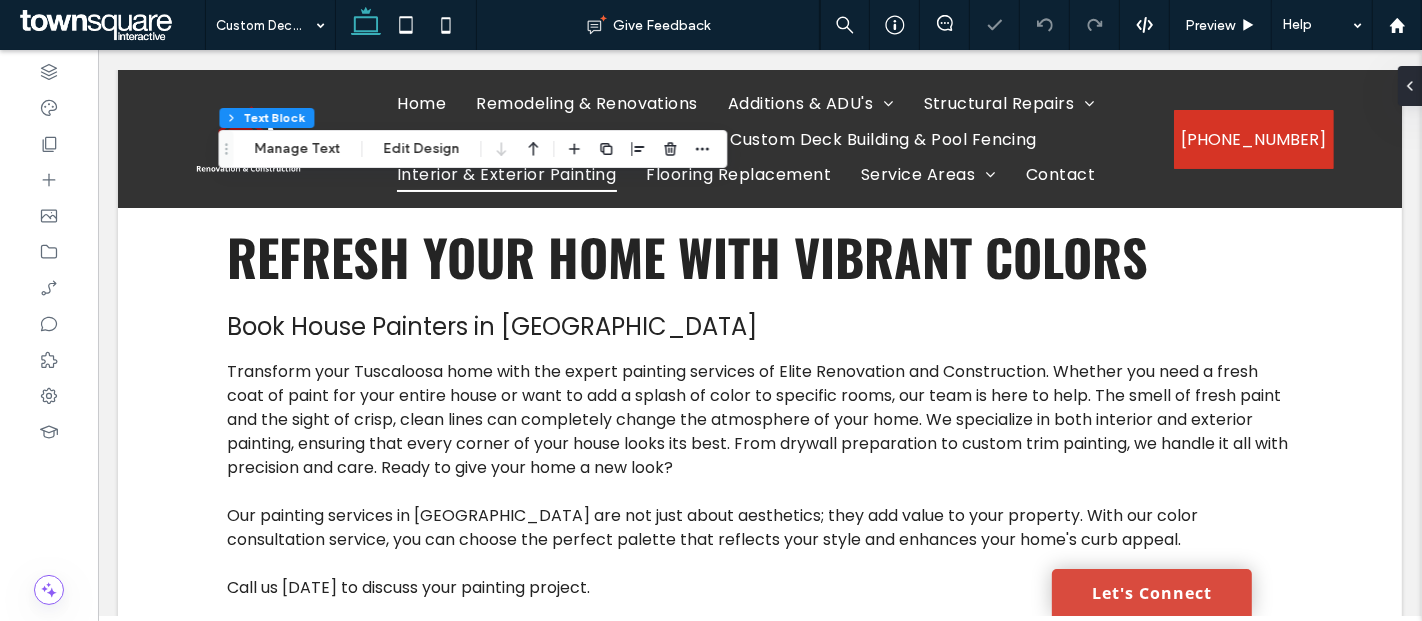 type on "*******" 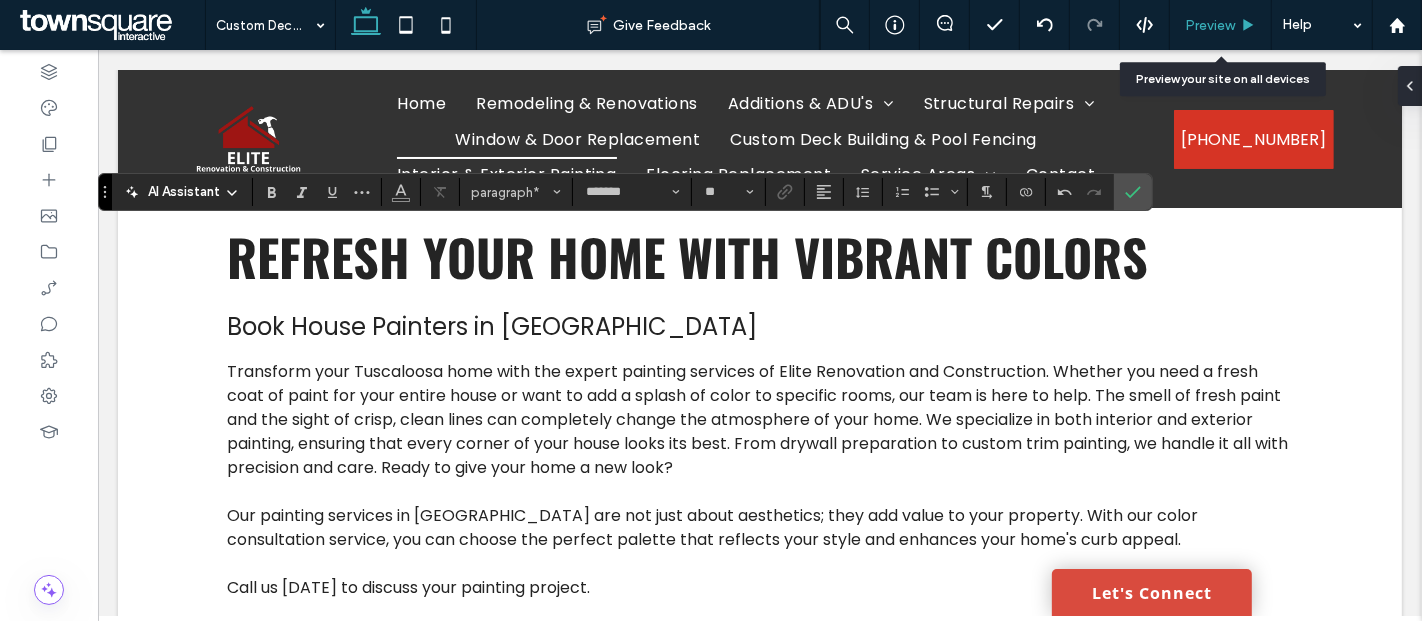 click on "Preview" at bounding box center (1210, 25) 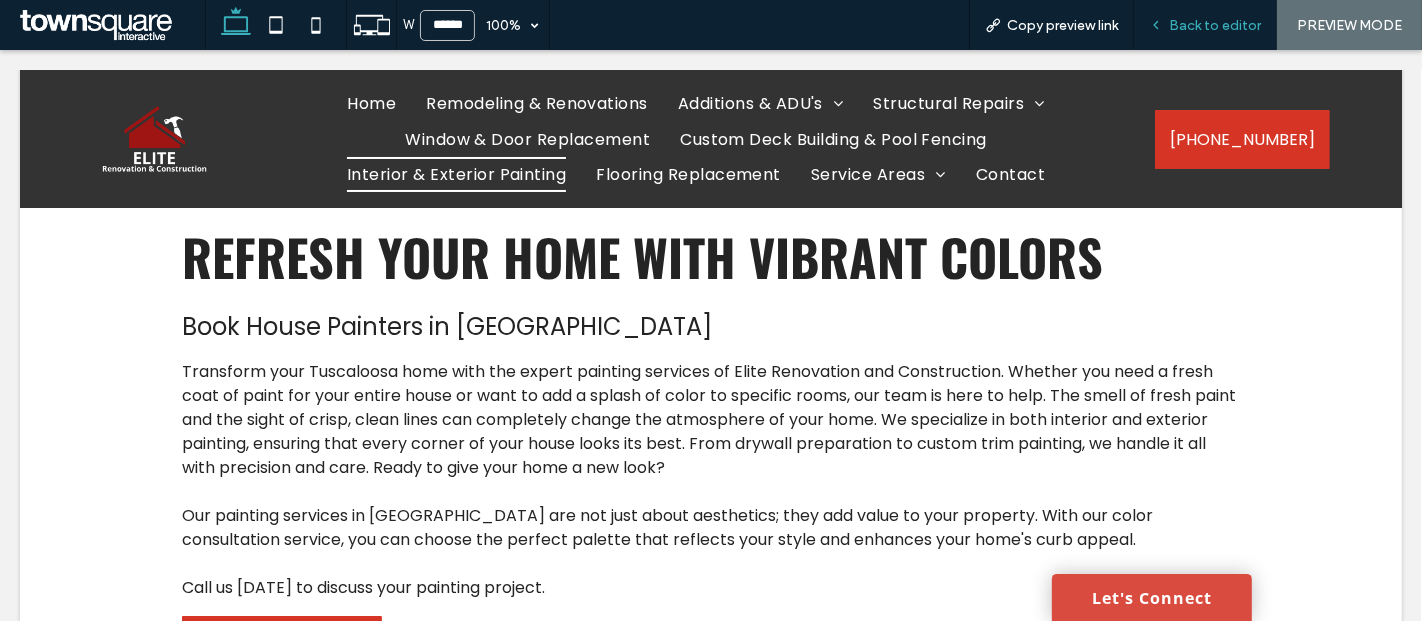 click on "Back to editor" at bounding box center [1215, 25] 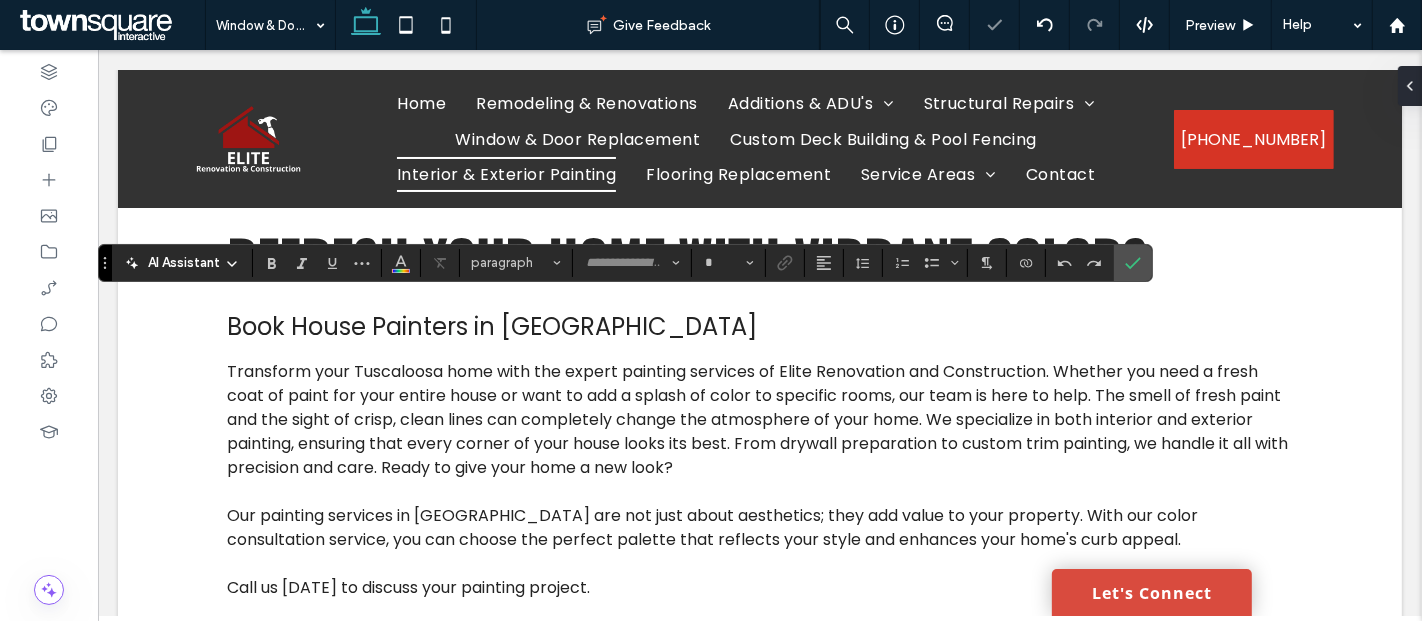 type on "*******" 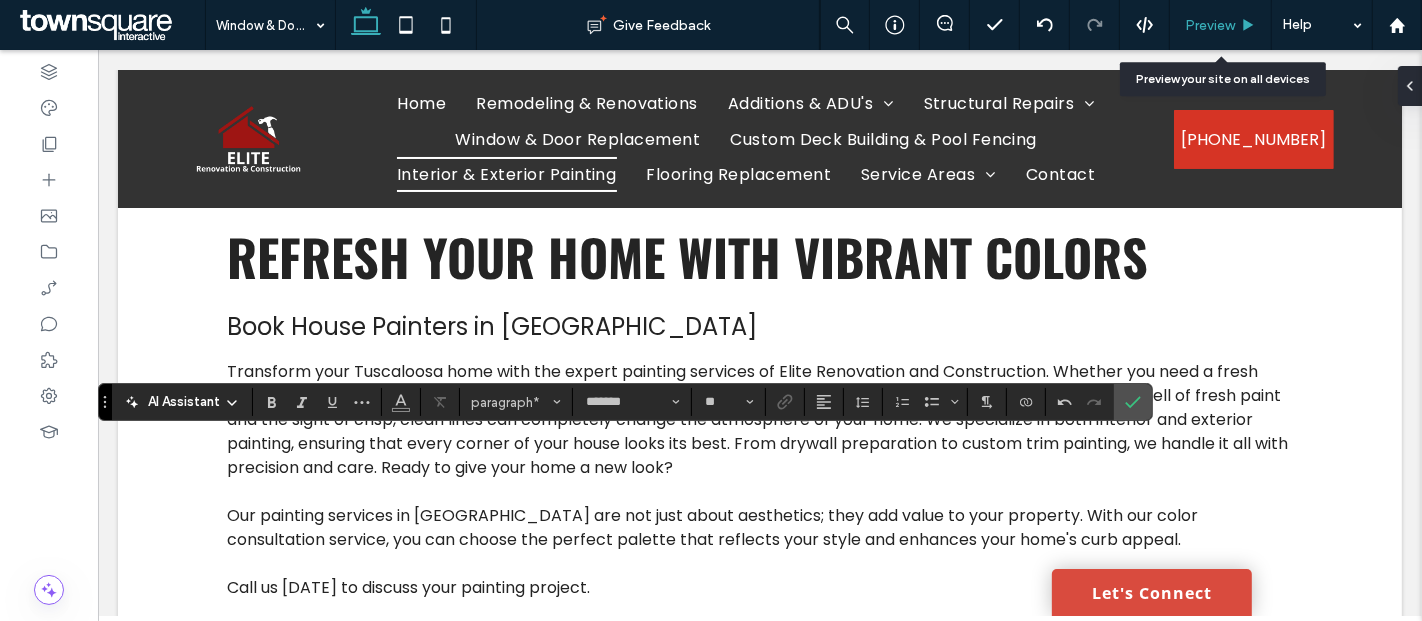 click on "Preview" at bounding box center (1221, 25) 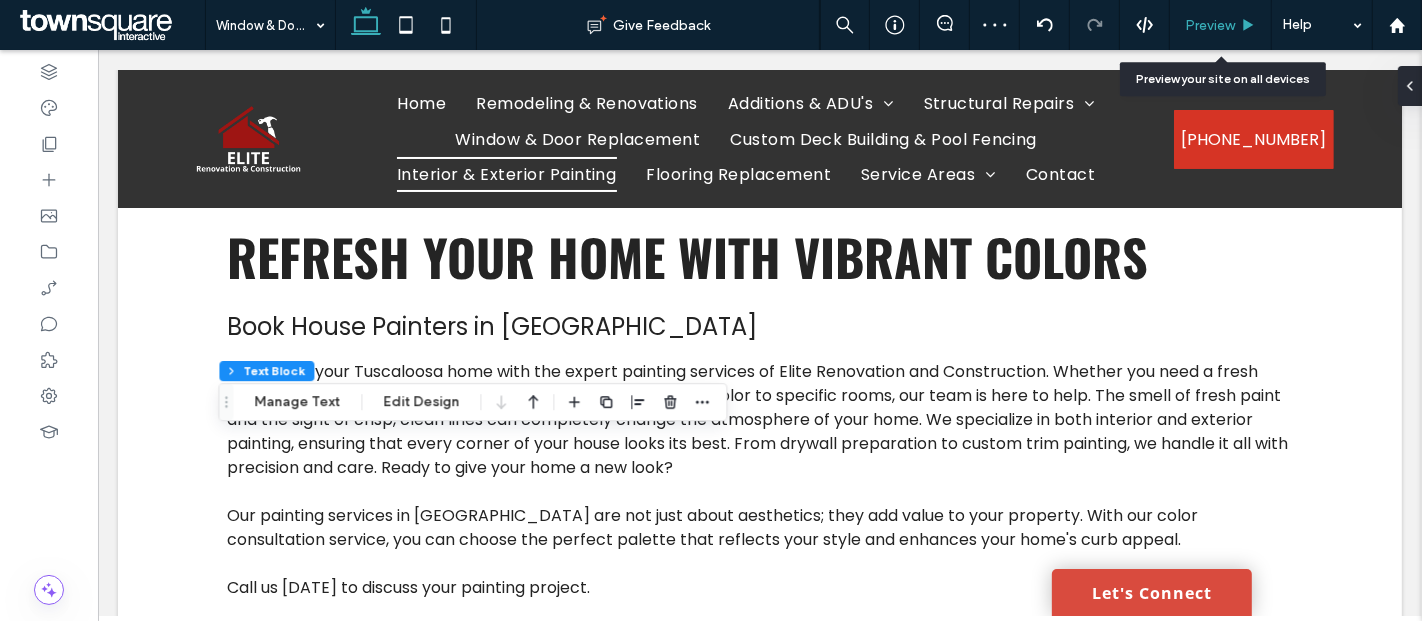 click on "Preview" at bounding box center (1220, 25) 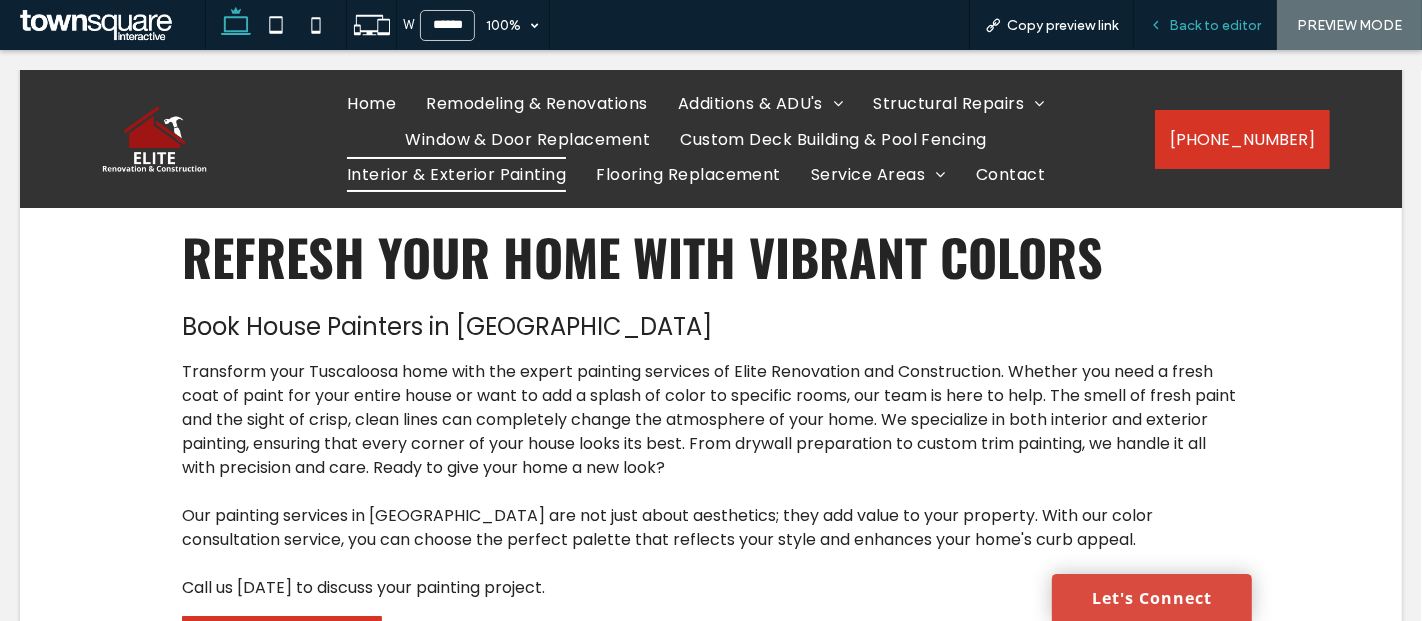 click on "Back to editor" at bounding box center [1205, 25] 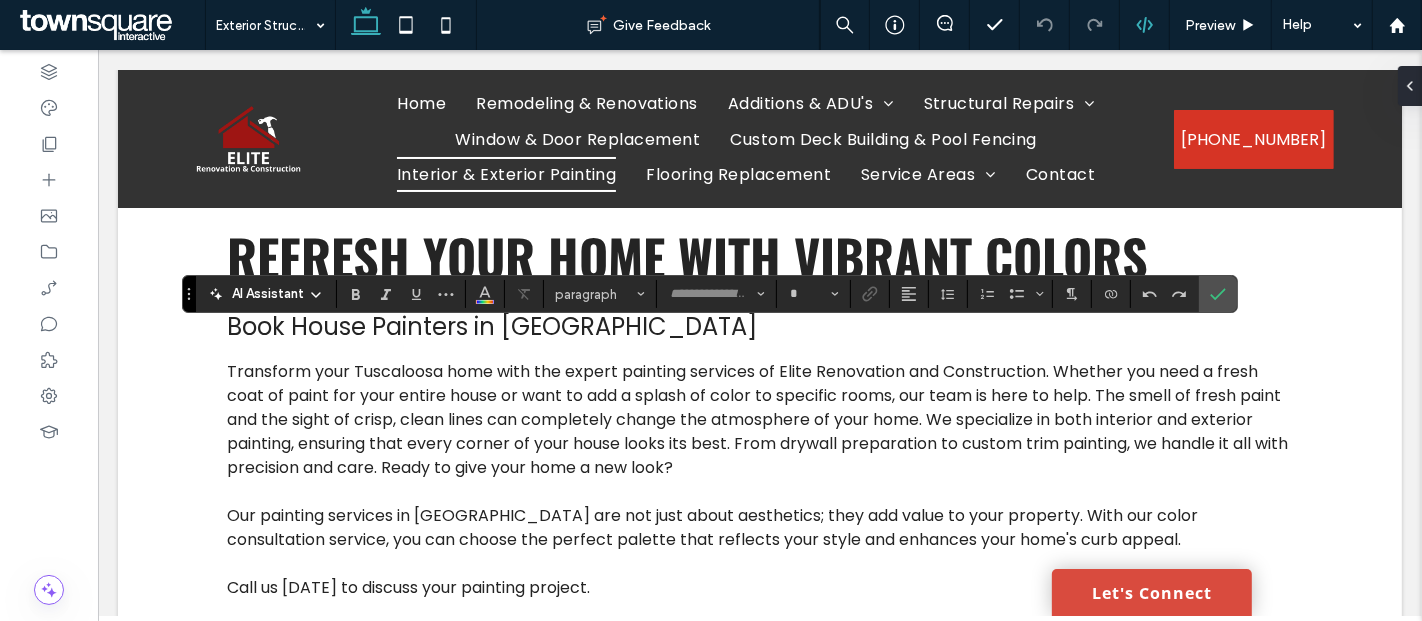 type on "*******" 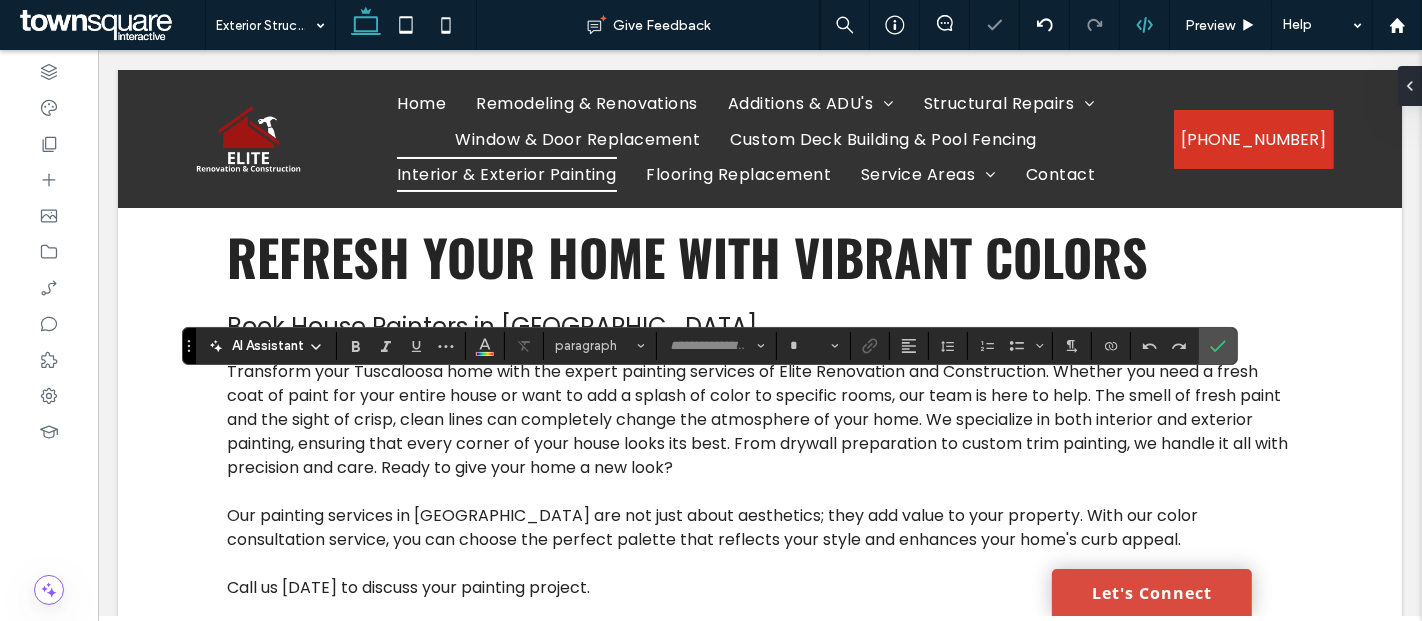 type on "*******" 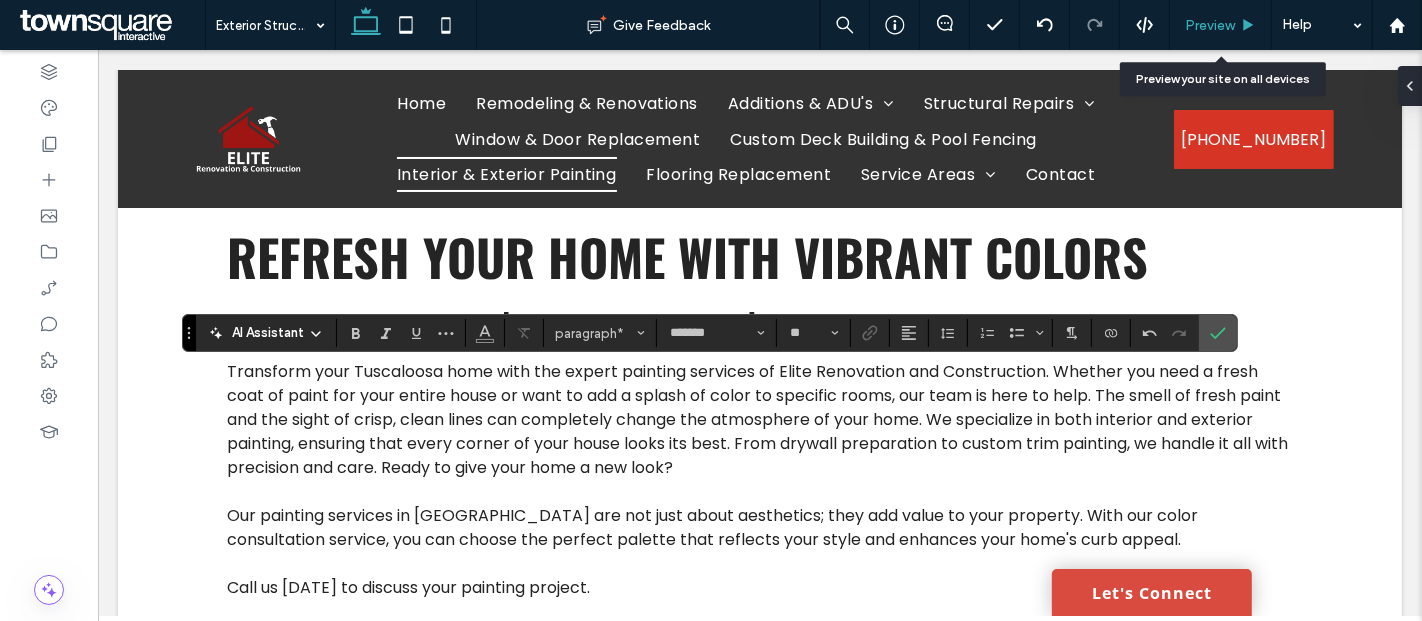 click on "Preview" at bounding box center (1210, 25) 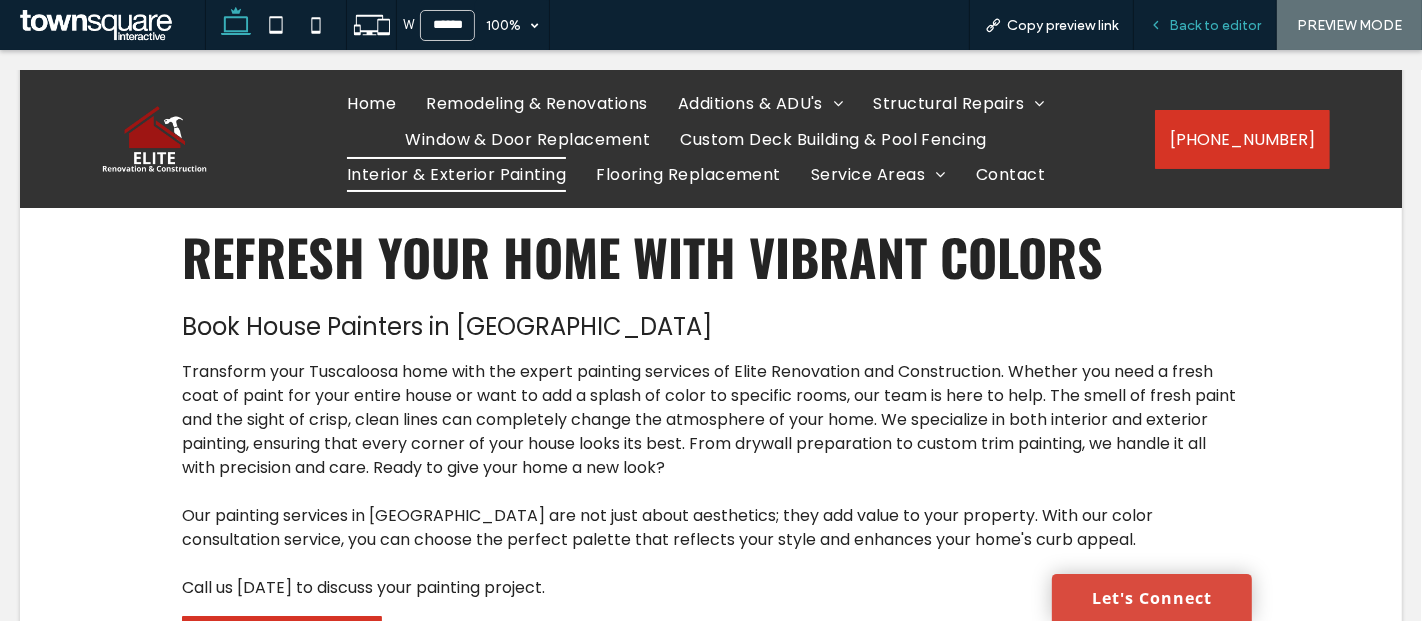 click on "Back to editor" at bounding box center [1215, 25] 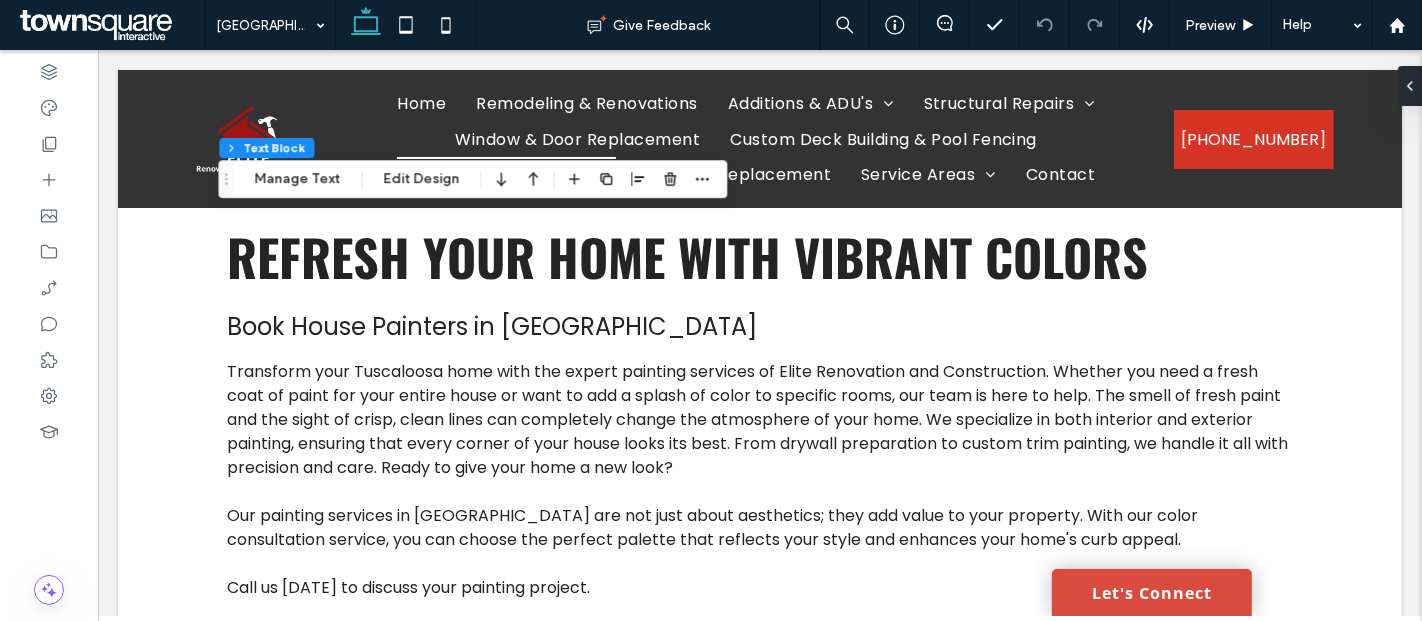 type on "*******" 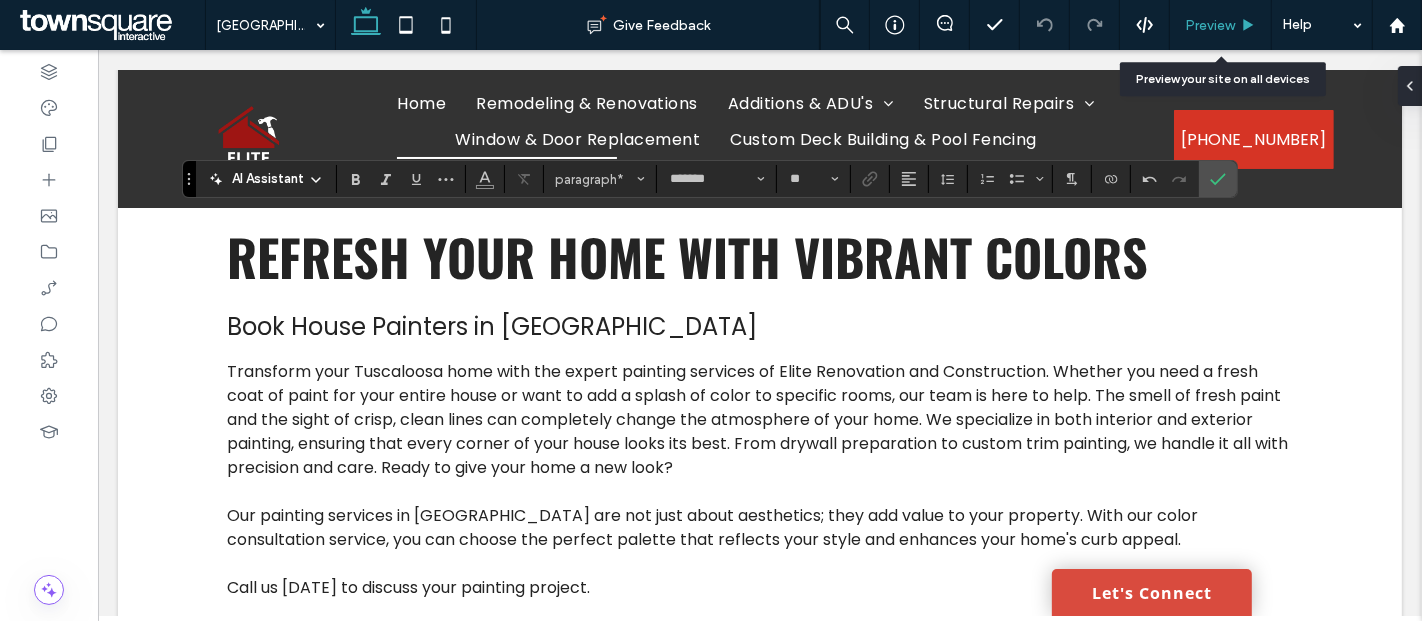 click on "Preview" at bounding box center (1221, 25) 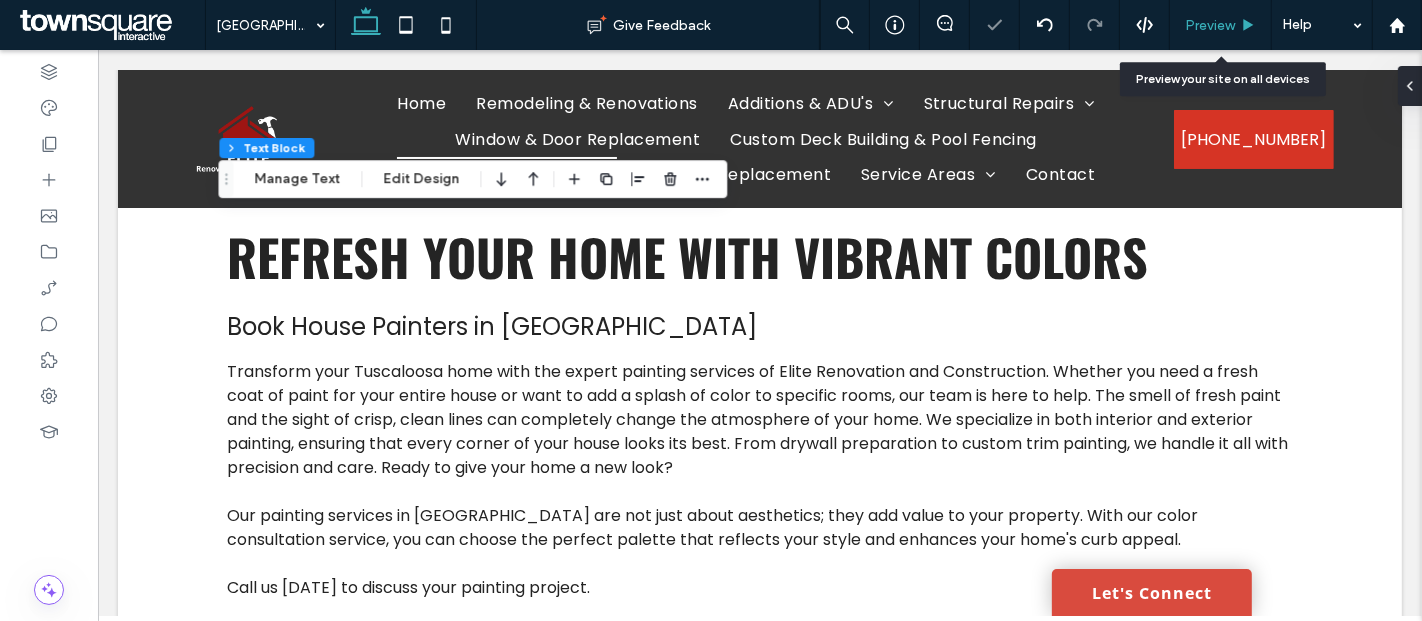 click on "Preview" at bounding box center [1210, 25] 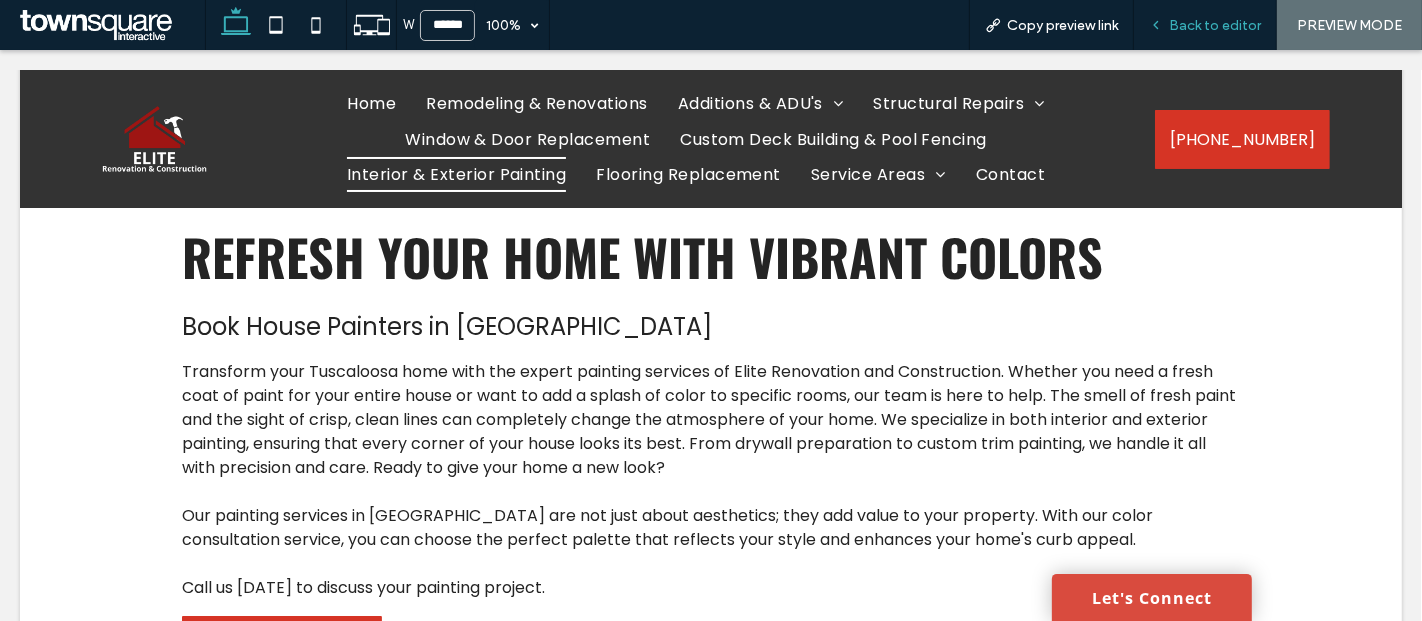 click on "Back to editor" at bounding box center [1215, 25] 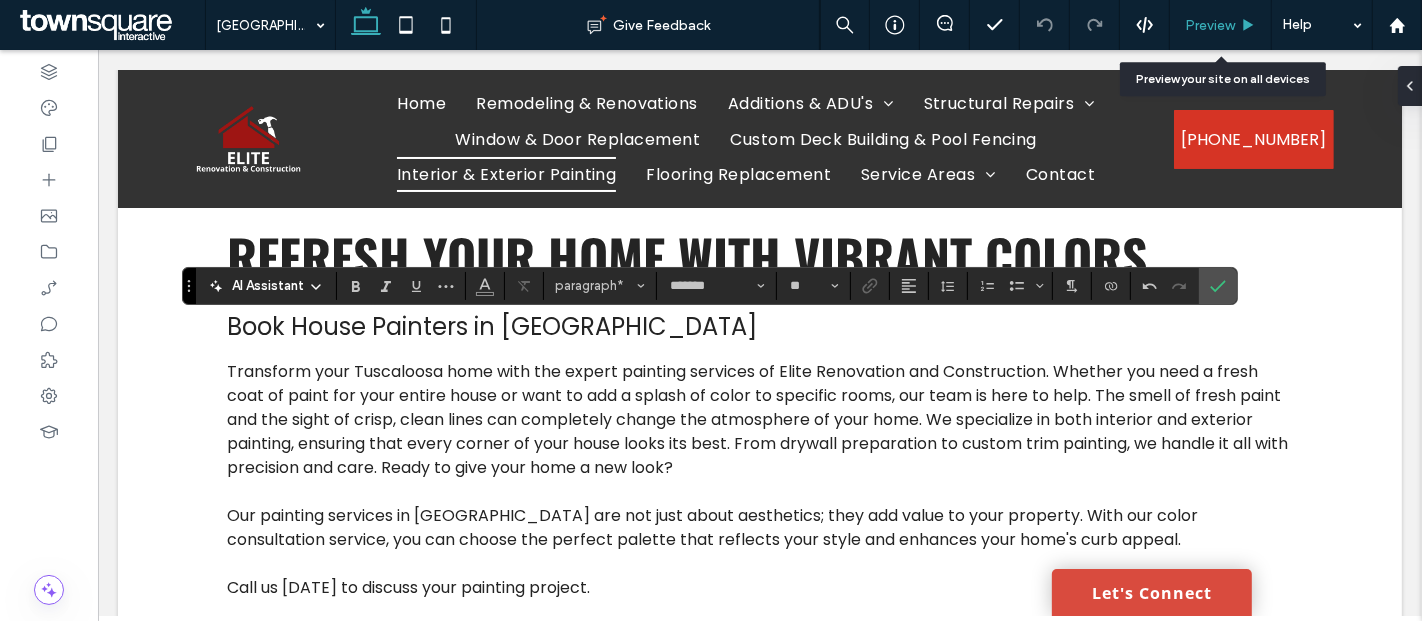 click on "Preview" at bounding box center [1210, 25] 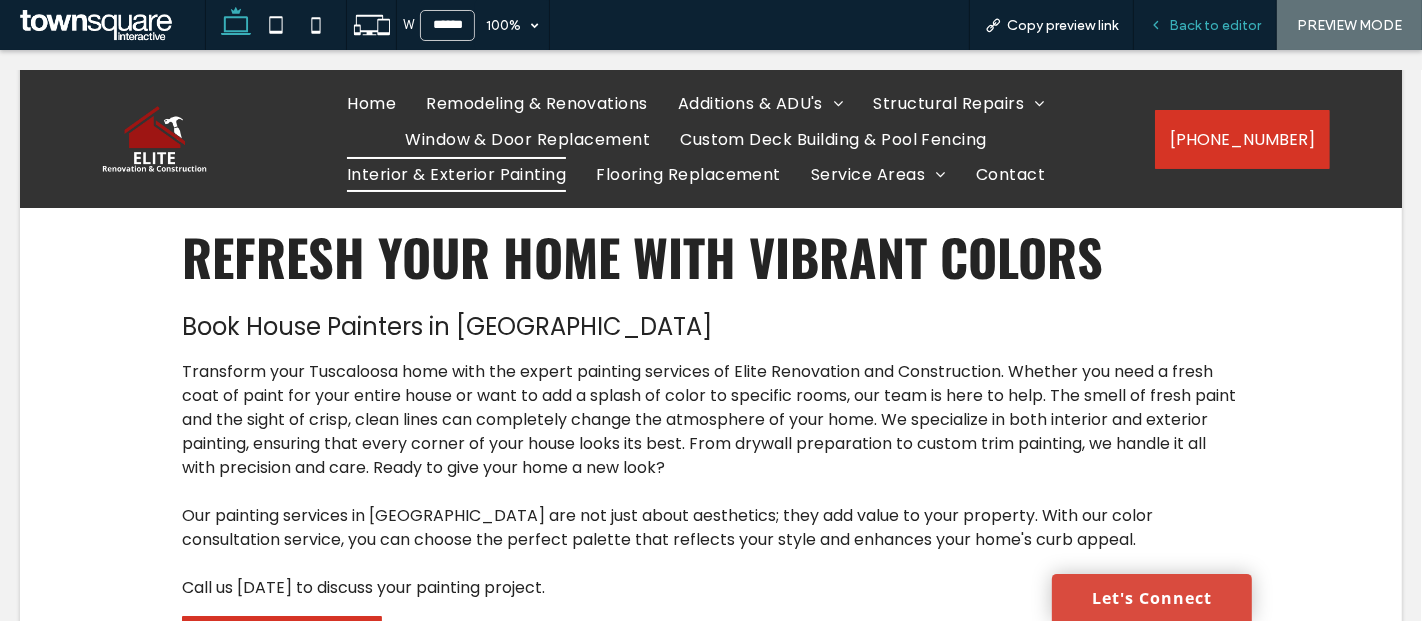 click on "Back to editor" at bounding box center (1205, 25) 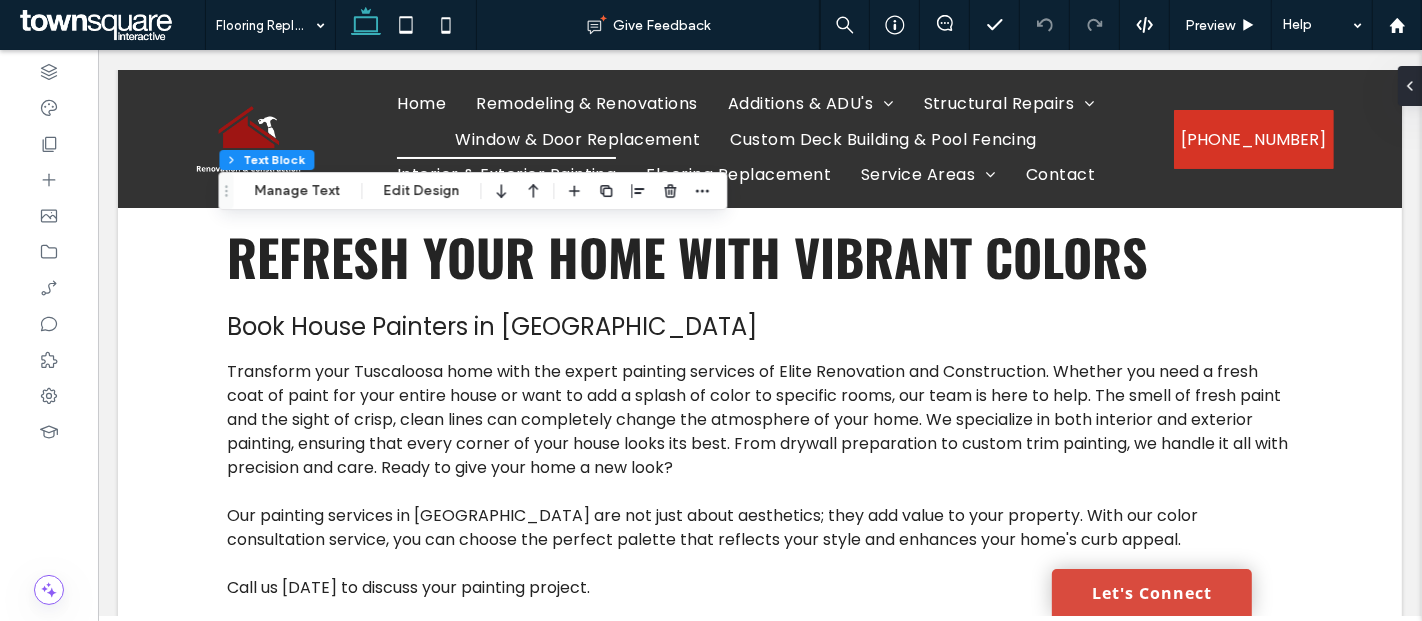 type on "*******" 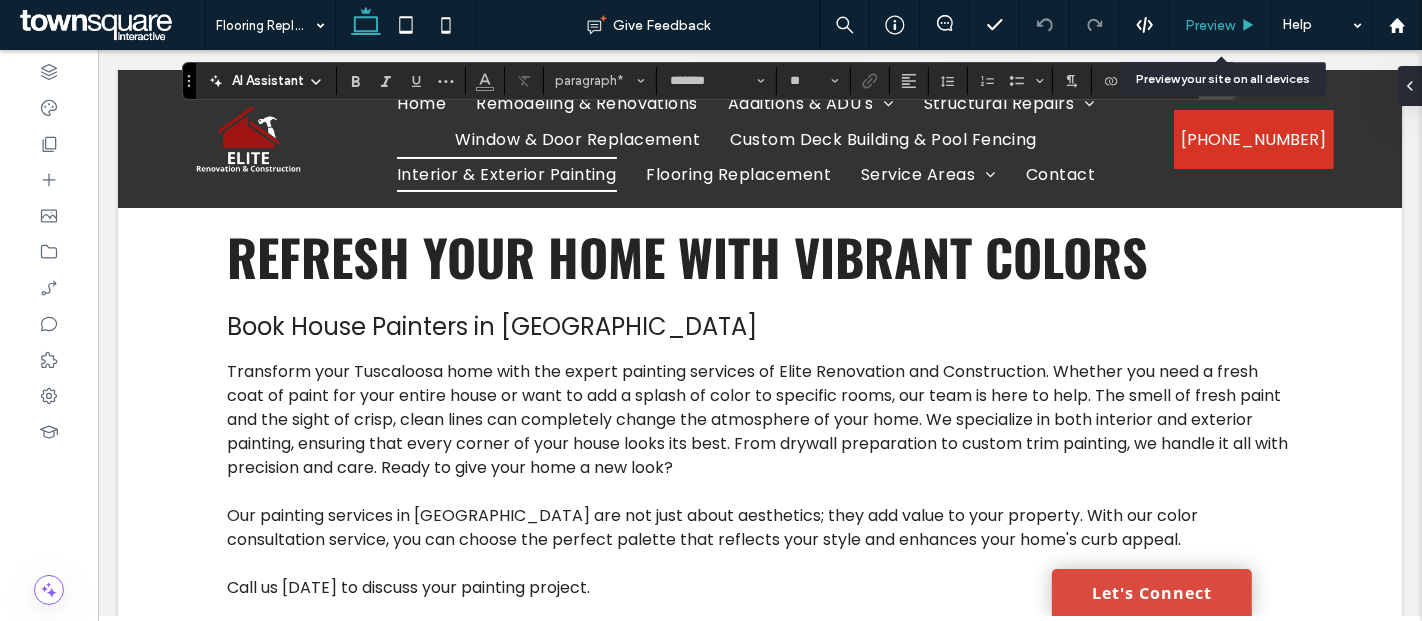 click on "Preview" at bounding box center (1220, 25) 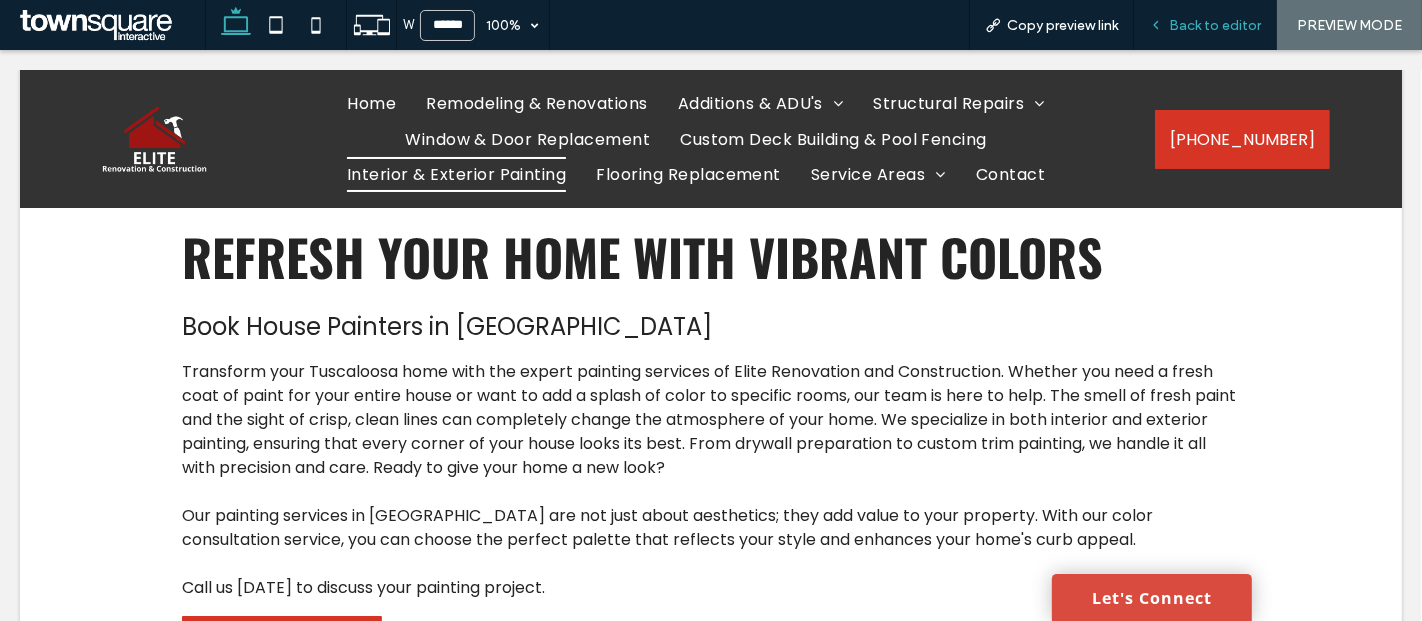 click on "Back to editor" at bounding box center [1205, 25] 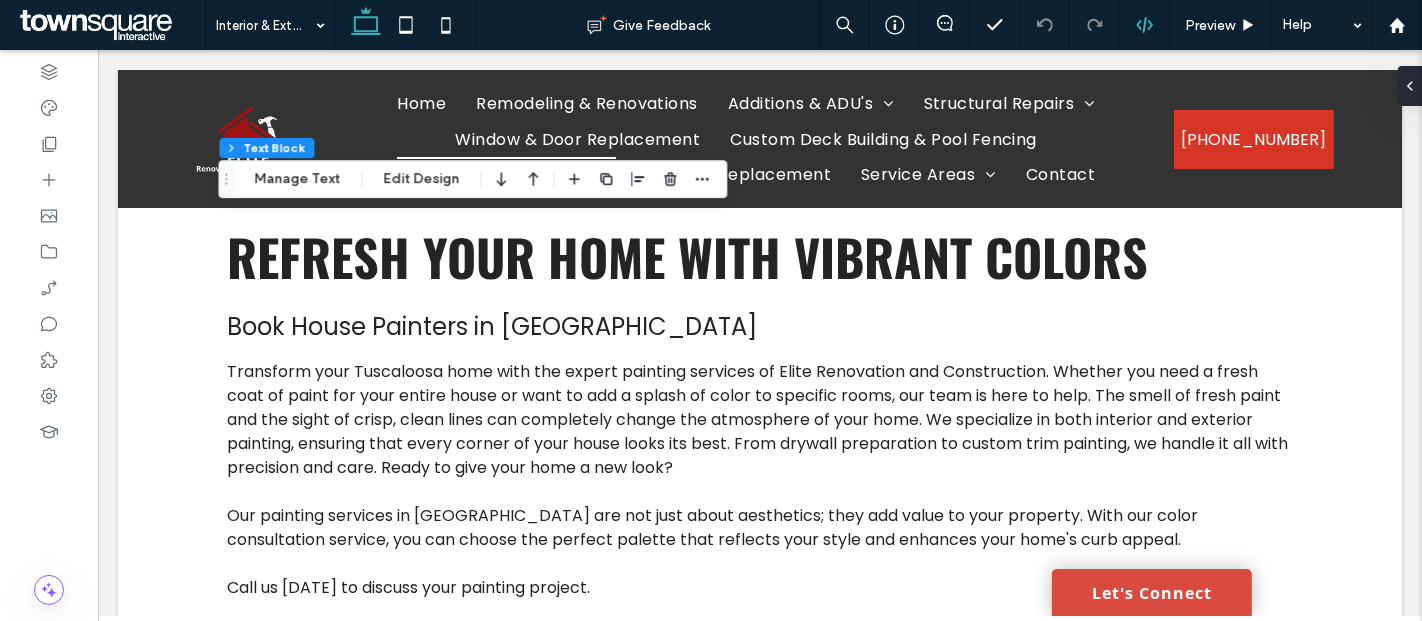 type on "*******" 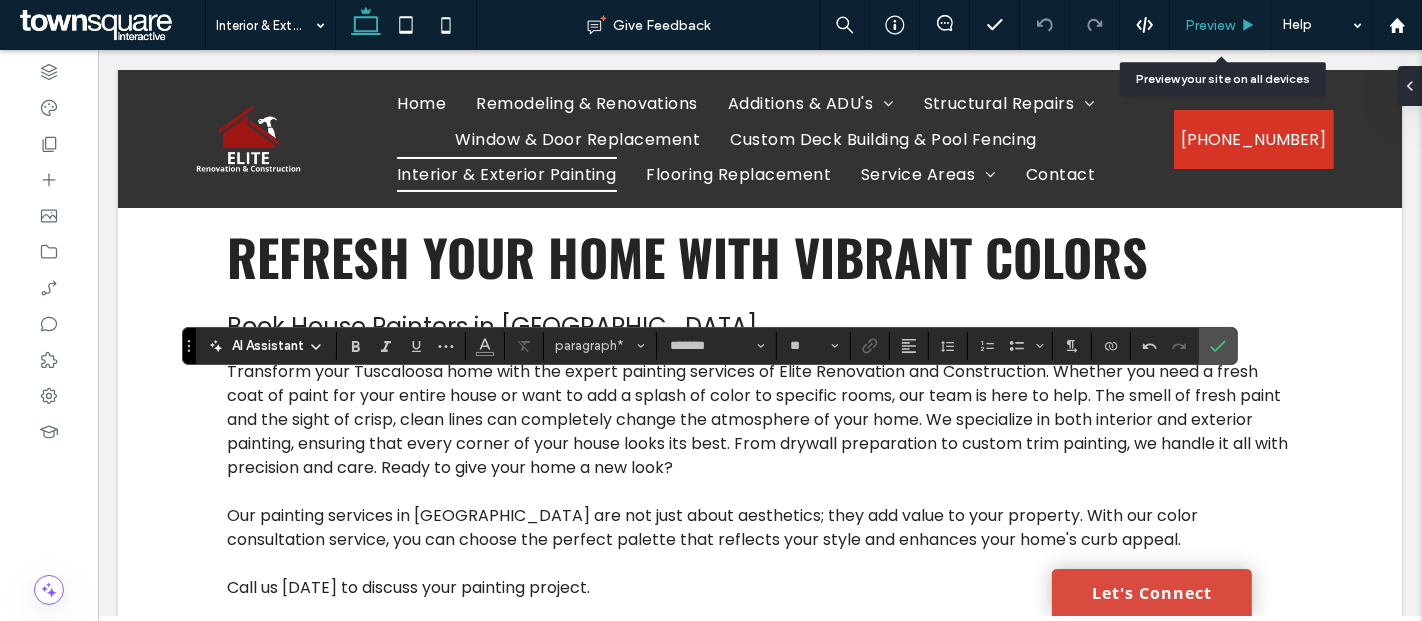 click on "Preview" at bounding box center (1210, 25) 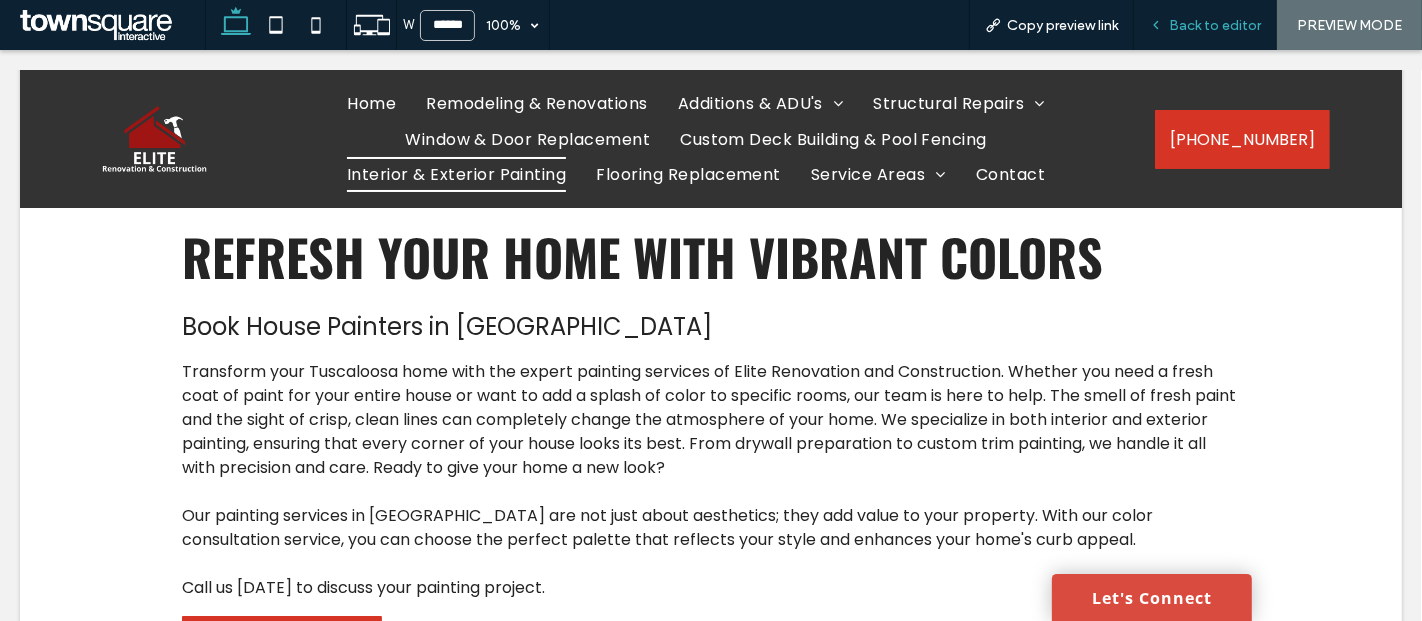 click on "Back to editor" at bounding box center (1215, 25) 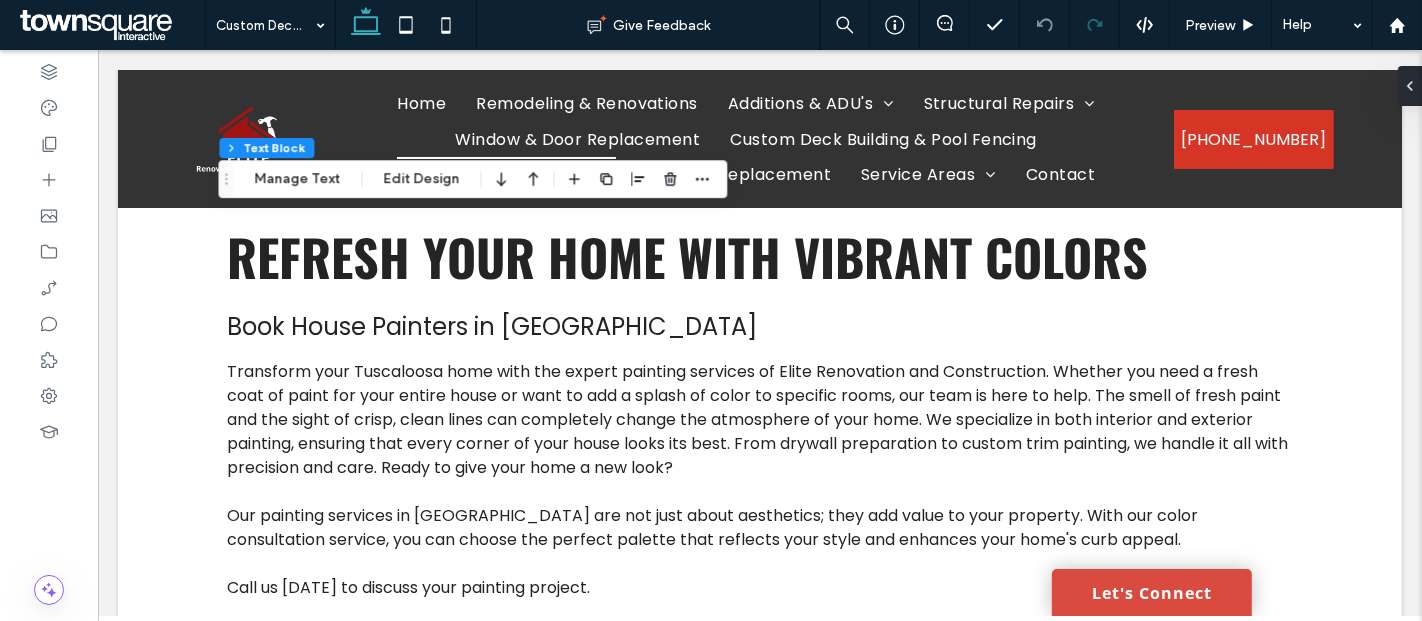 type on "*******" 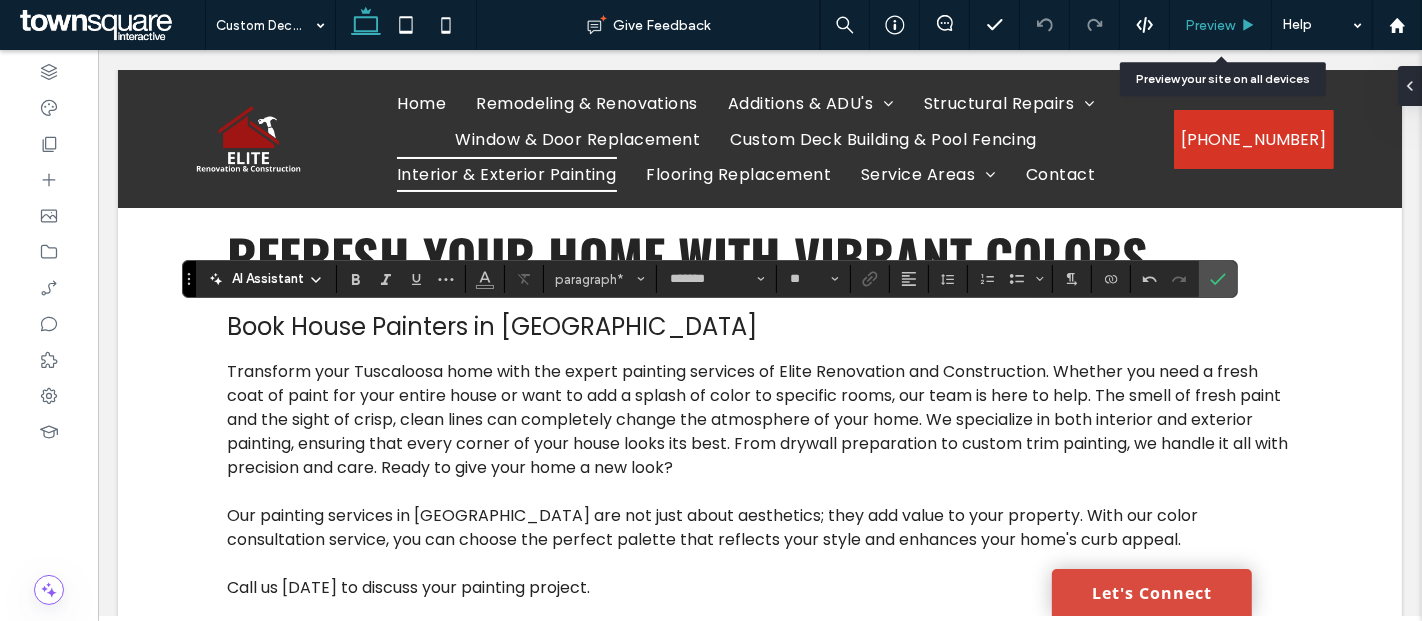 click on "Preview" at bounding box center (1210, 25) 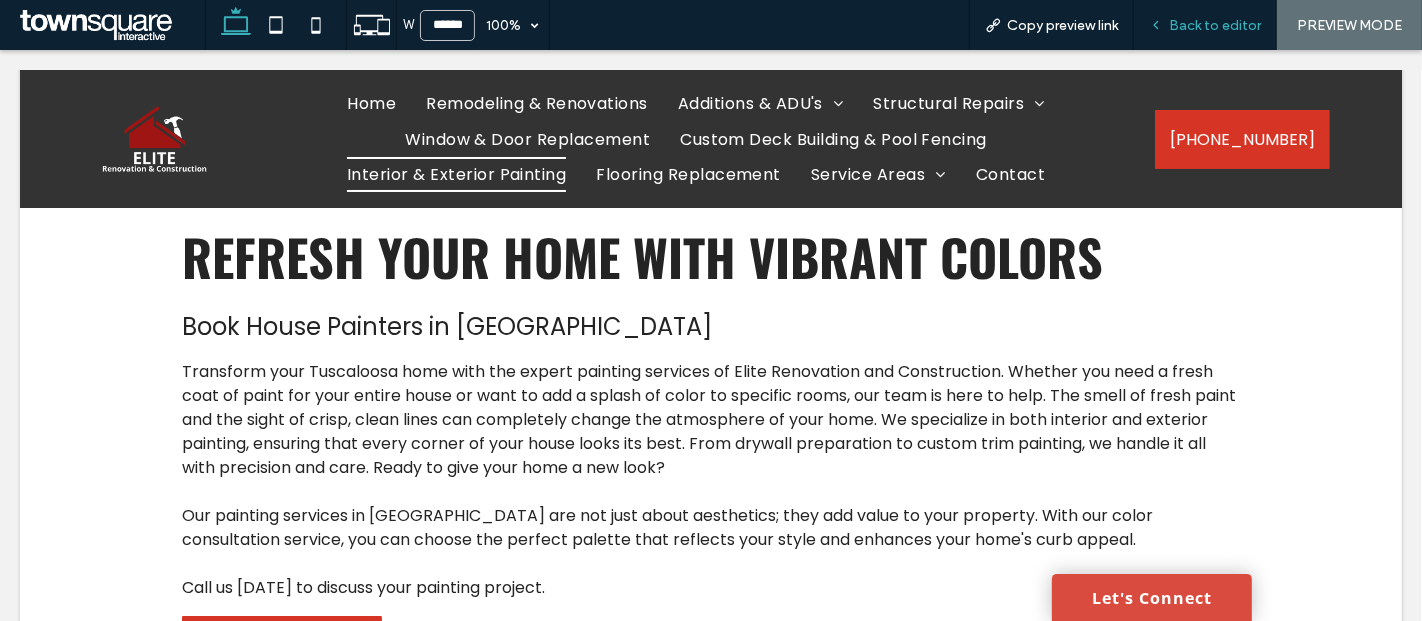 click on "Back to editor" at bounding box center (1215, 25) 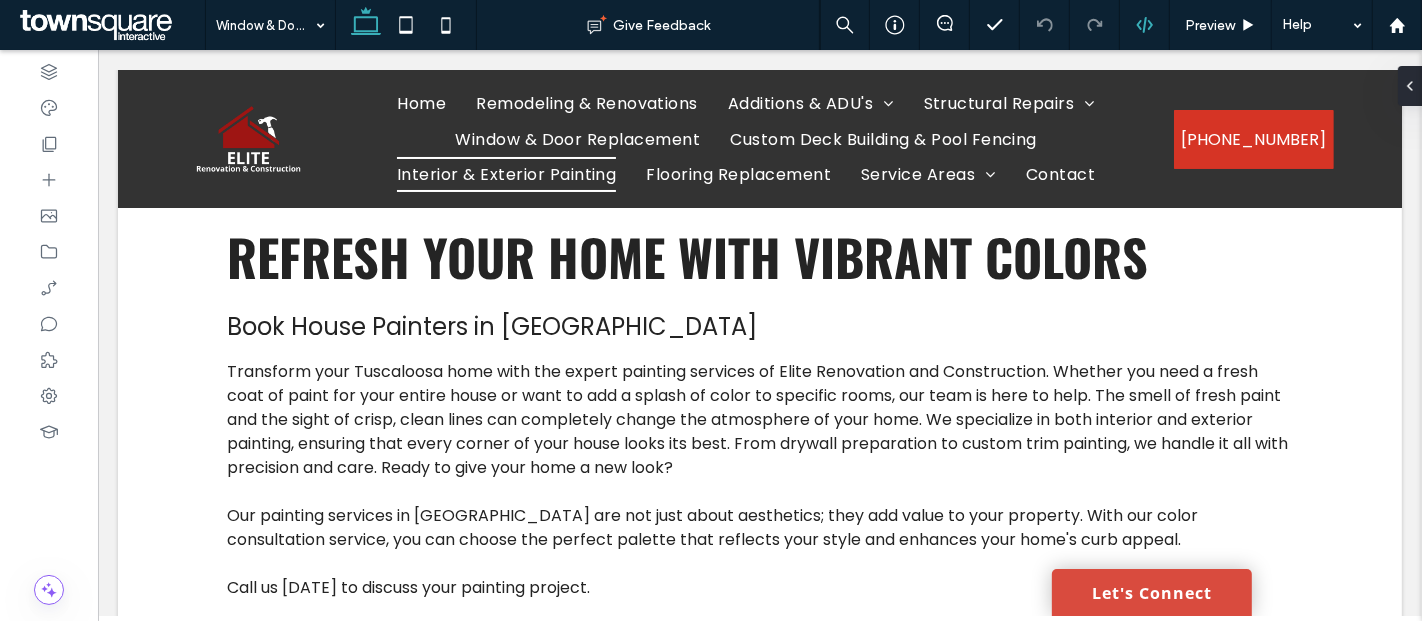 type on "*******" 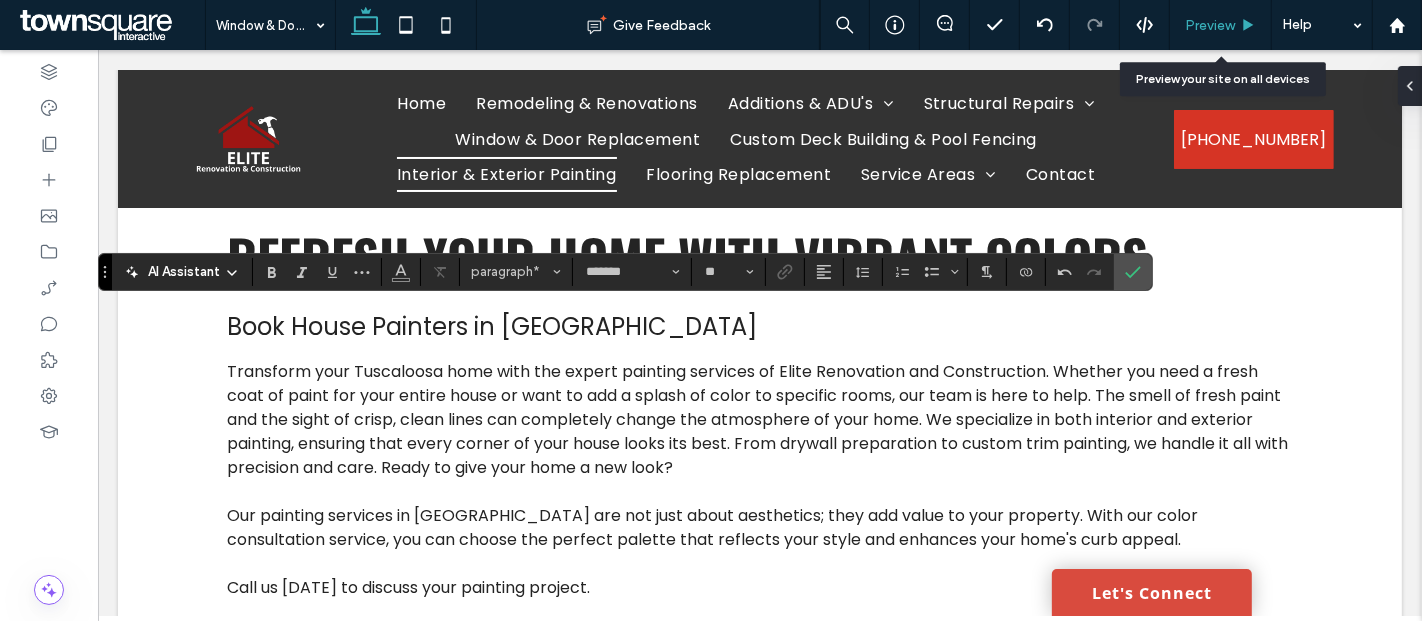 click on "Preview" at bounding box center (1210, 25) 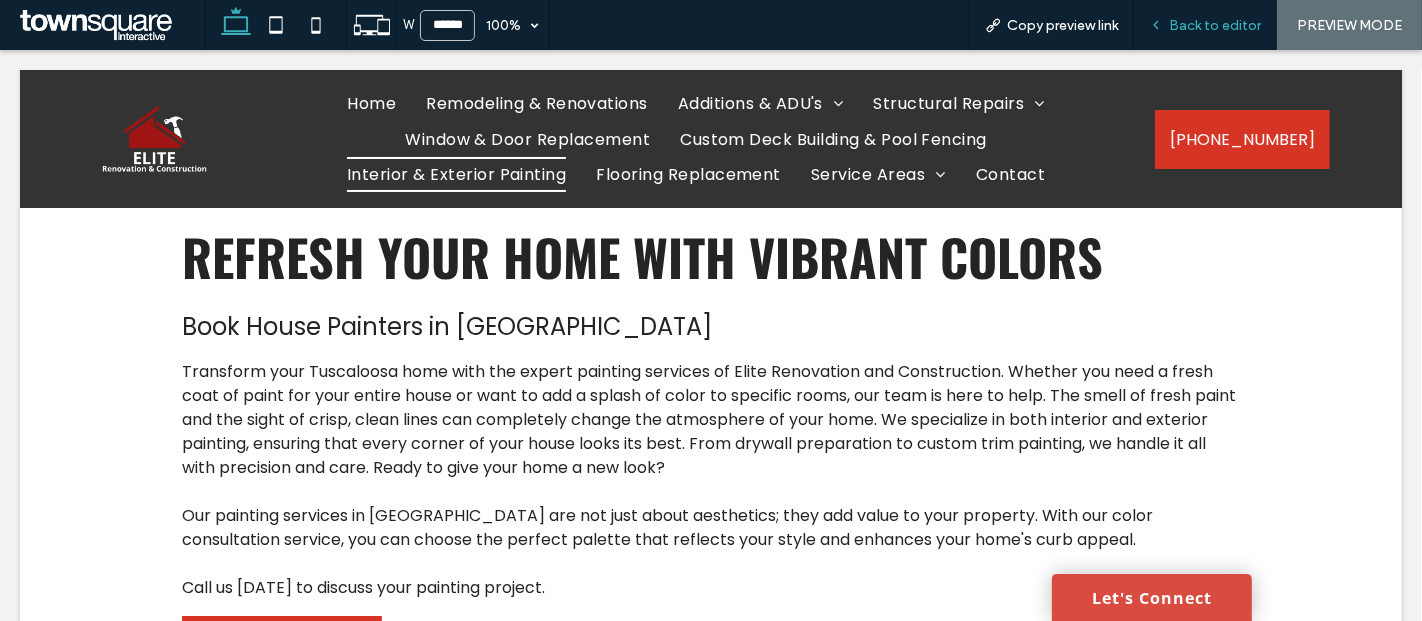 click on "Back to editor" at bounding box center (1205, 25) 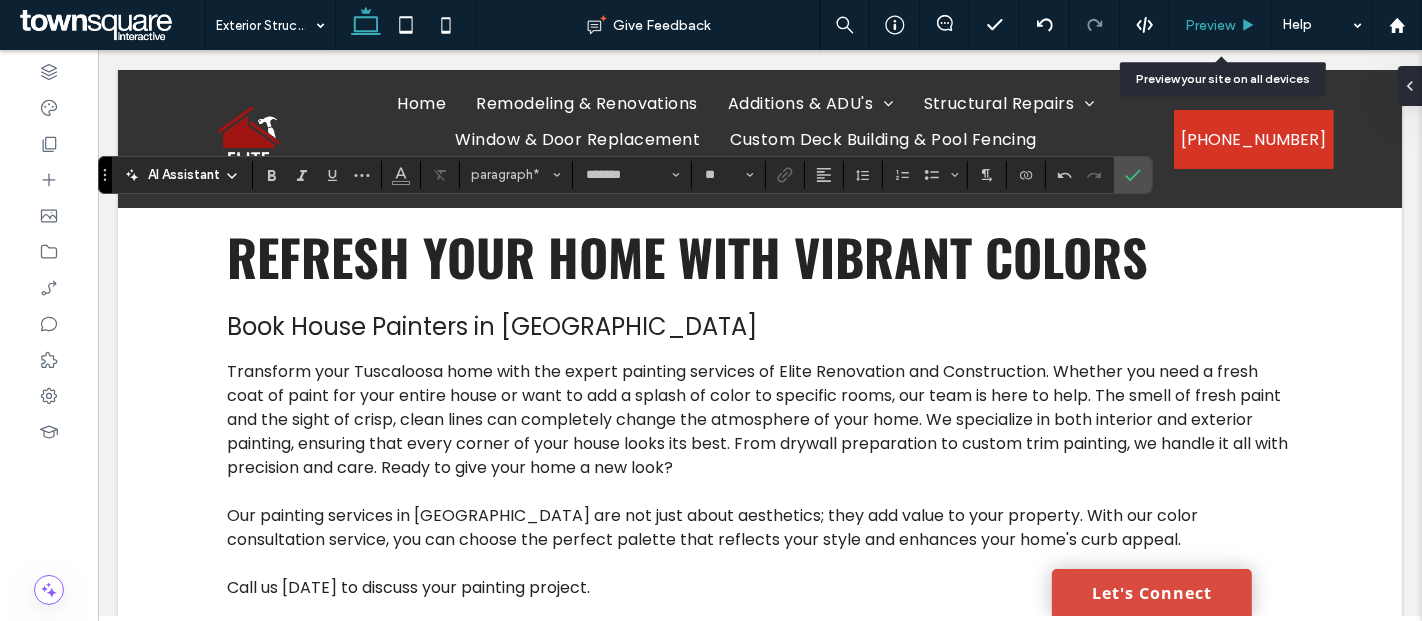 click on "Preview" at bounding box center (1221, 25) 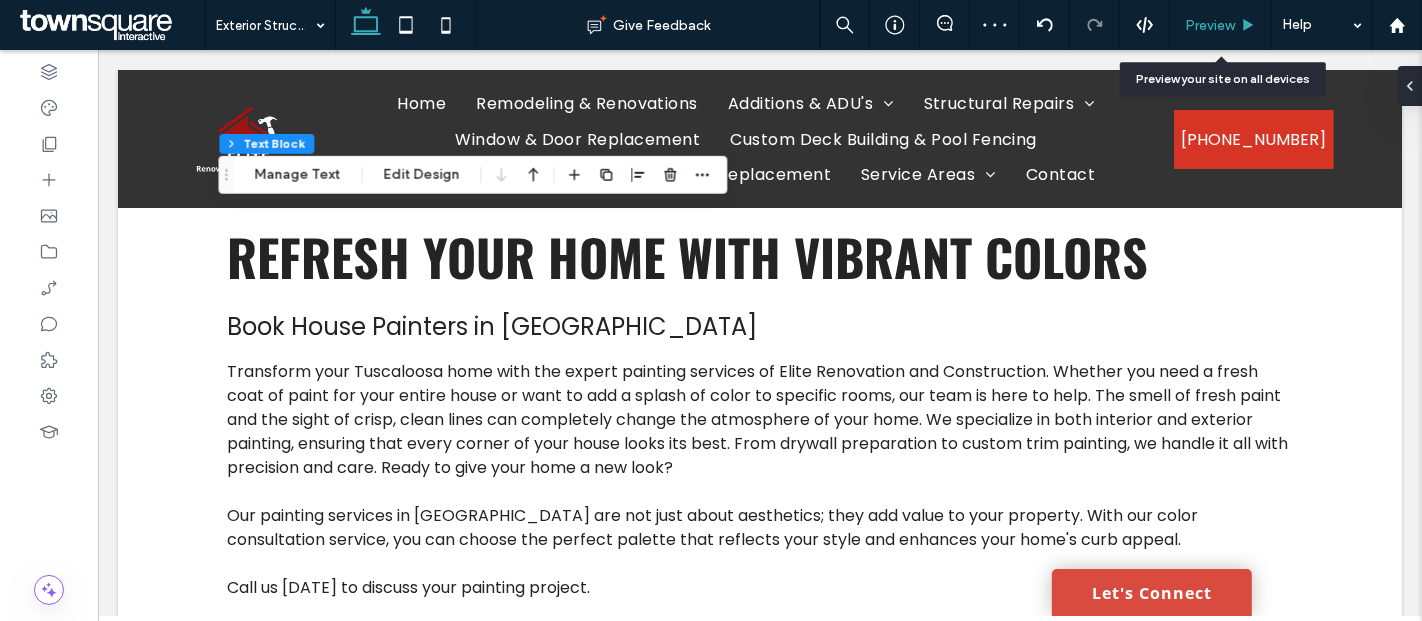 click on "Preview" at bounding box center (1221, 25) 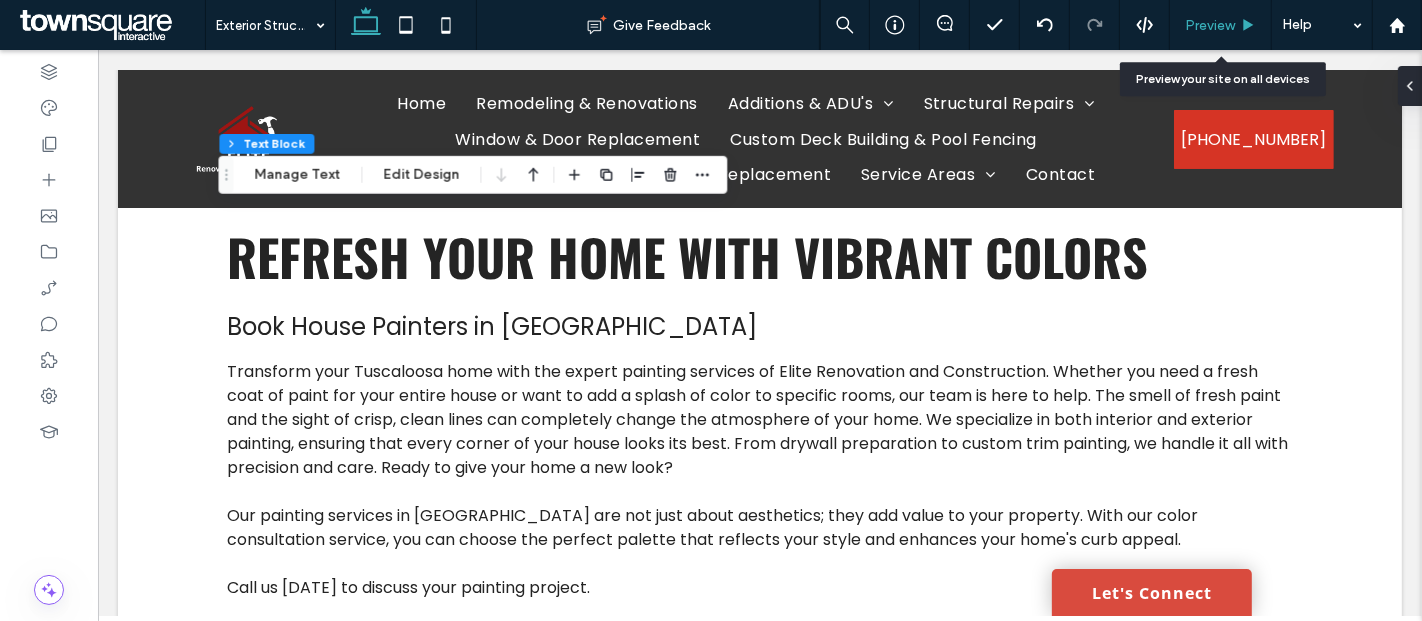 click on "Preview" at bounding box center [1210, 25] 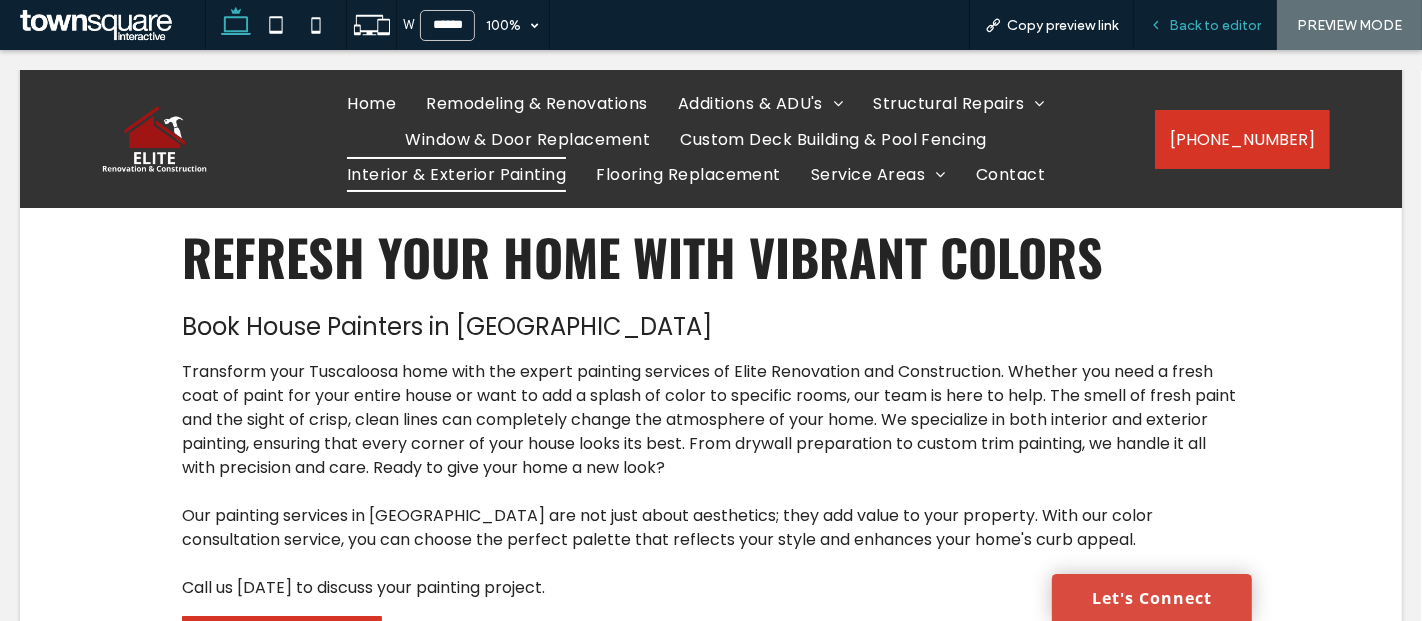 click on "Back to editor" at bounding box center [1205, 25] 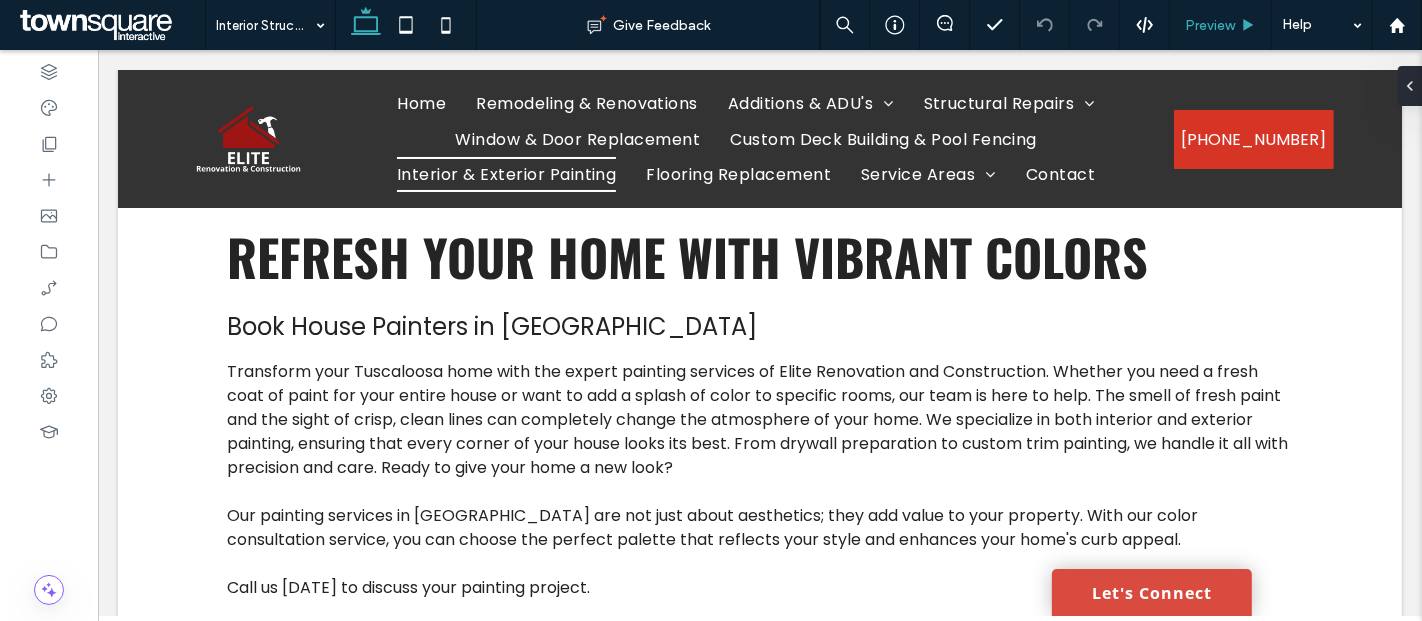 type on "*******" 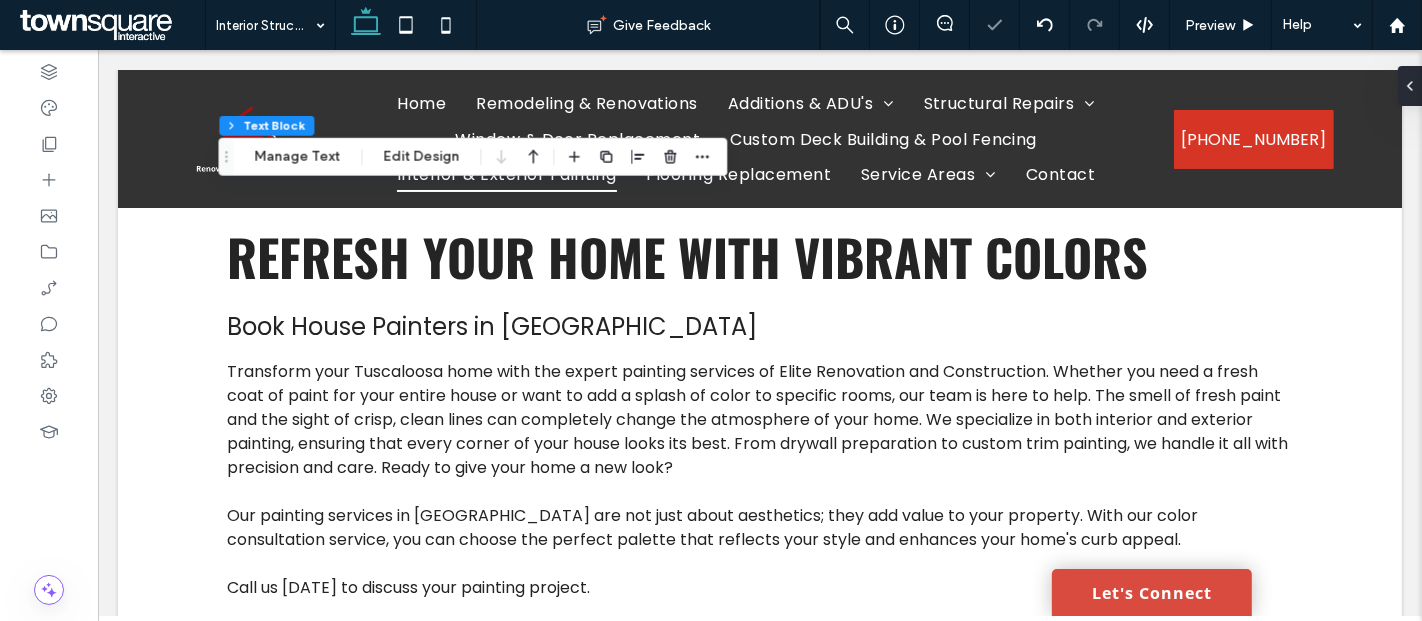 type on "*******" 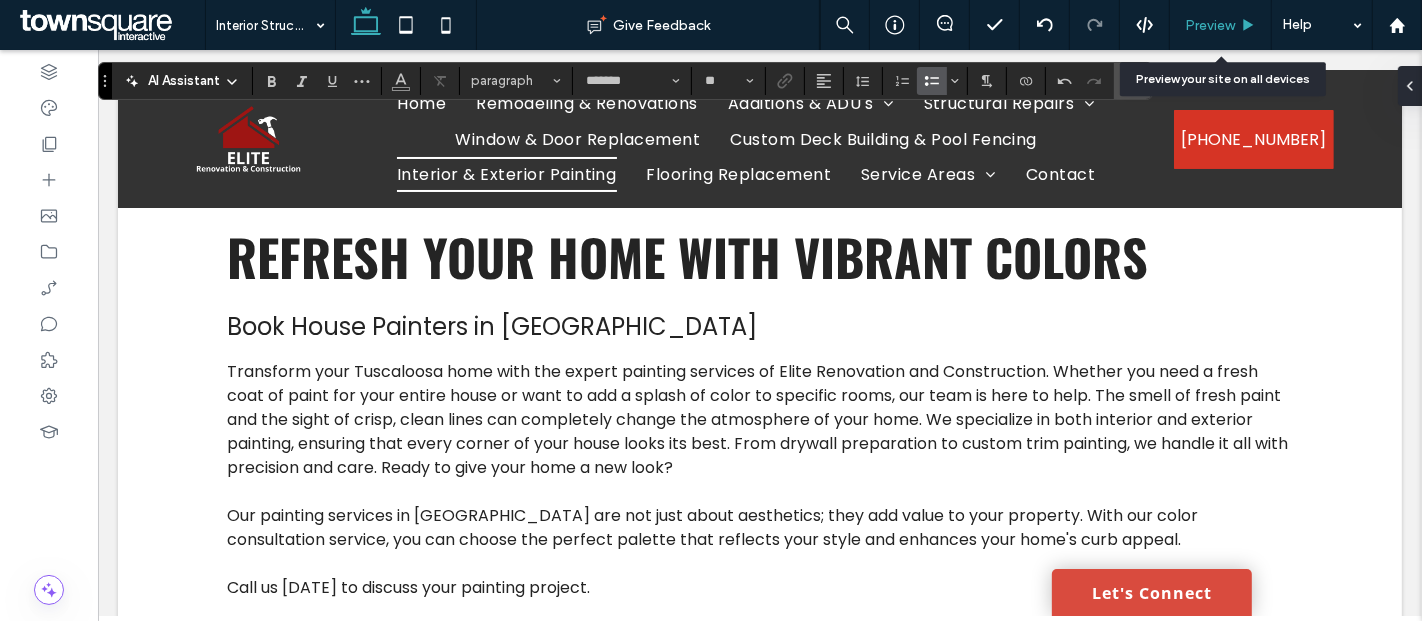 click on "Preview" at bounding box center (1221, 25) 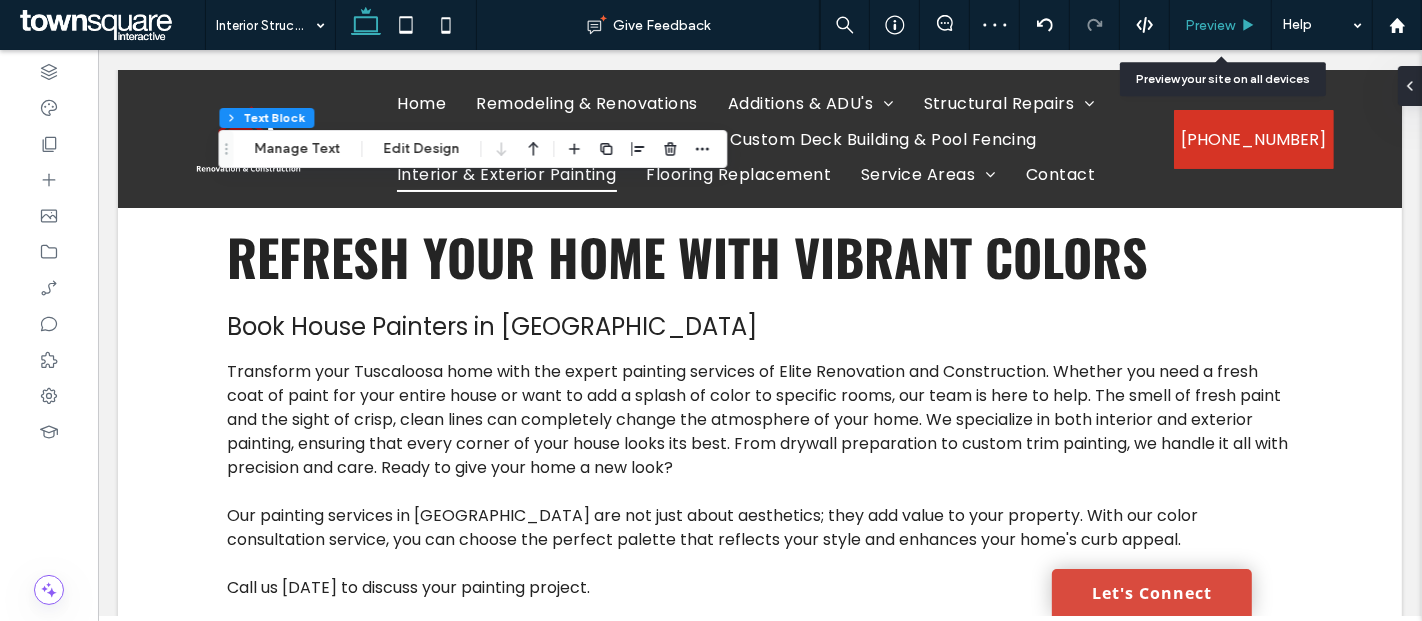 click on "Preview" at bounding box center [1221, 25] 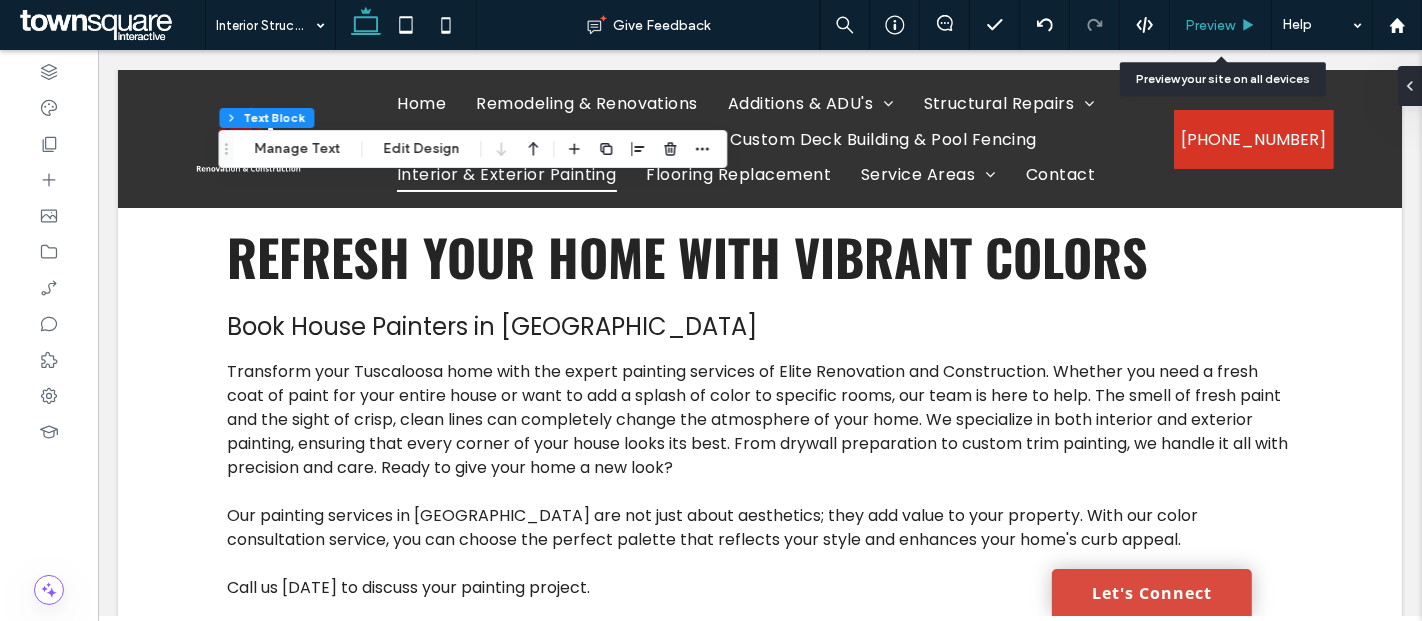 click on "Preview" at bounding box center [1221, 25] 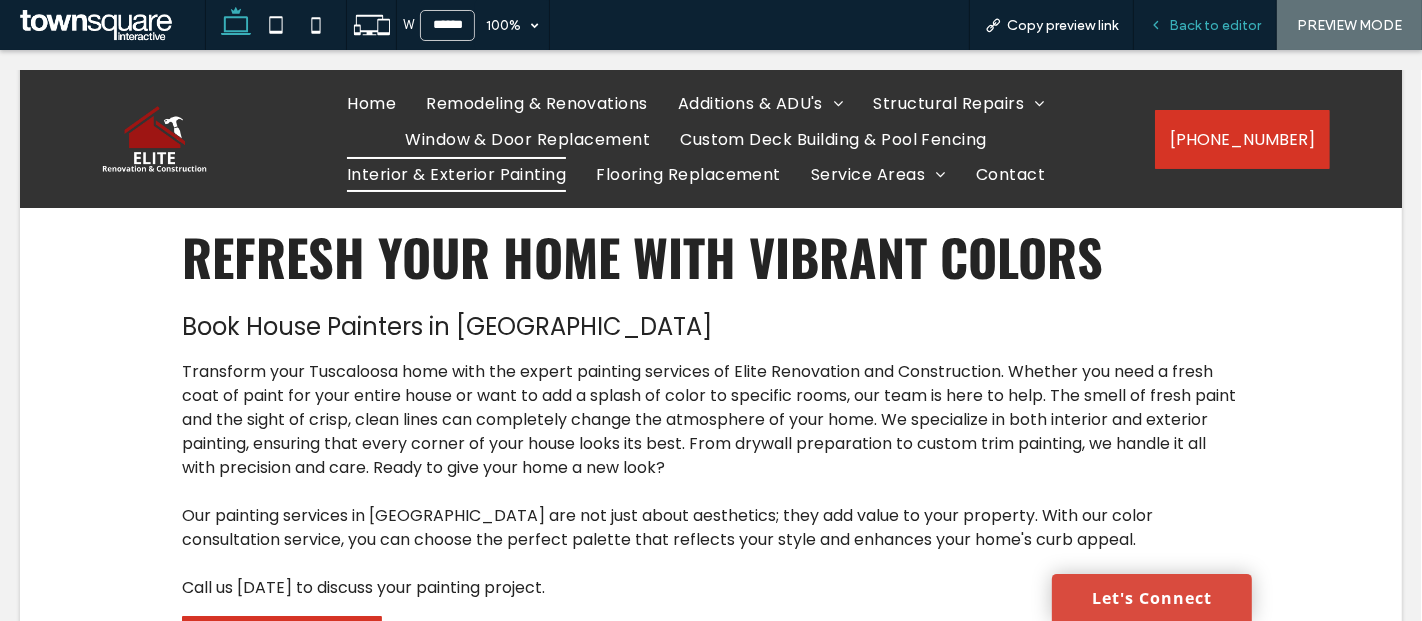 click on "Back to editor" at bounding box center [1215, 25] 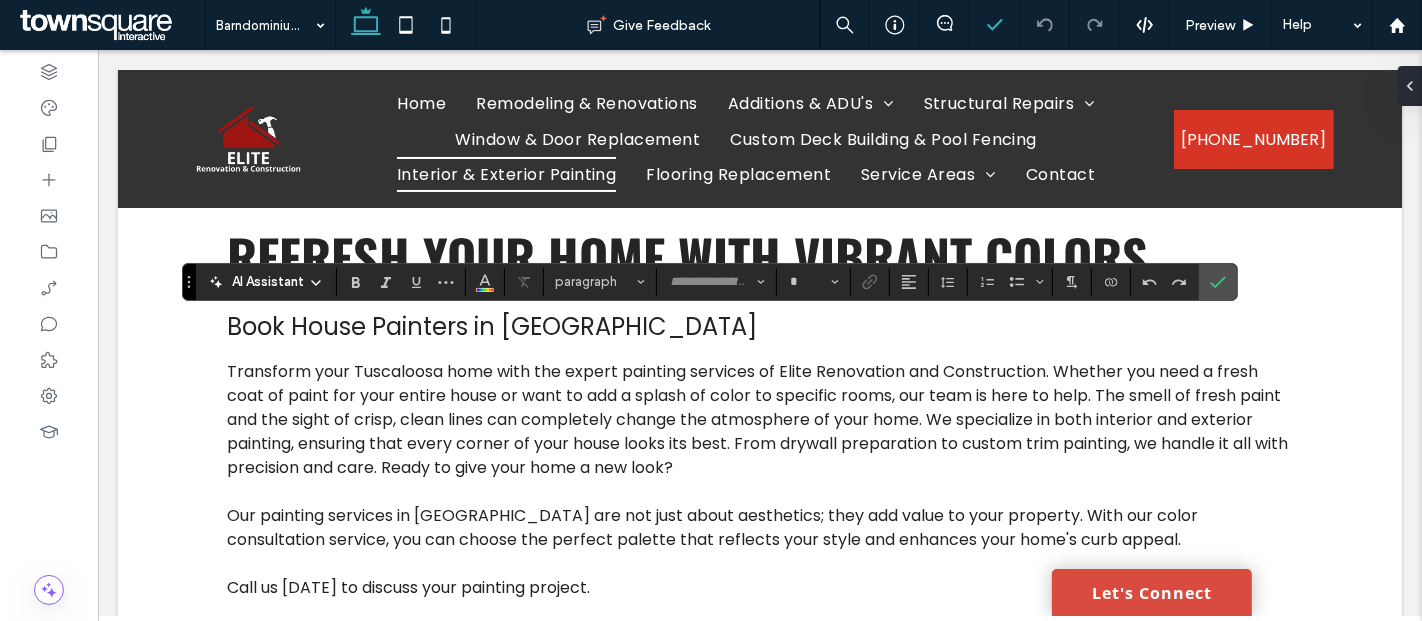 type on "*******" 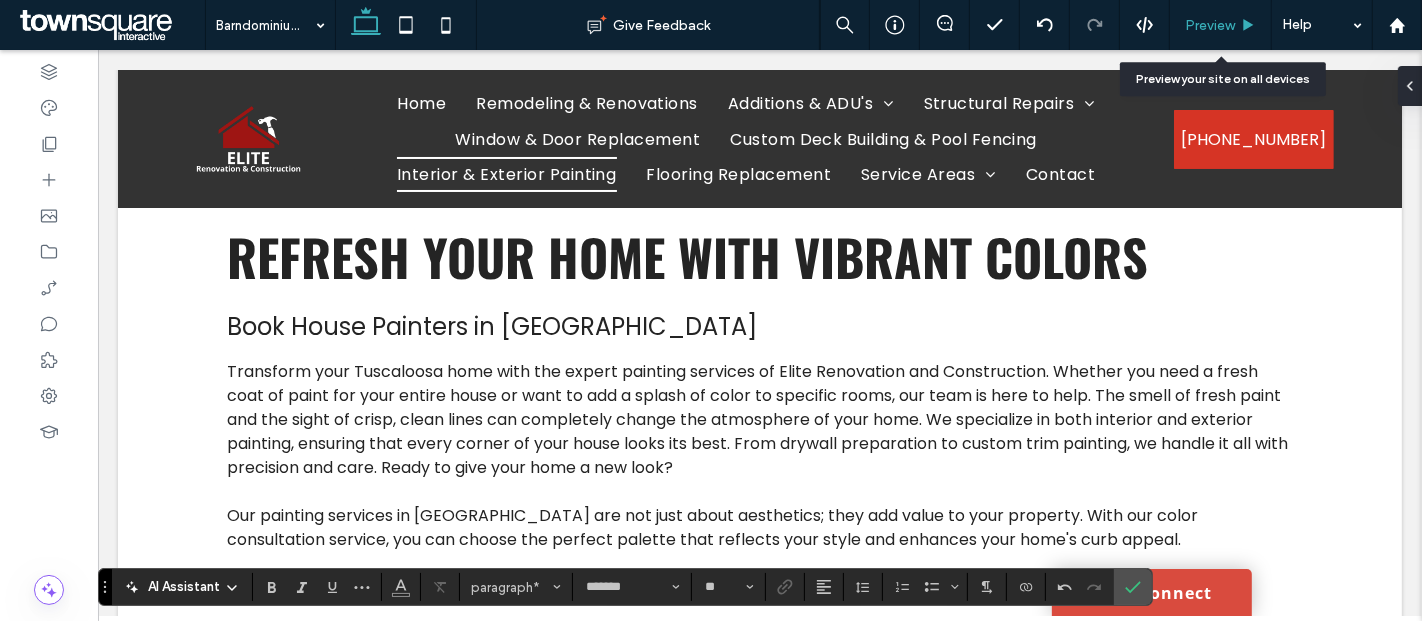 click on "Preview" at bounding box center [1221, 25] 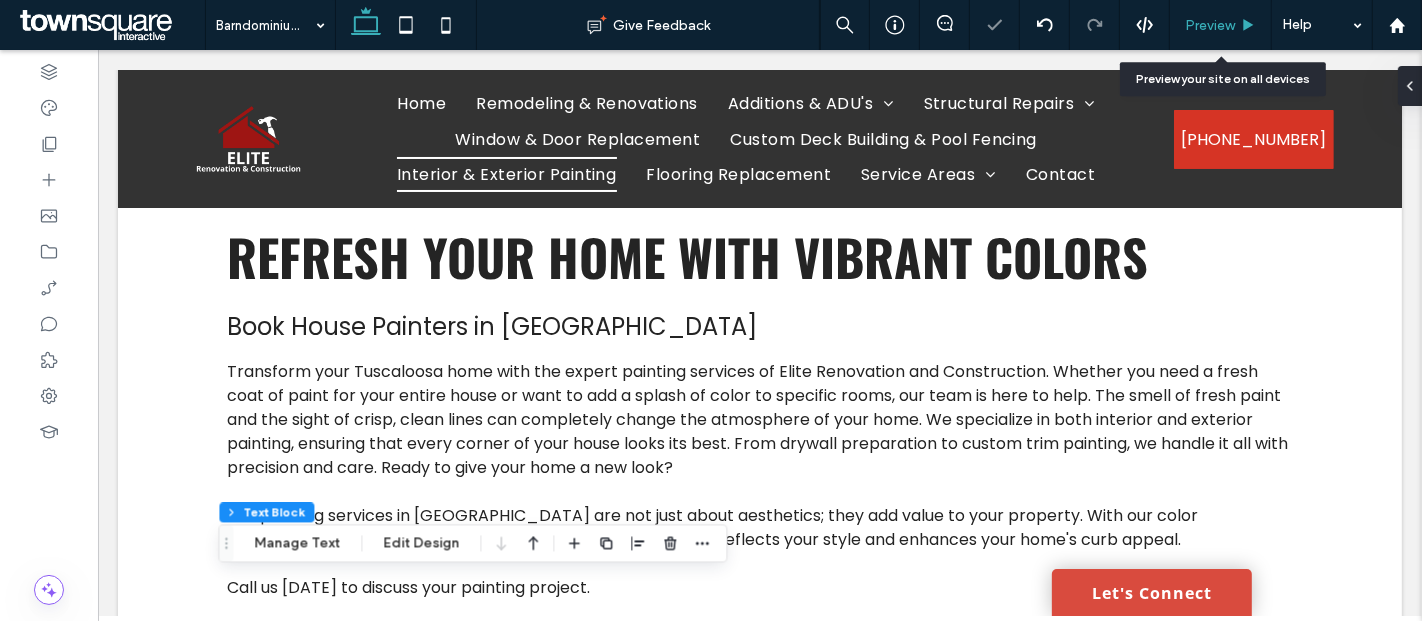 click on "Preview" at bounding box center (1210, 25) 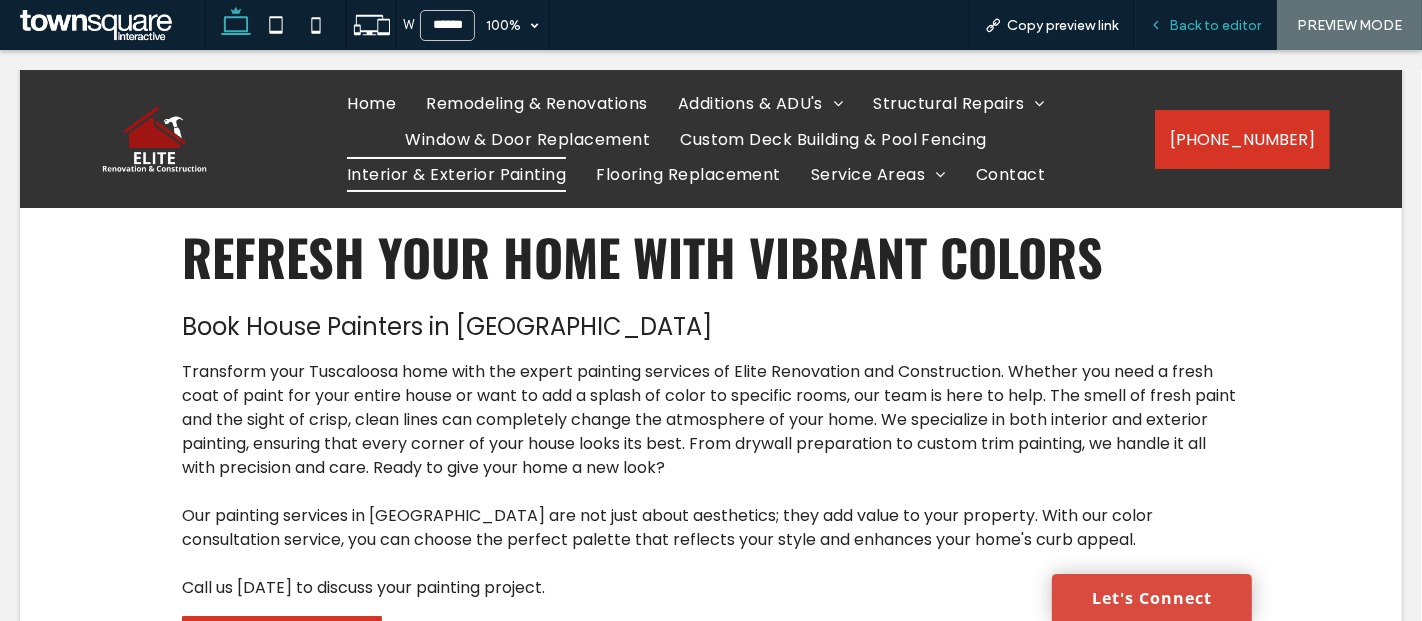 click on "Back to editor" at bounding box center (1215, 25) 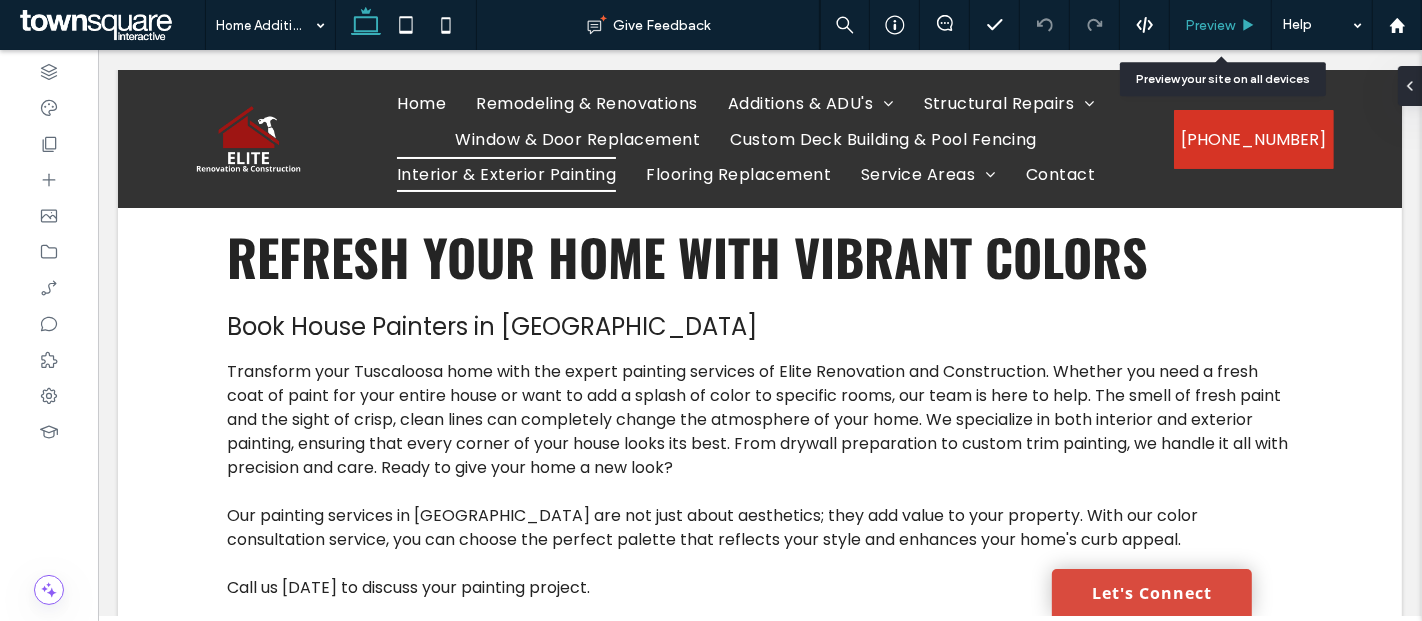 click on "Preview" at bounding box center [1210, 25] 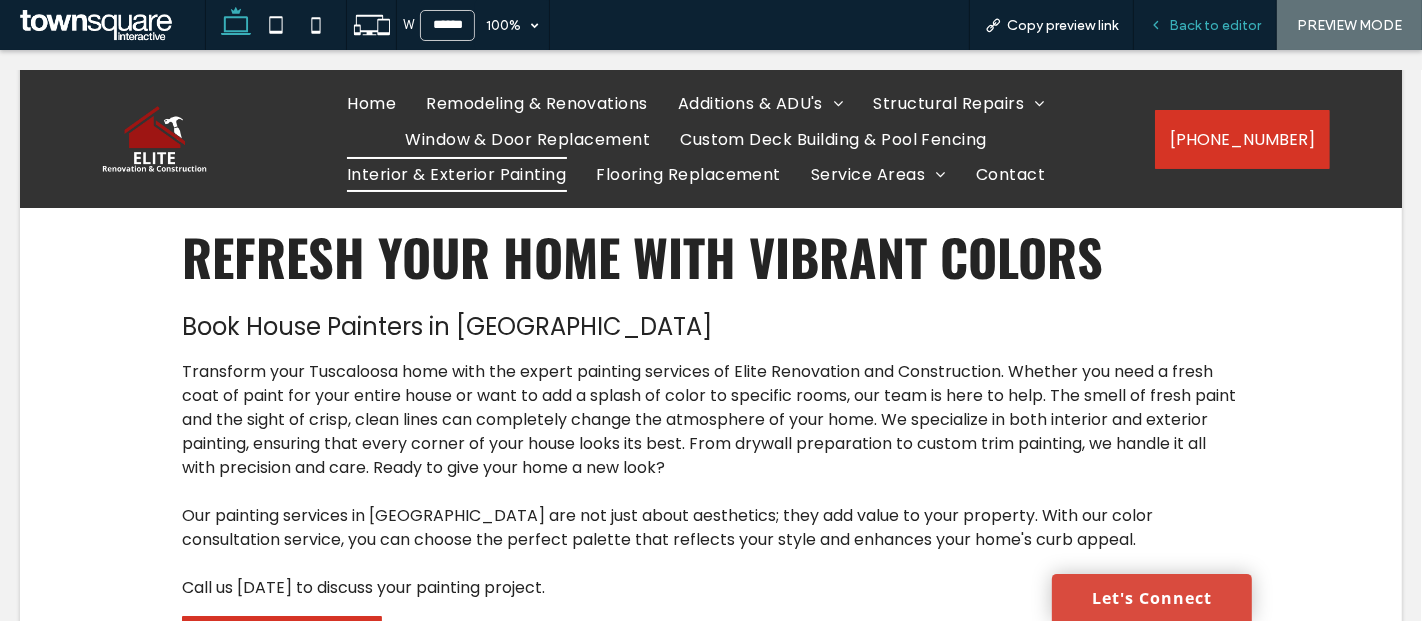 click on "Back to editor" at bounding box center (1205, 25) 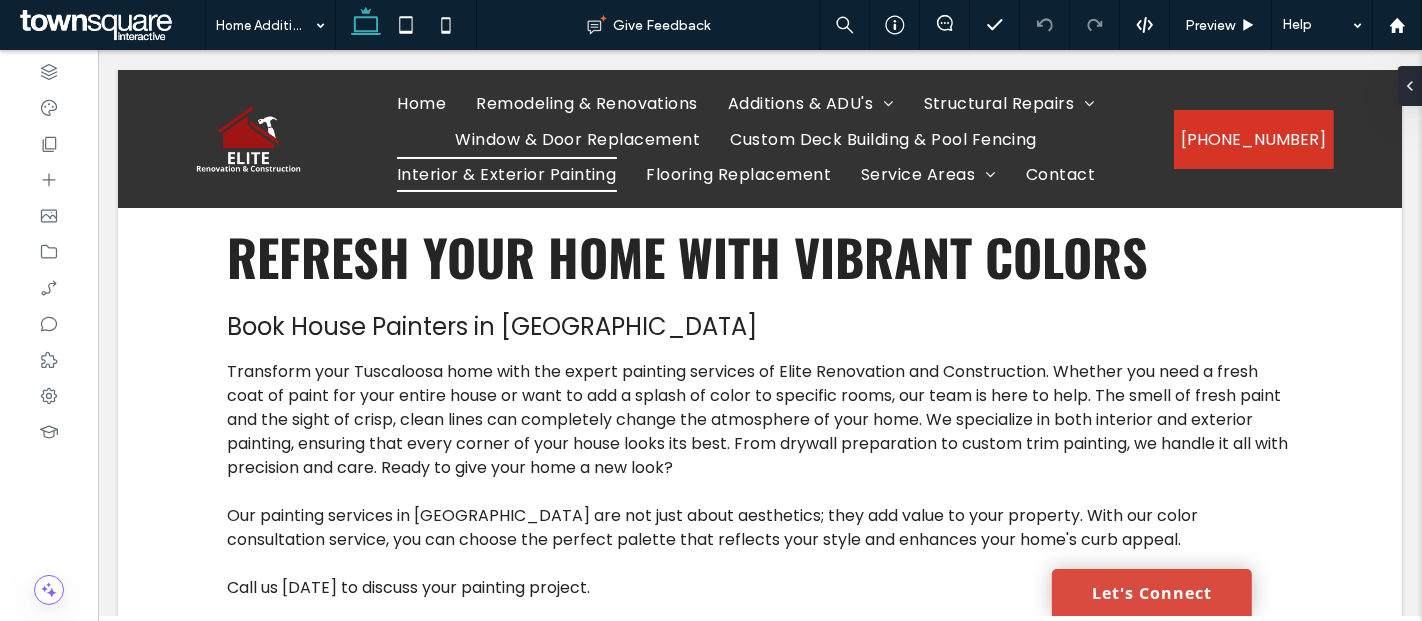 click on "Preview" at bounding box center [1210, 25] 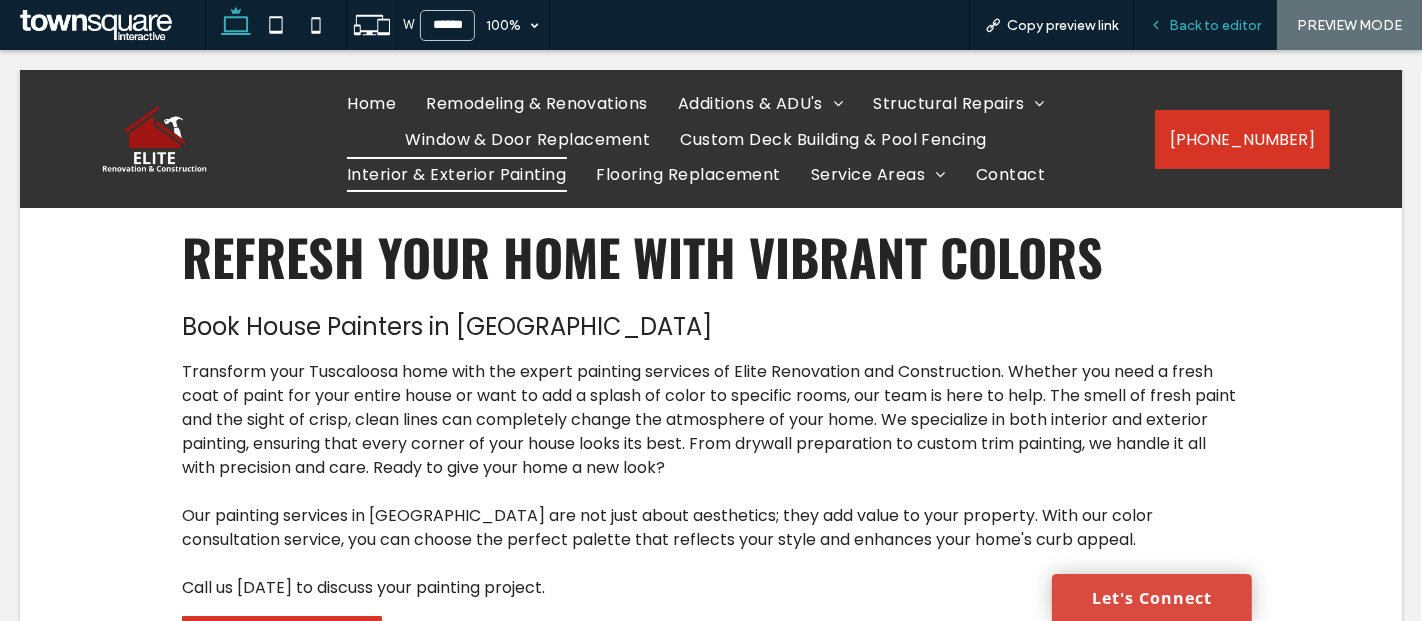 click on "Back to editor" at bounding box center [1205, 25] 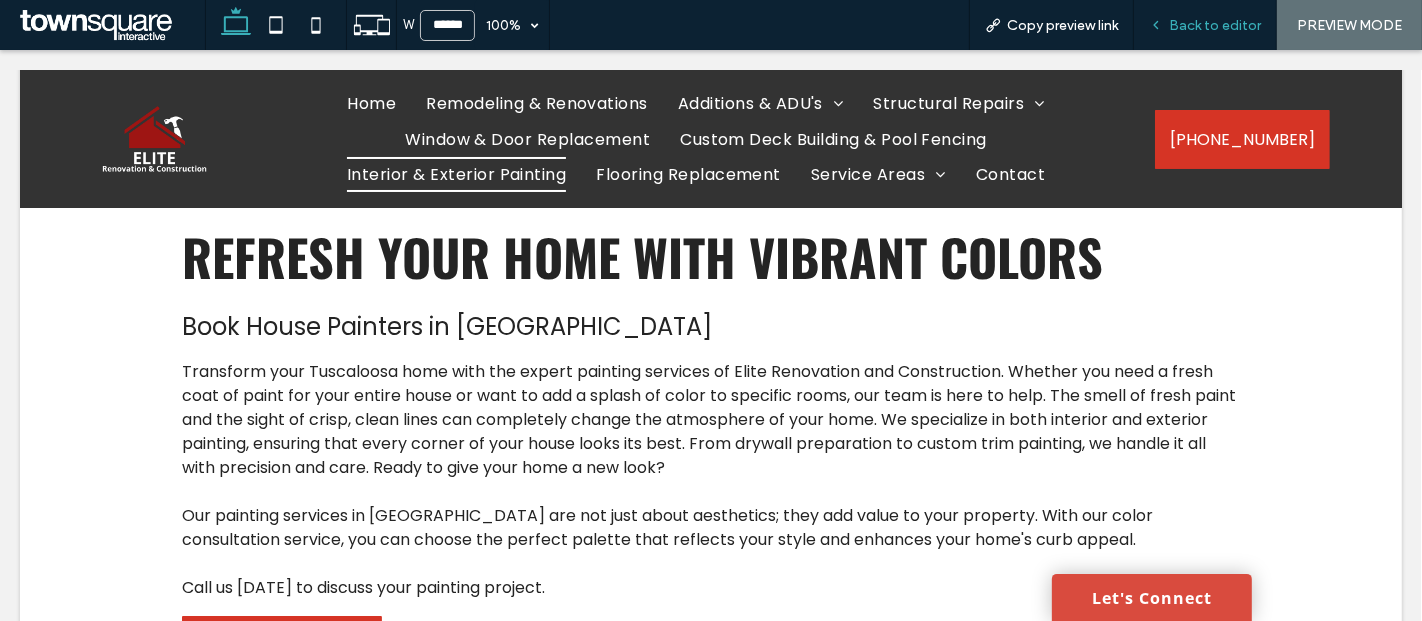 click on "Back to editor" at bounding box center (1205, 25) 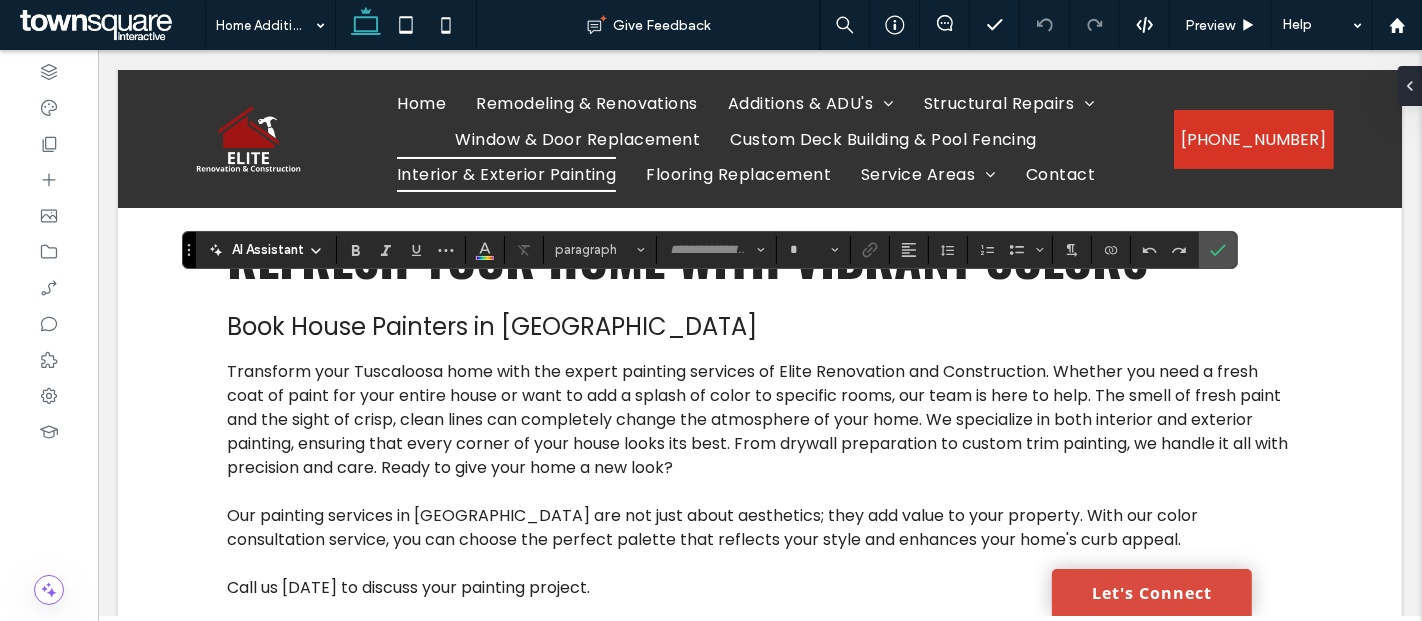 type on "*******" 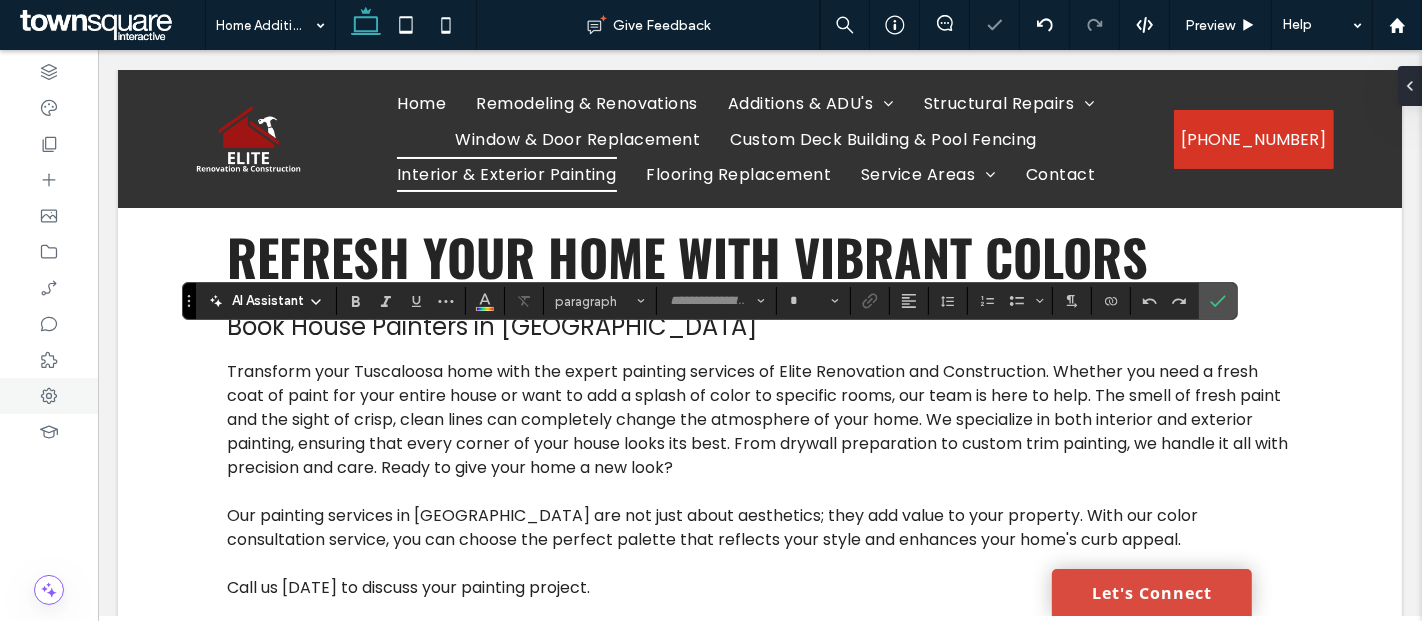 type on "*******" 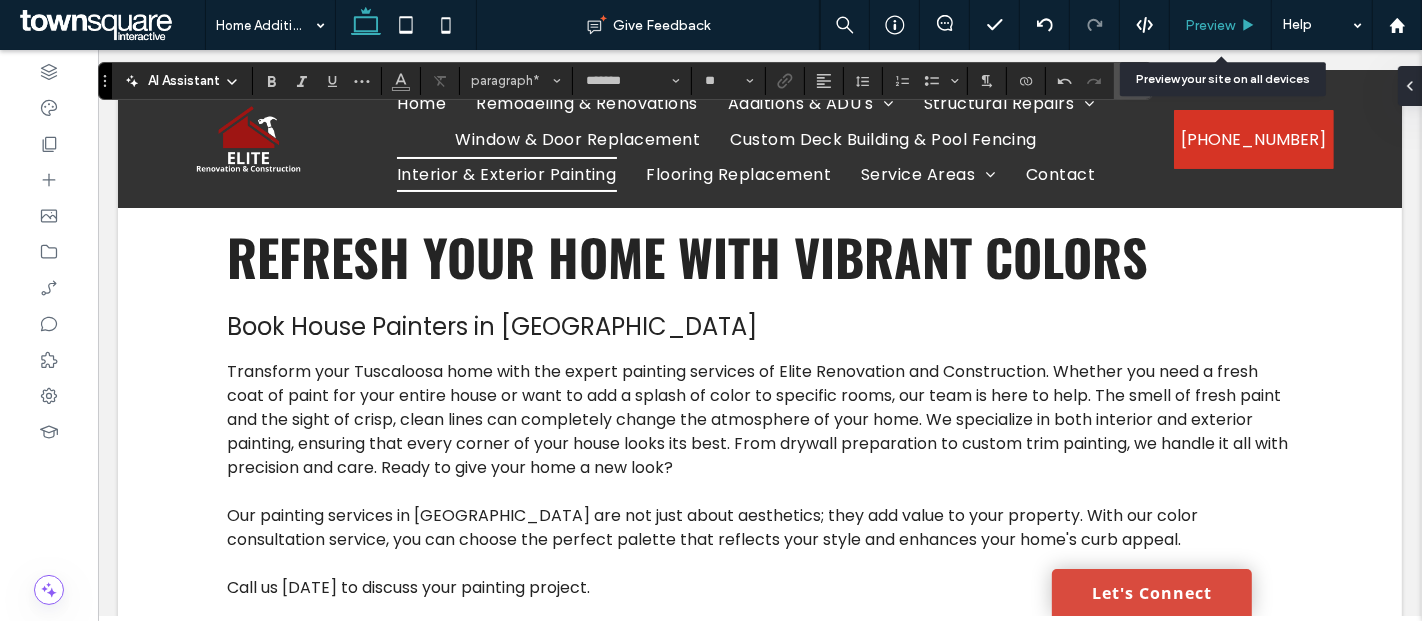 click on "Preview" at bounding box center (1221, 25) 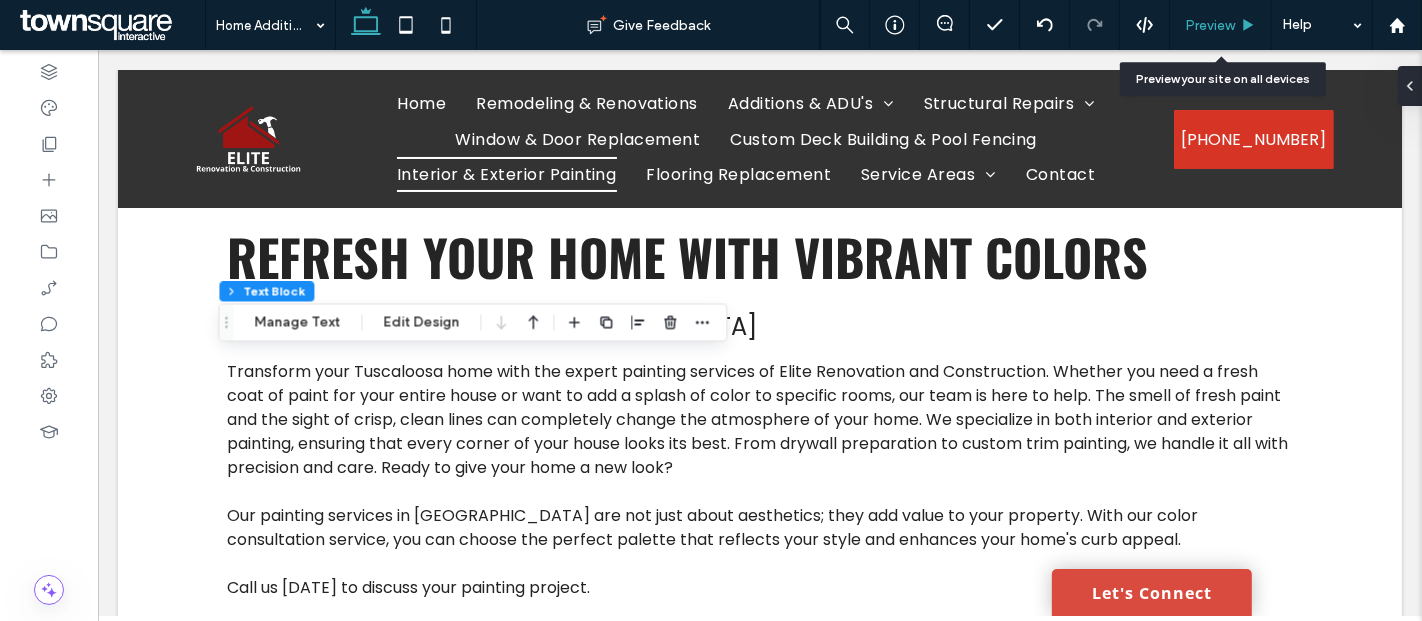click on "Preview" at bounding box center [1210, 25] 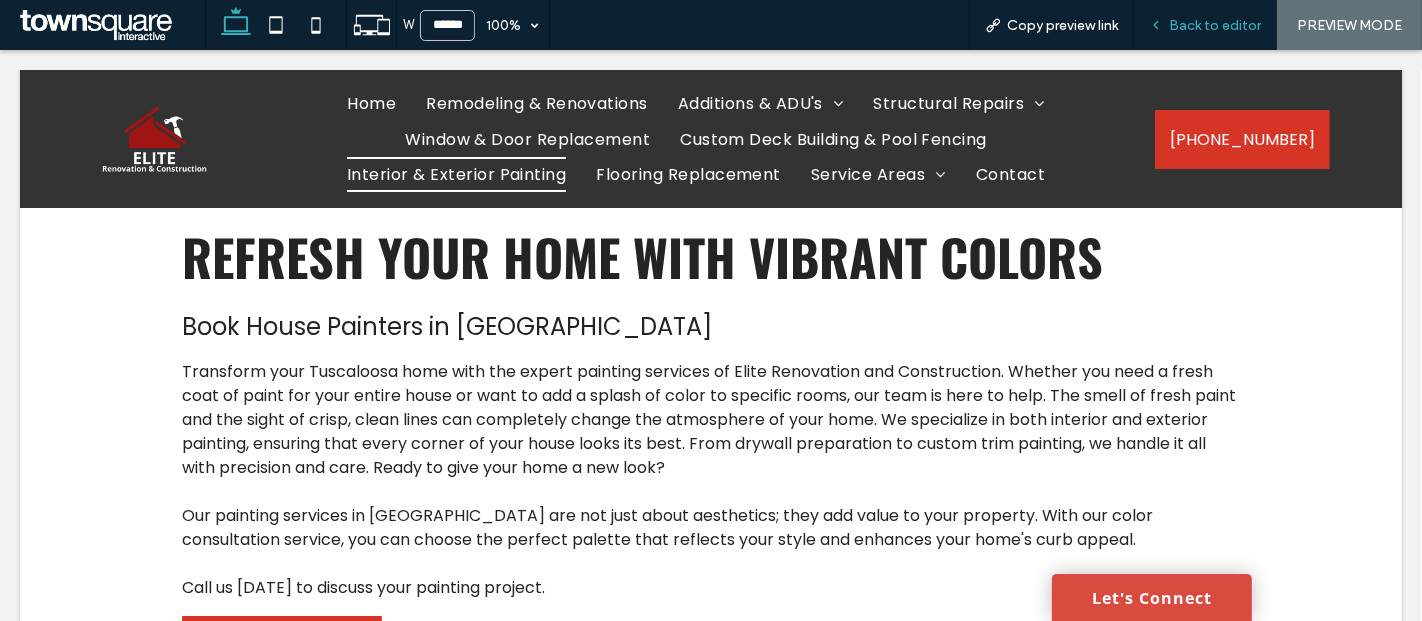 click on "Back to editor" at bounding box center (1205, 25) 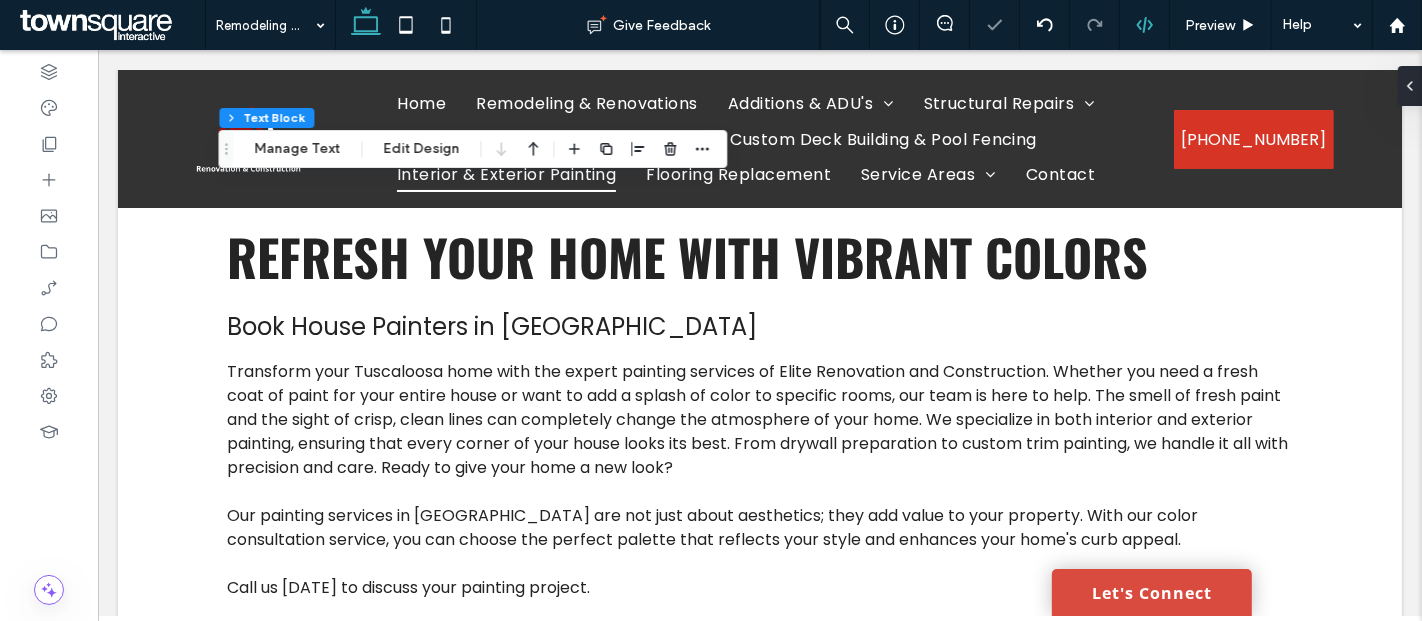 type on "*******" 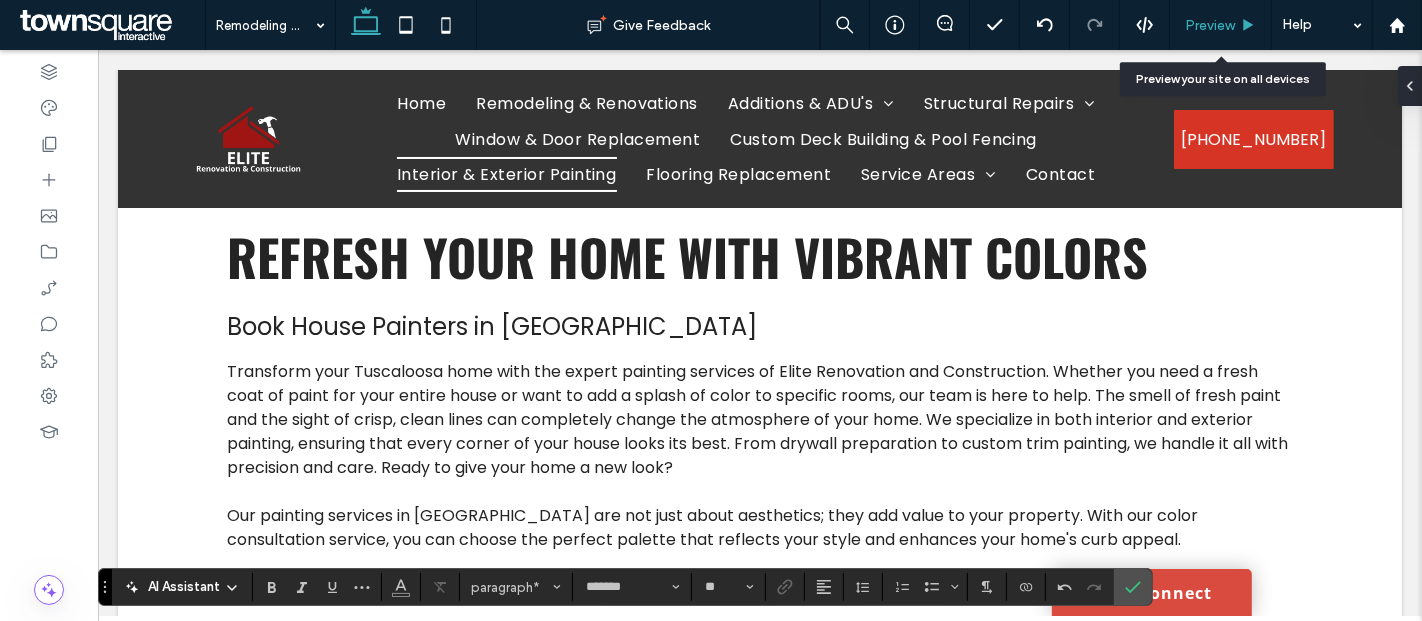 click on "Preview" at bounding box center [1210, 25] 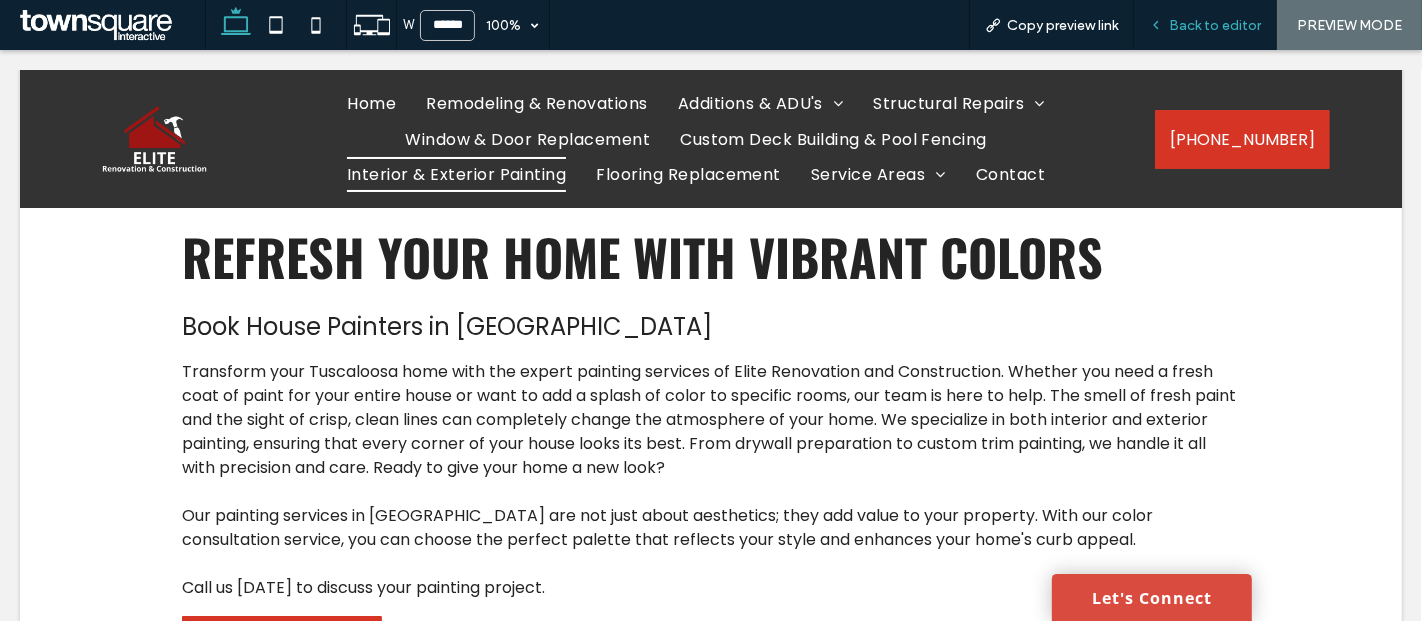 click on "Back to editor" at bounding box center (1215, 25) 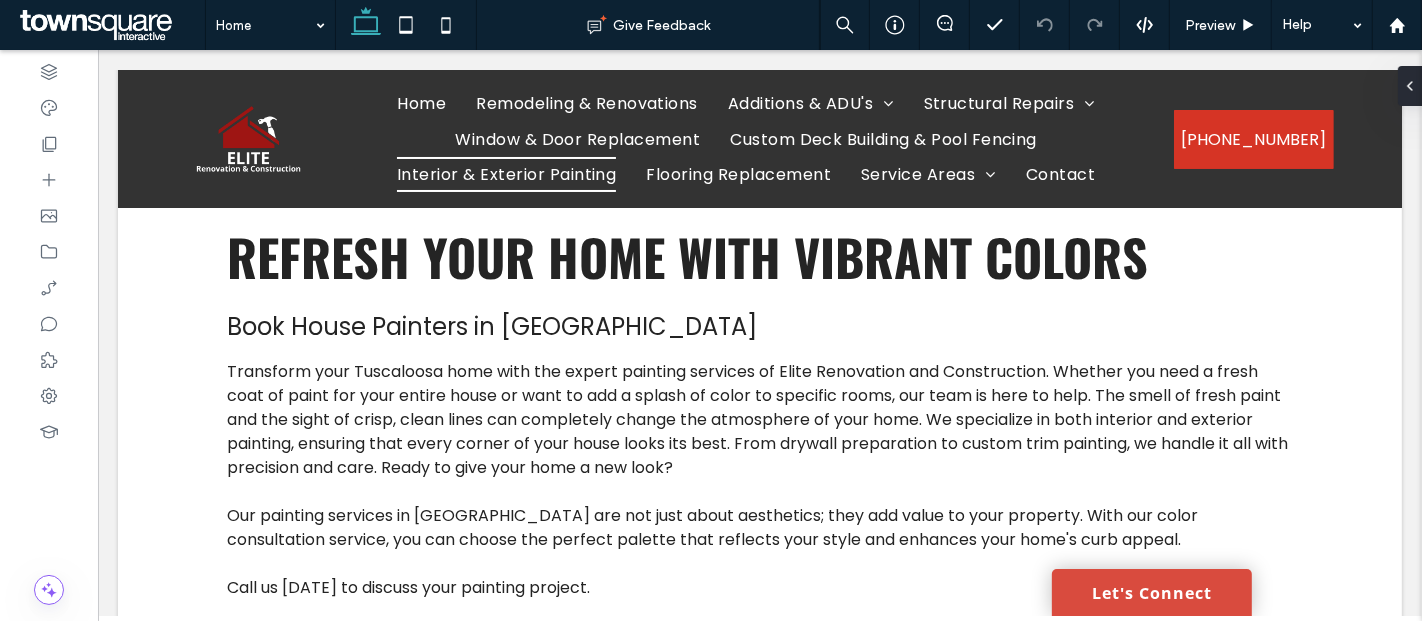 type on "*******" 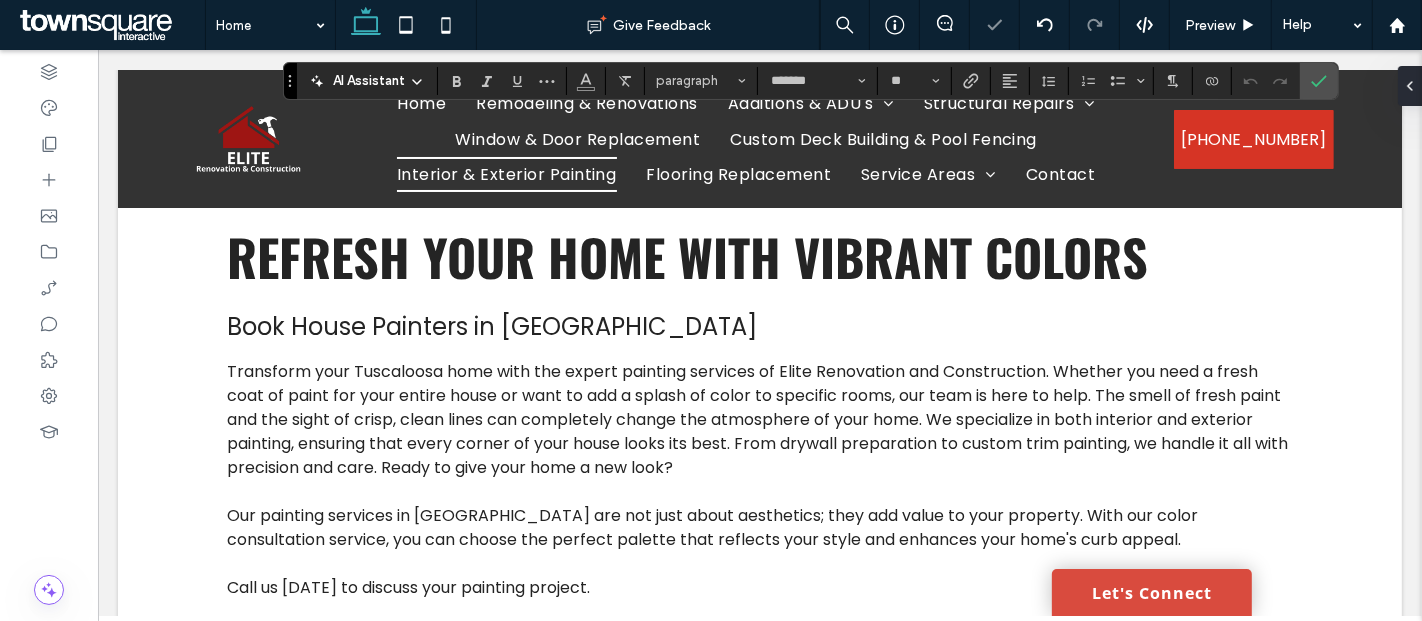 type on "*******" 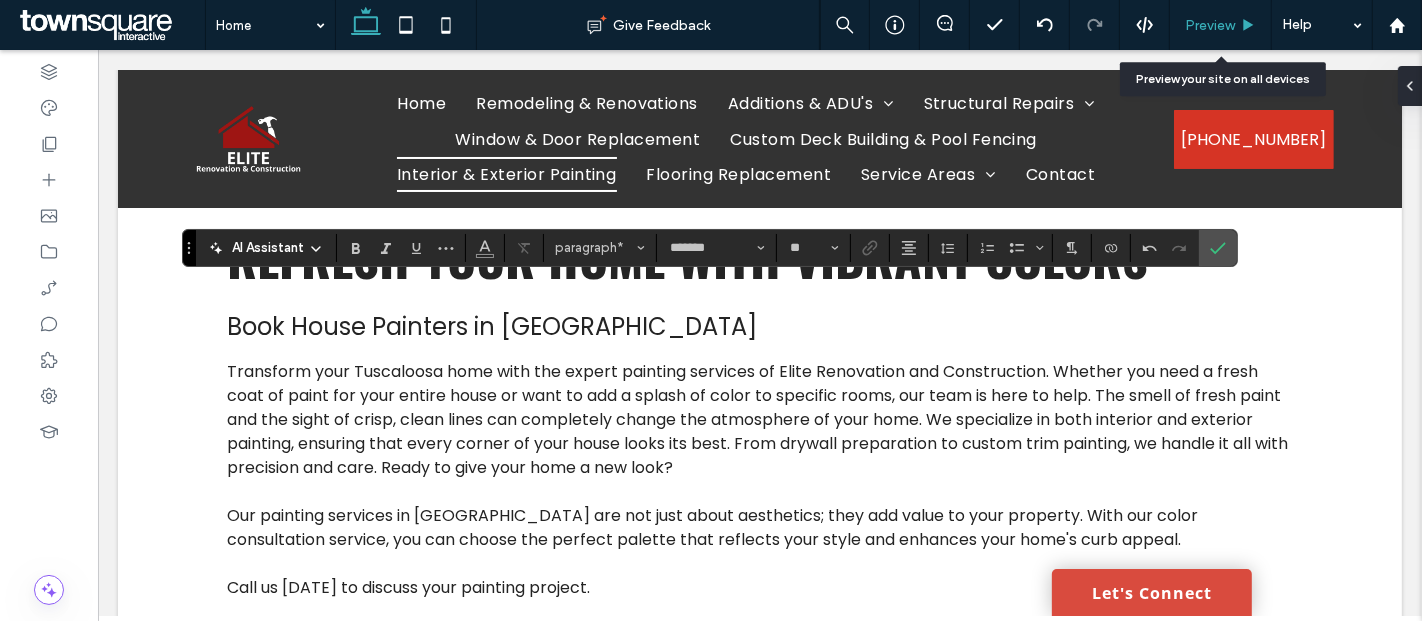click on "Preview" at bounding box center (1221, 25) 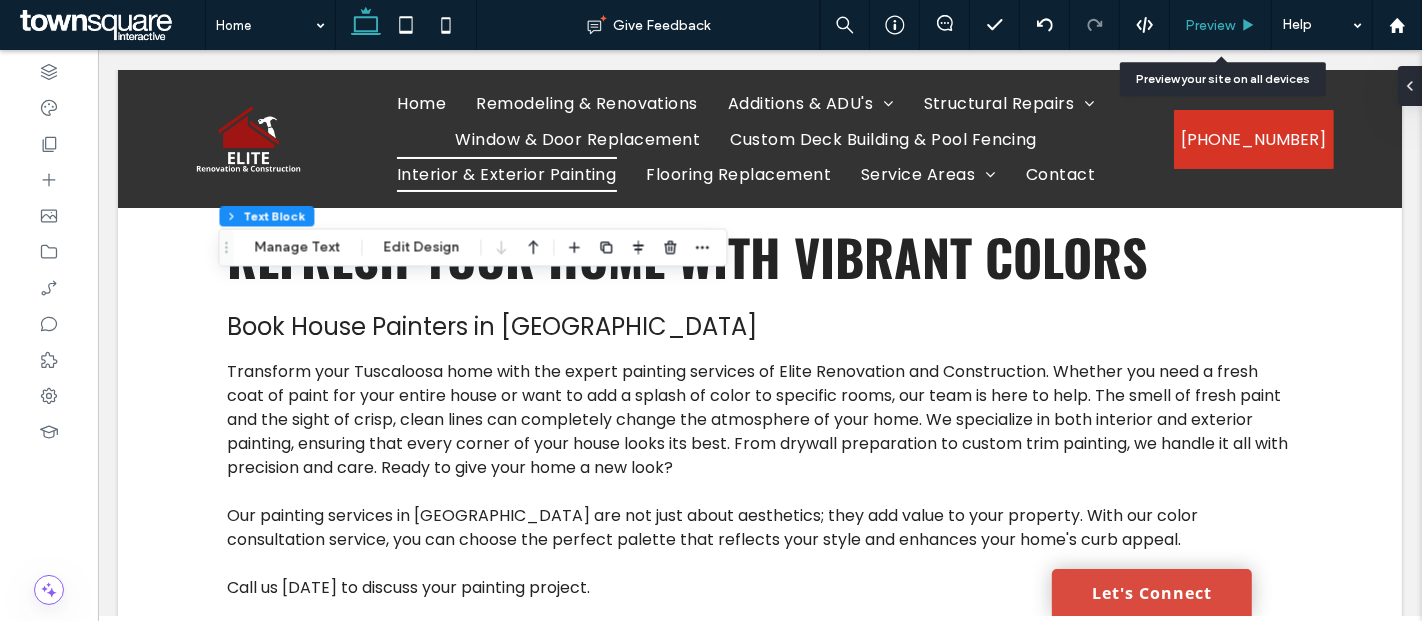 click on "Preview" at bounding box center [1210, 25] 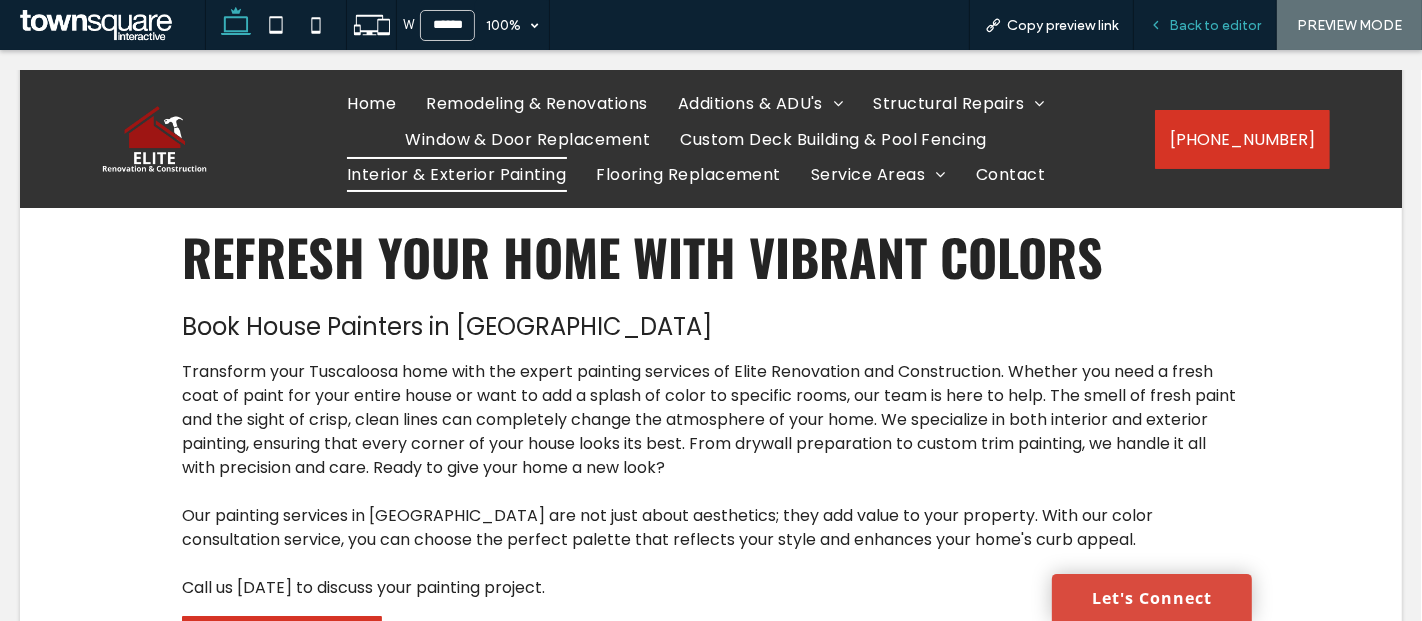click on "Back to editor" at bounding box center (1215, 25) 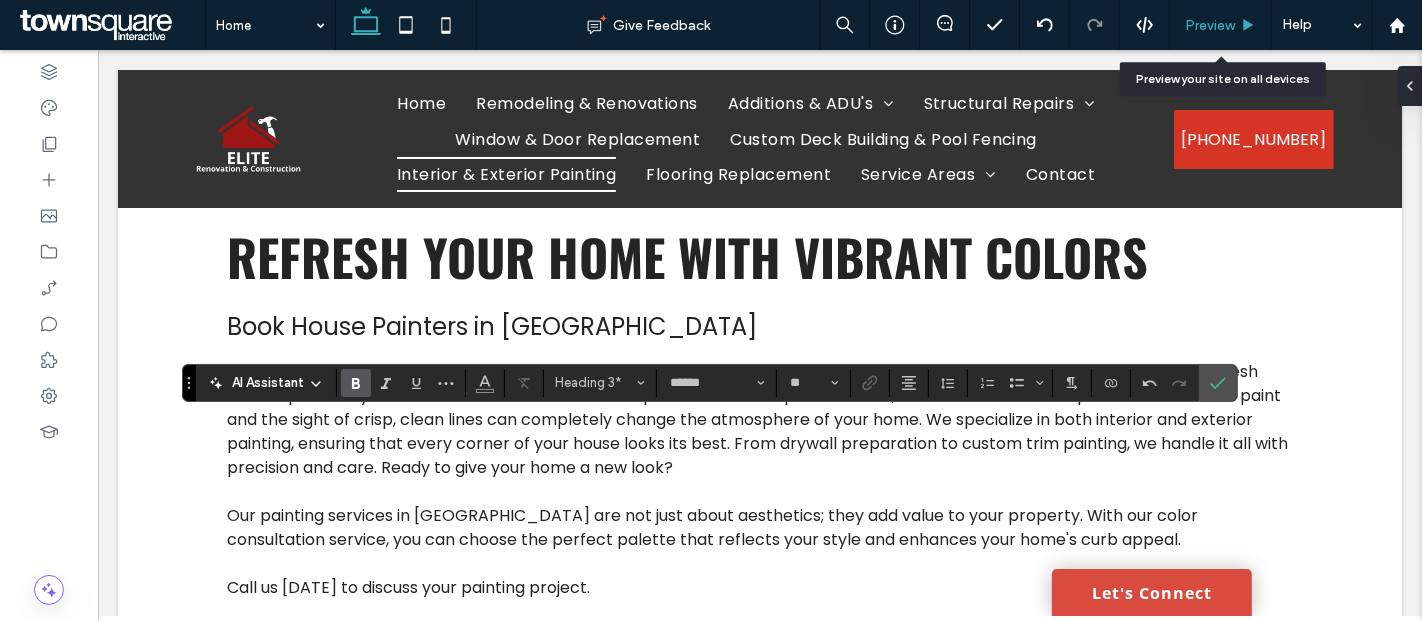 click on "Preview" at bounding box center (1221, 25) 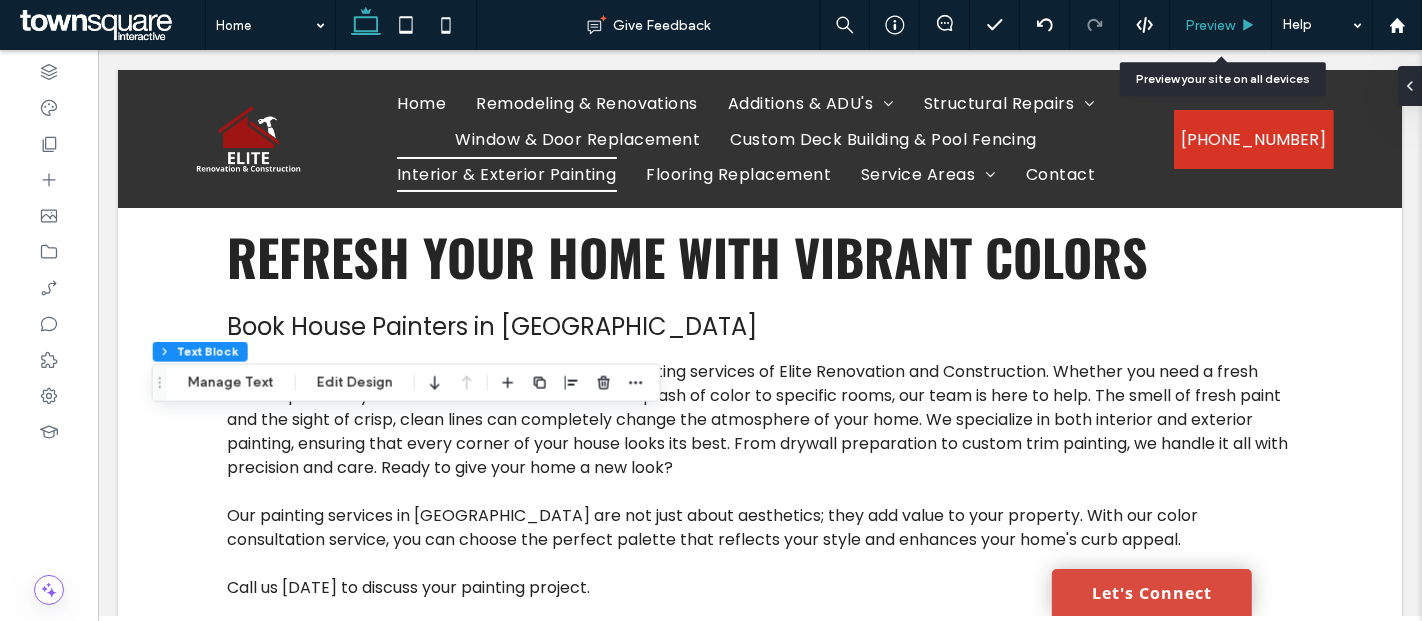 click on "Preview" at bounding box center (1210, 25) 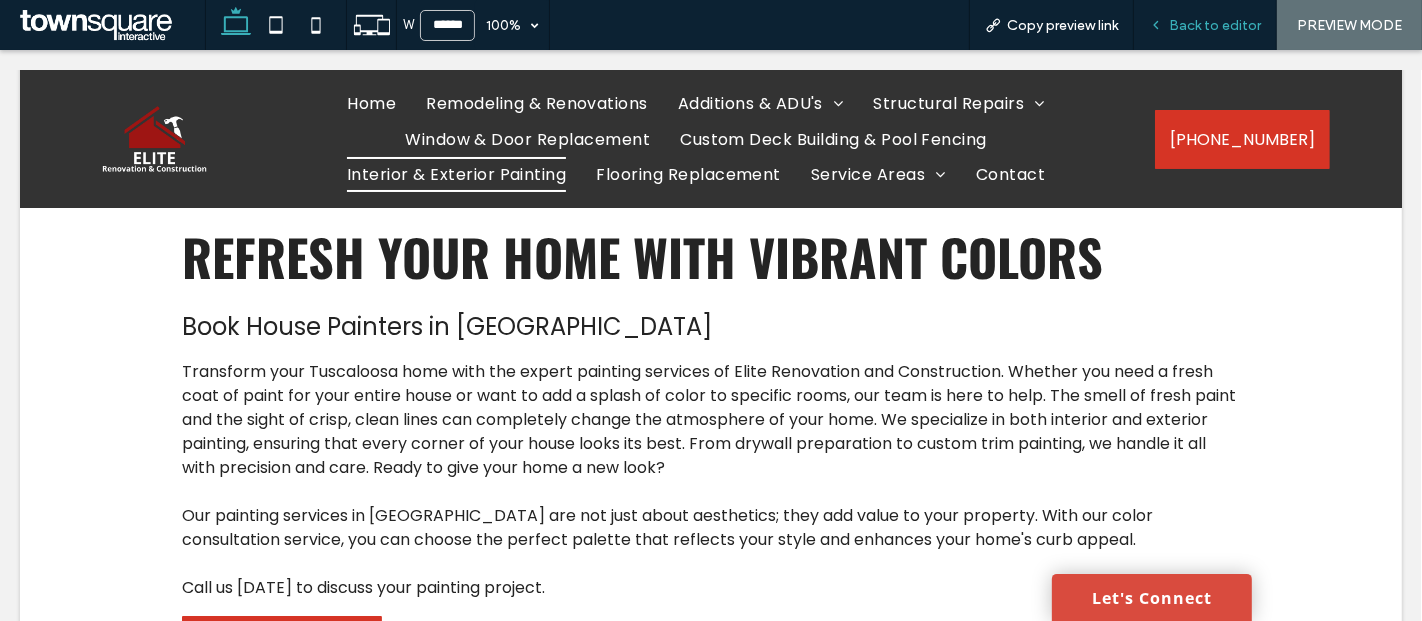 click on "Back to editor" at bounding box center [1215, 25] 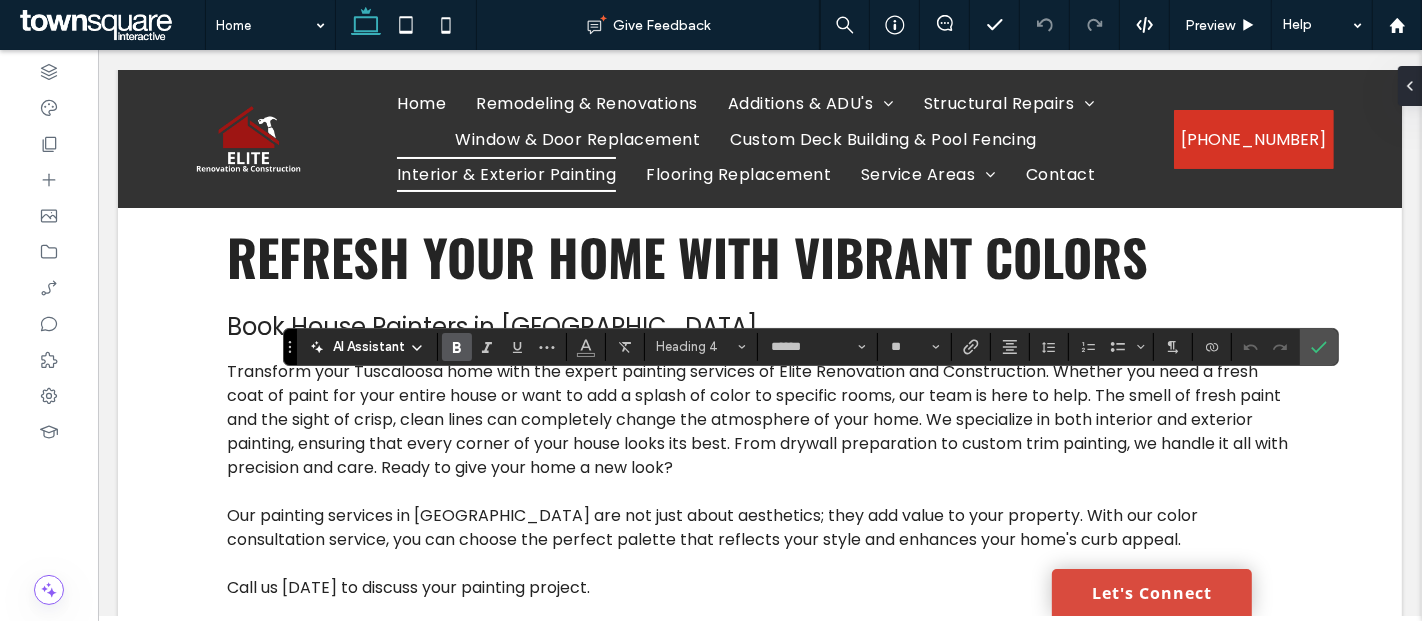 type on "******" 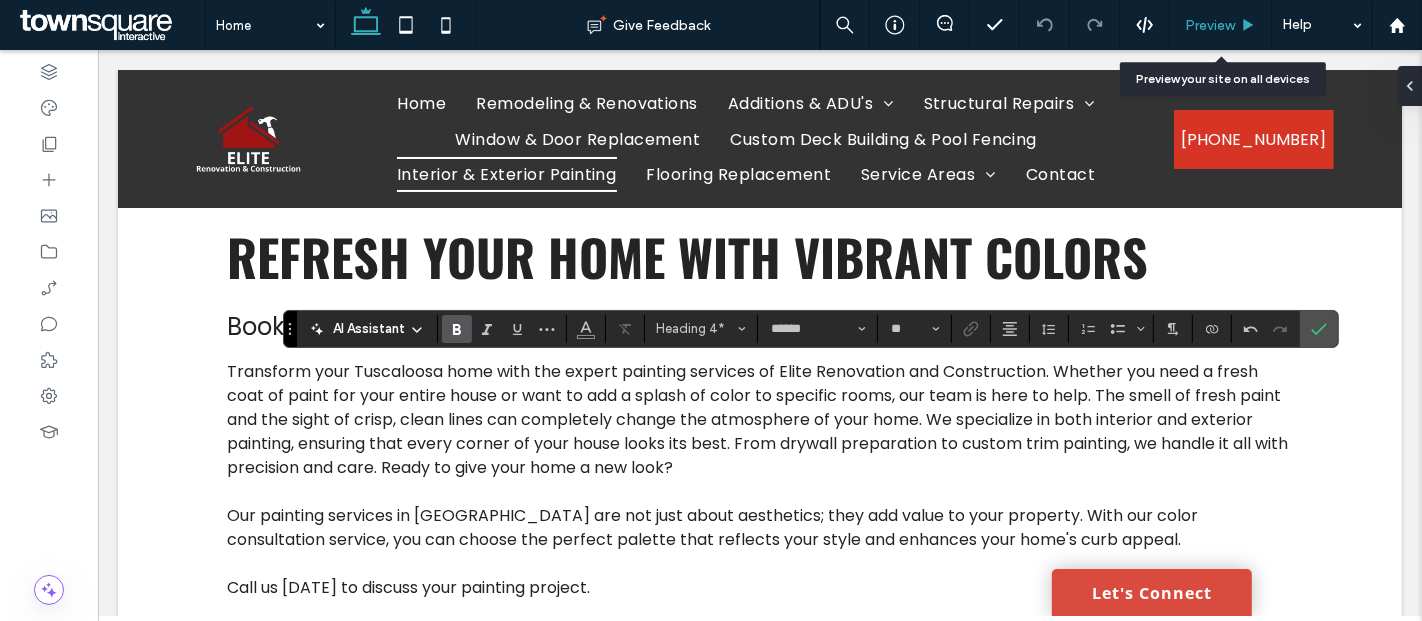 click on "Preview" at bounding box center (1210, 25) 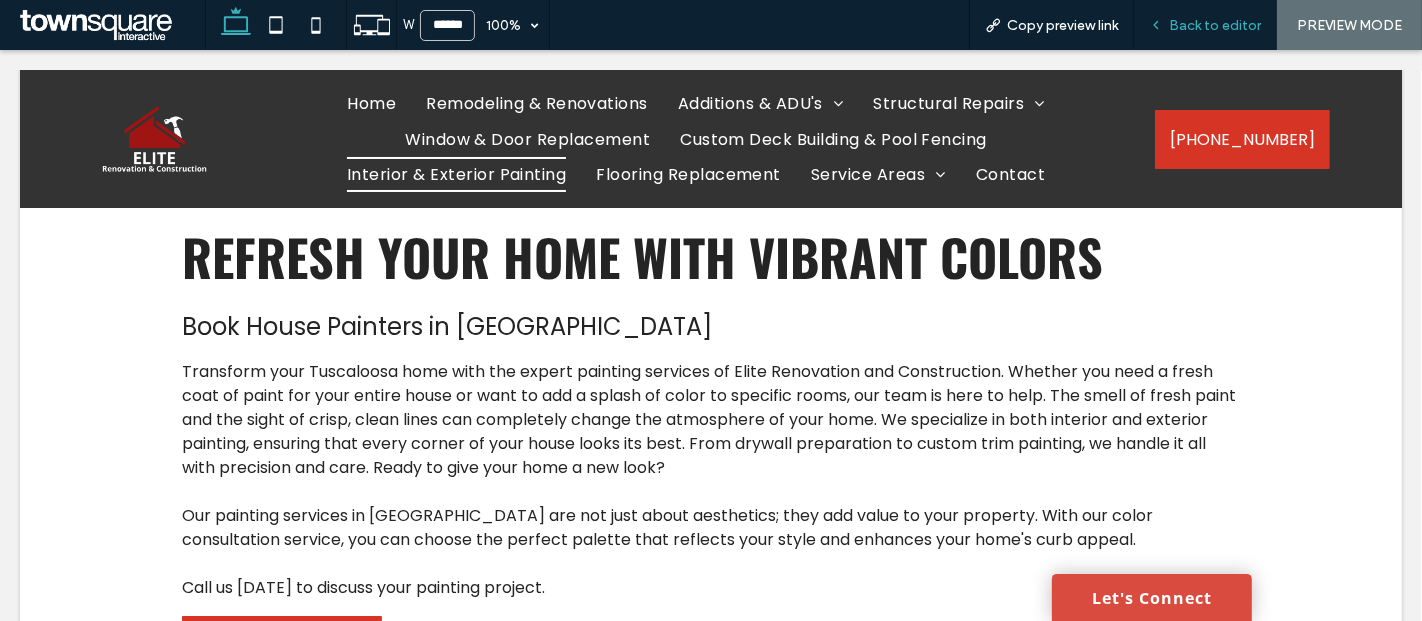 click on "Back to editor" at bounding box center (1215, 25) 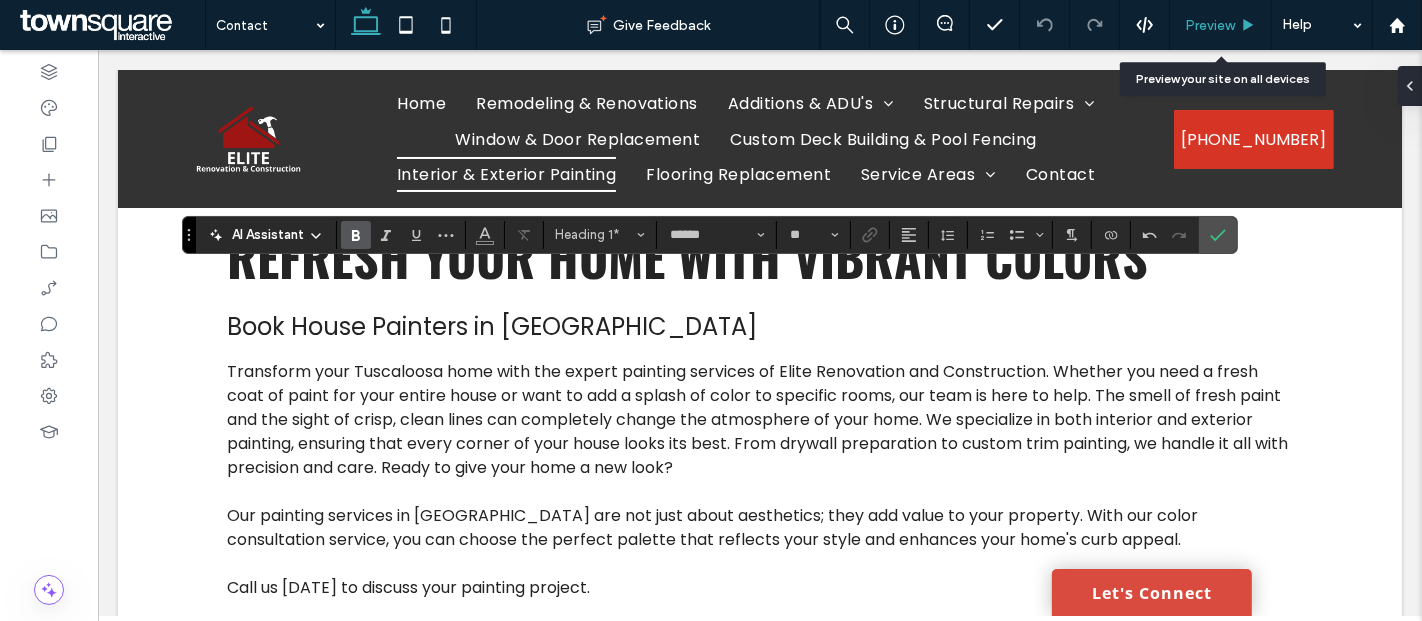 click on "Preview" at bounding box center (1210, 25) 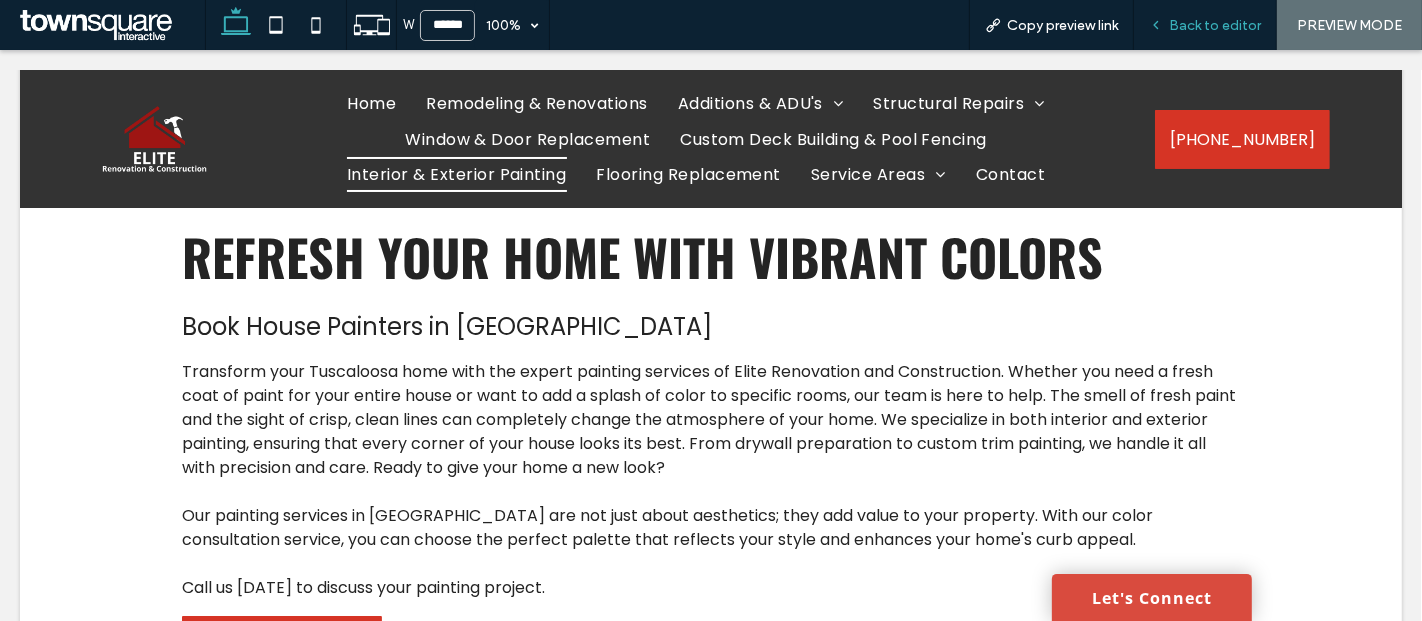click on "Back to editor" at bounding box center [1215, 25] 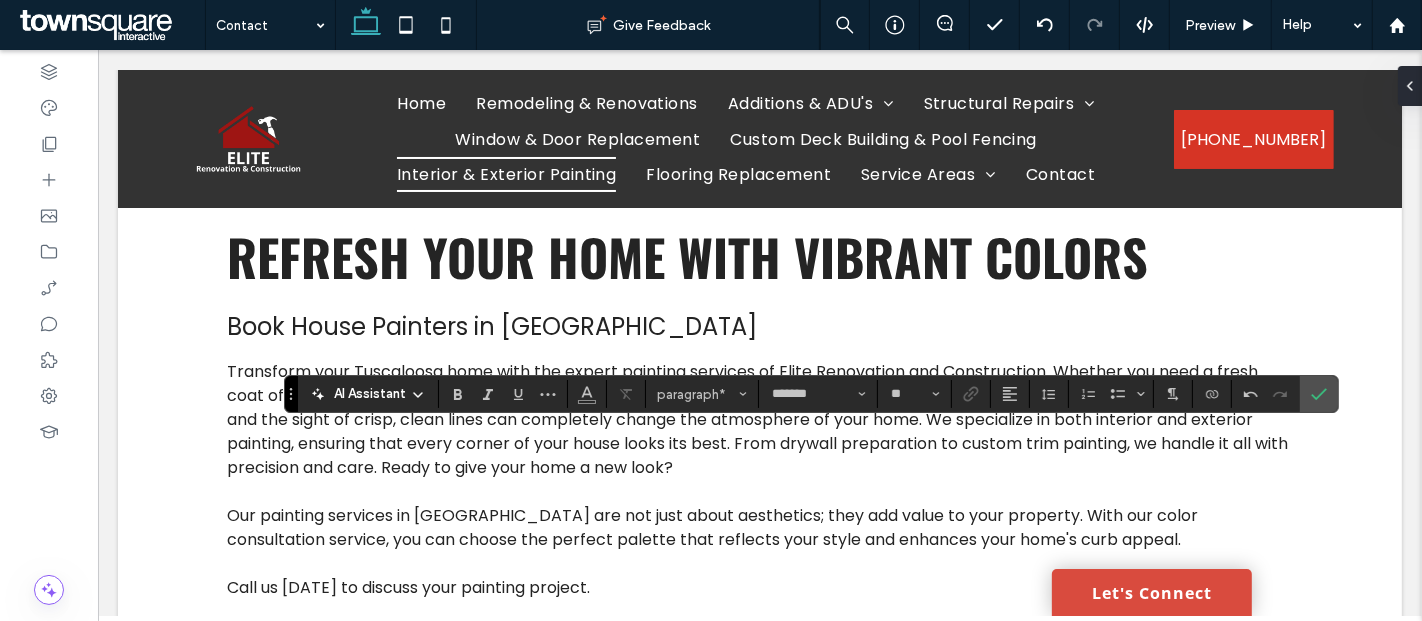 drag, startPoint x: 288, startPoint y: 407, endPoint x: 290, endPoint y: 325, distance: 82.02438 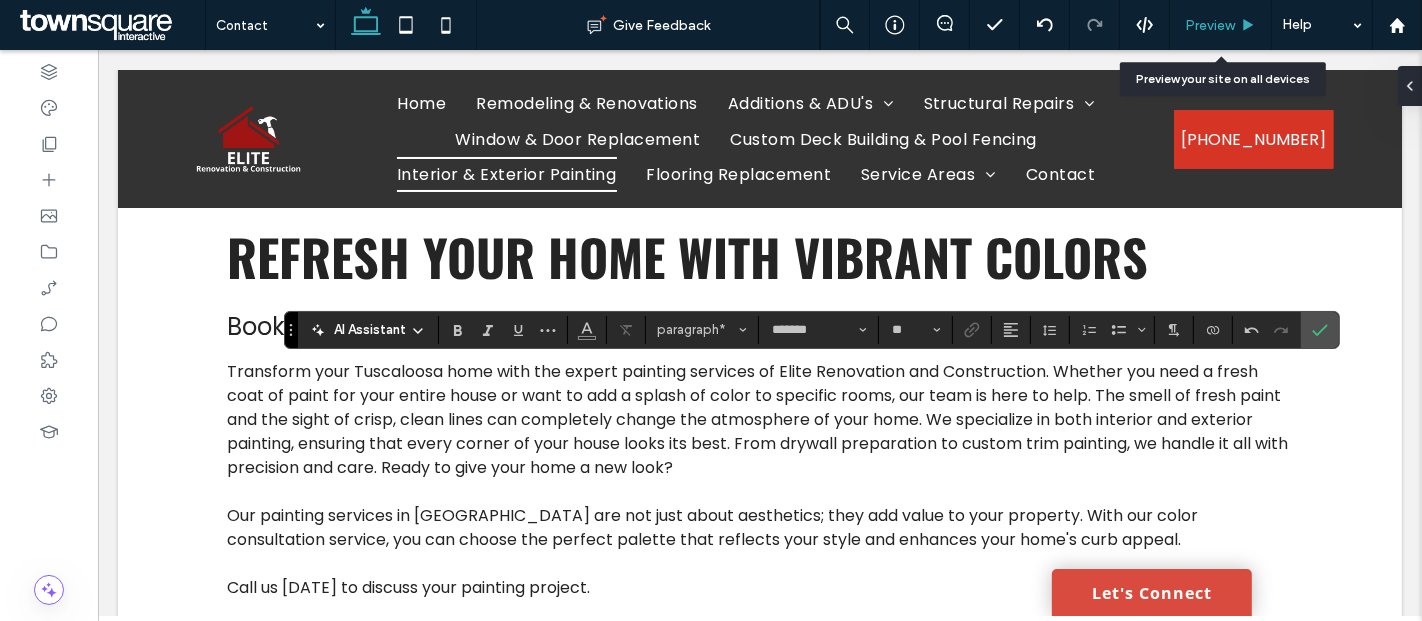 click on "Preview" at bounding box center [1210, 25] 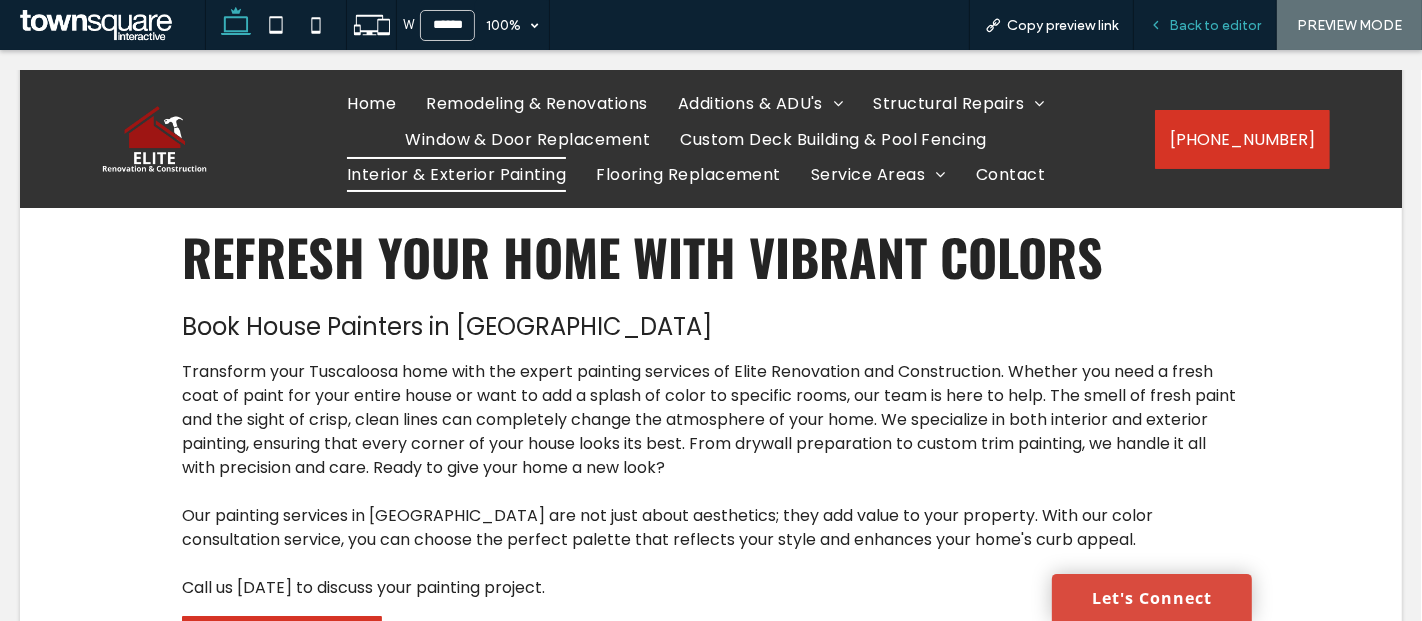 click on "Back to editor" at bounding box center [1215, 25] 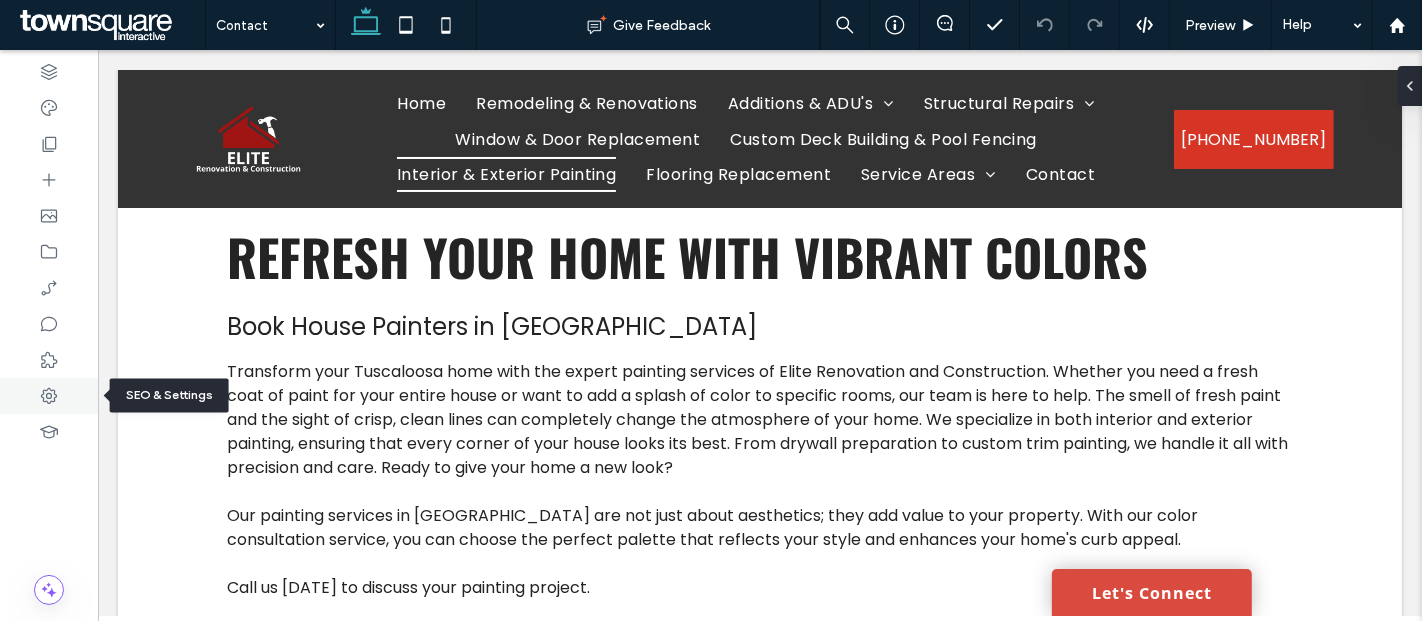 click at bounding box center (49, 396) 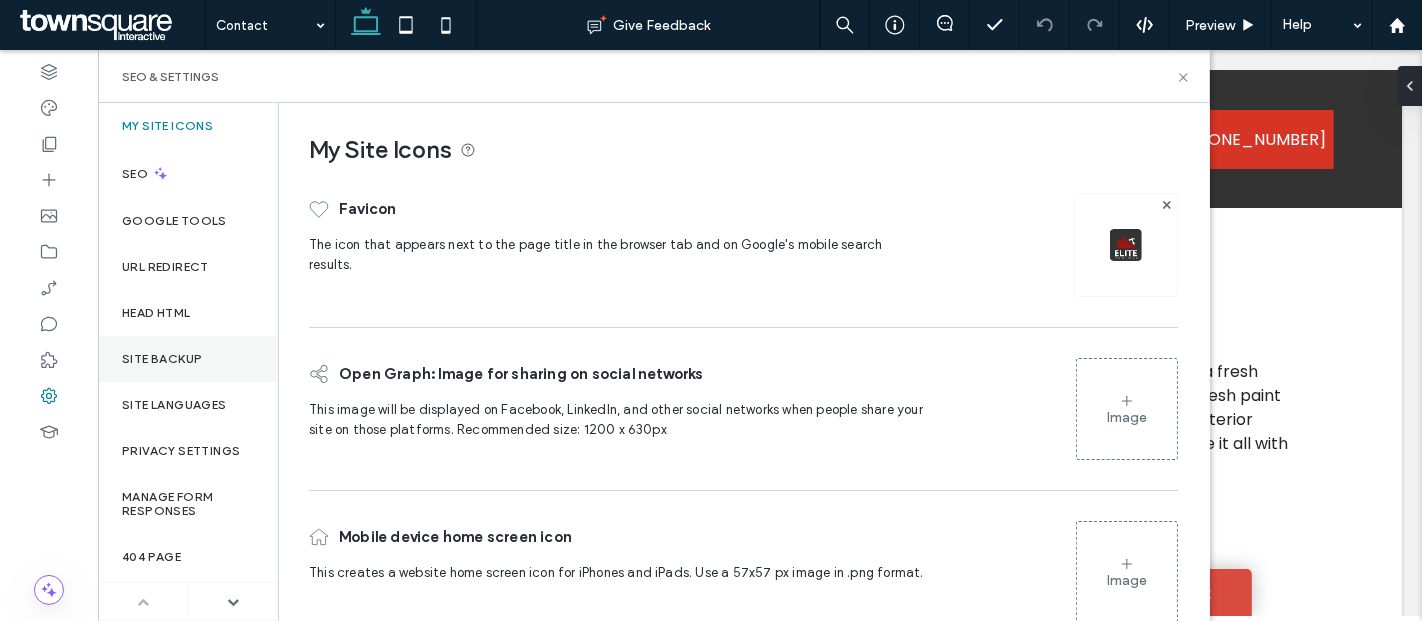 click on "Site Backup" at bounding box center (162, 359) 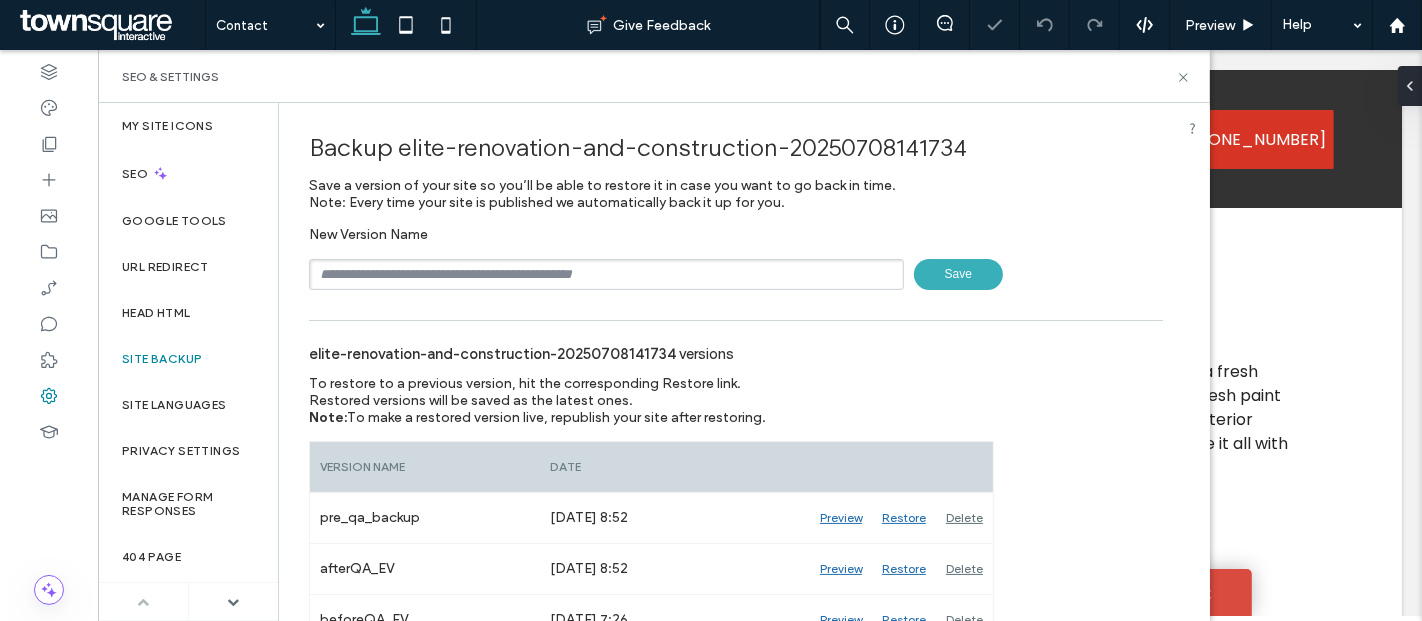 click at bounding box center (606, 274) 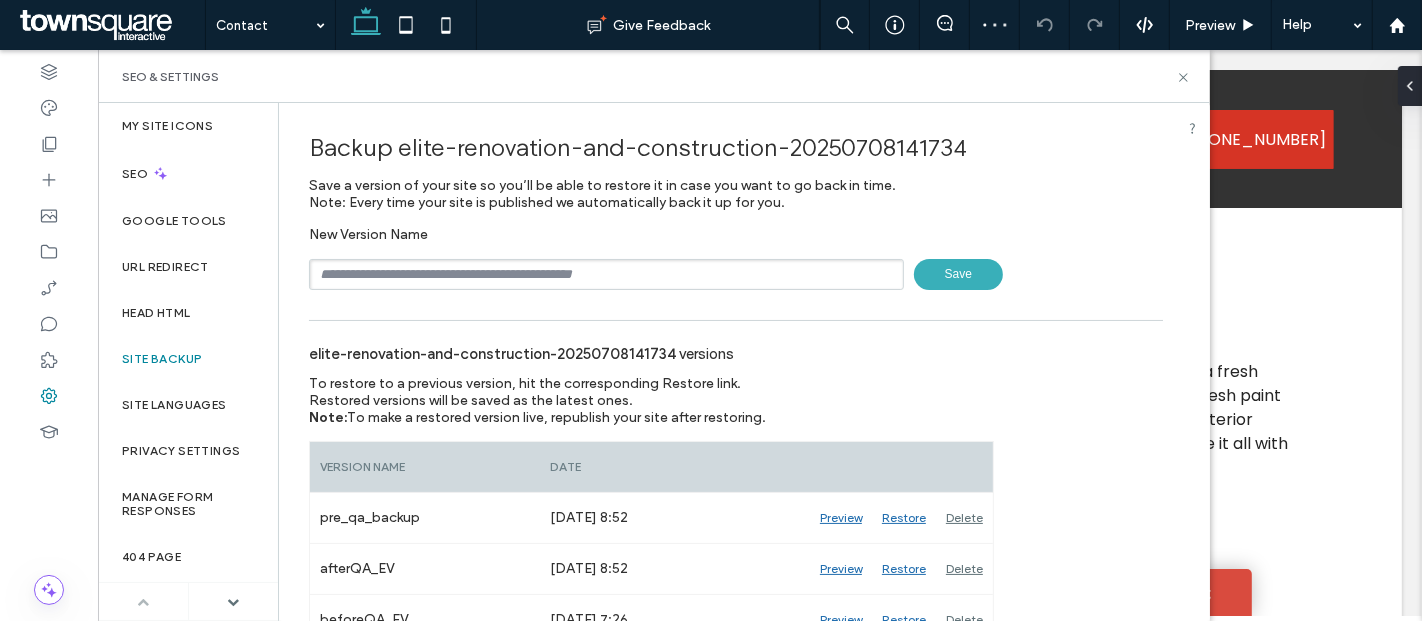 type on "**********" 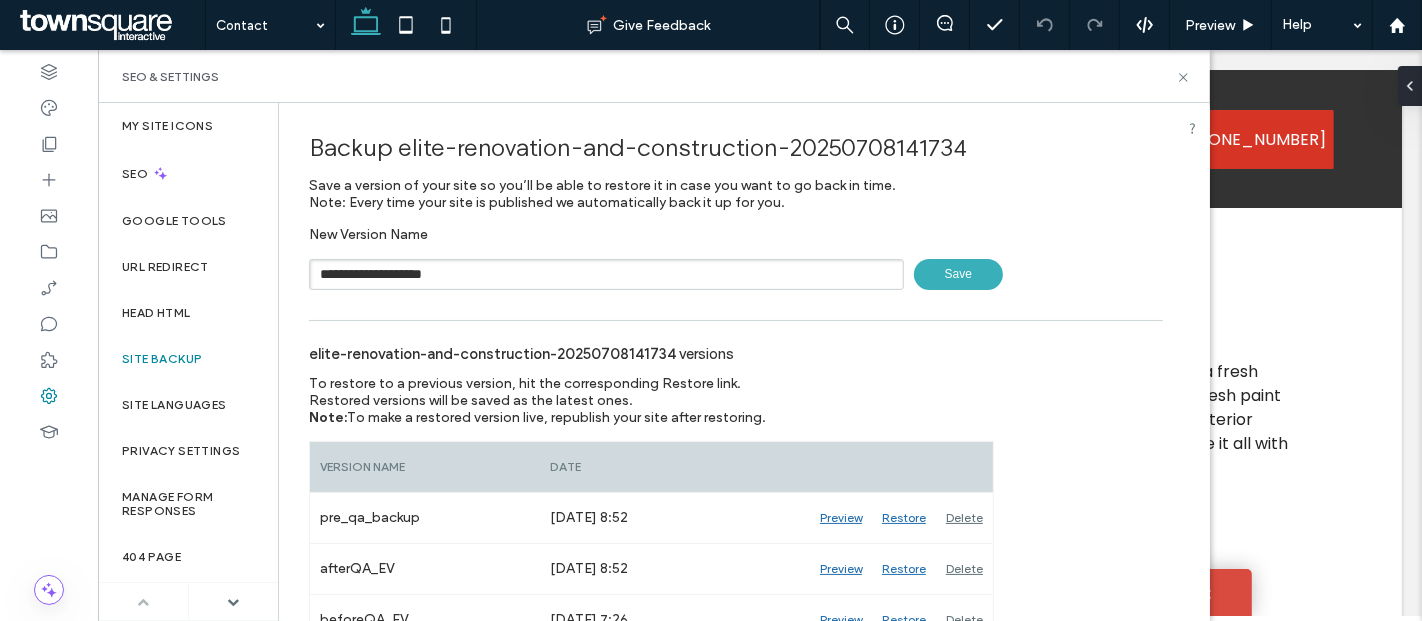 click on "Save" at bounding box center [958, 274] 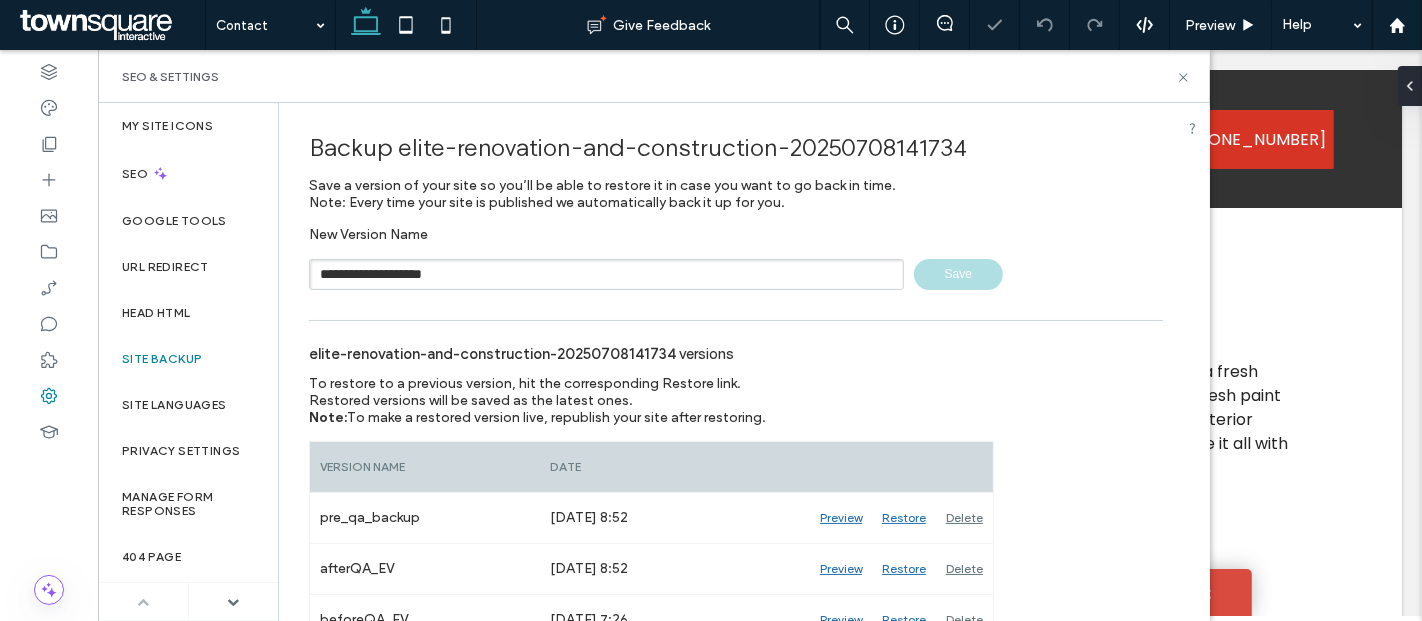 type 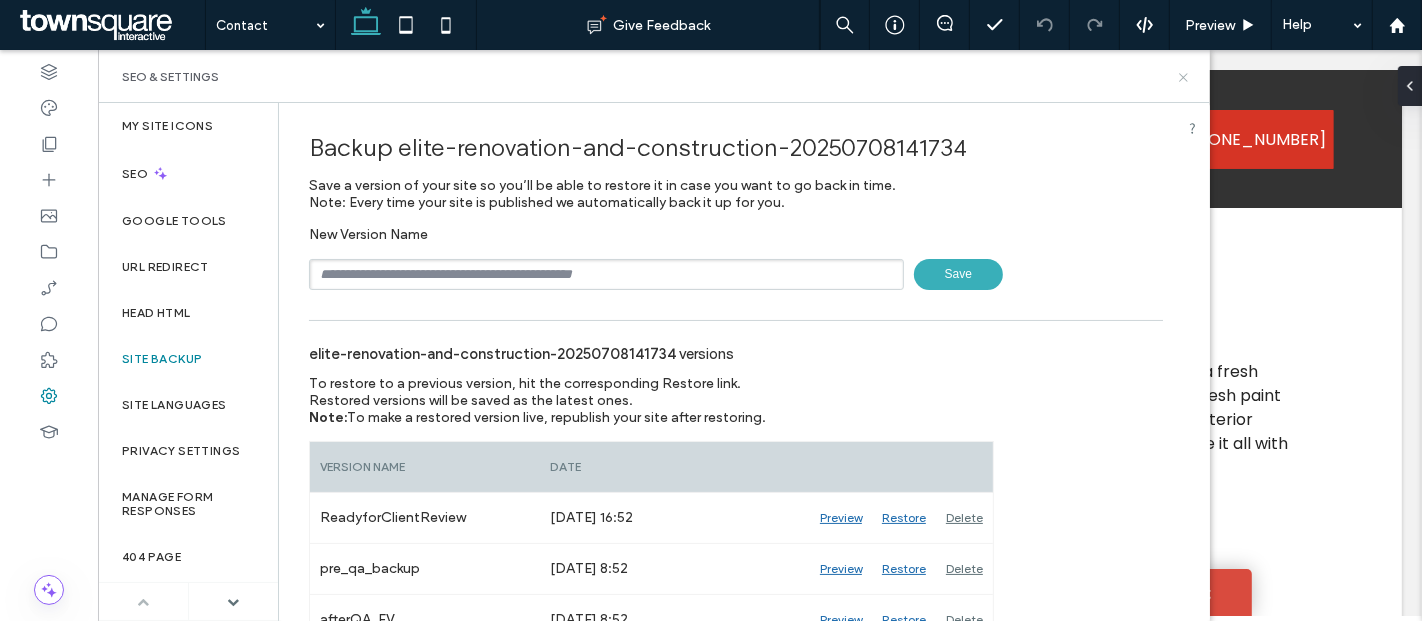 click 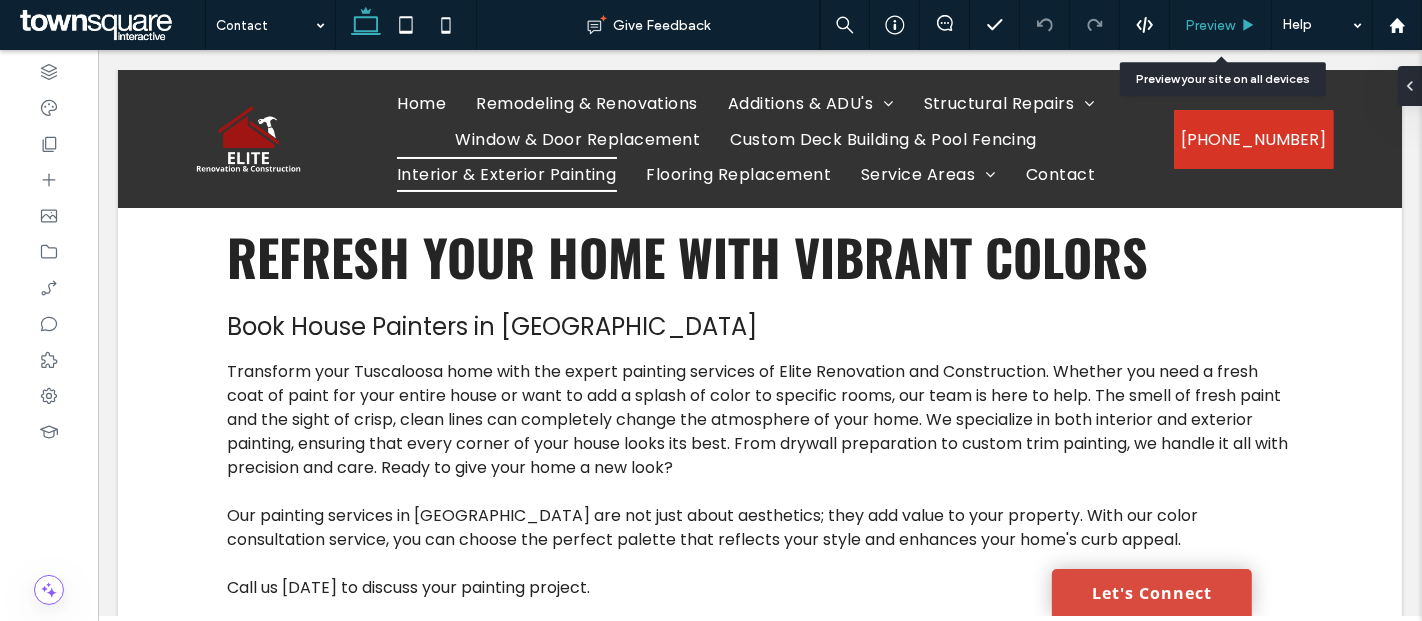 click on "Preview" at bounding box center (1221, 25) 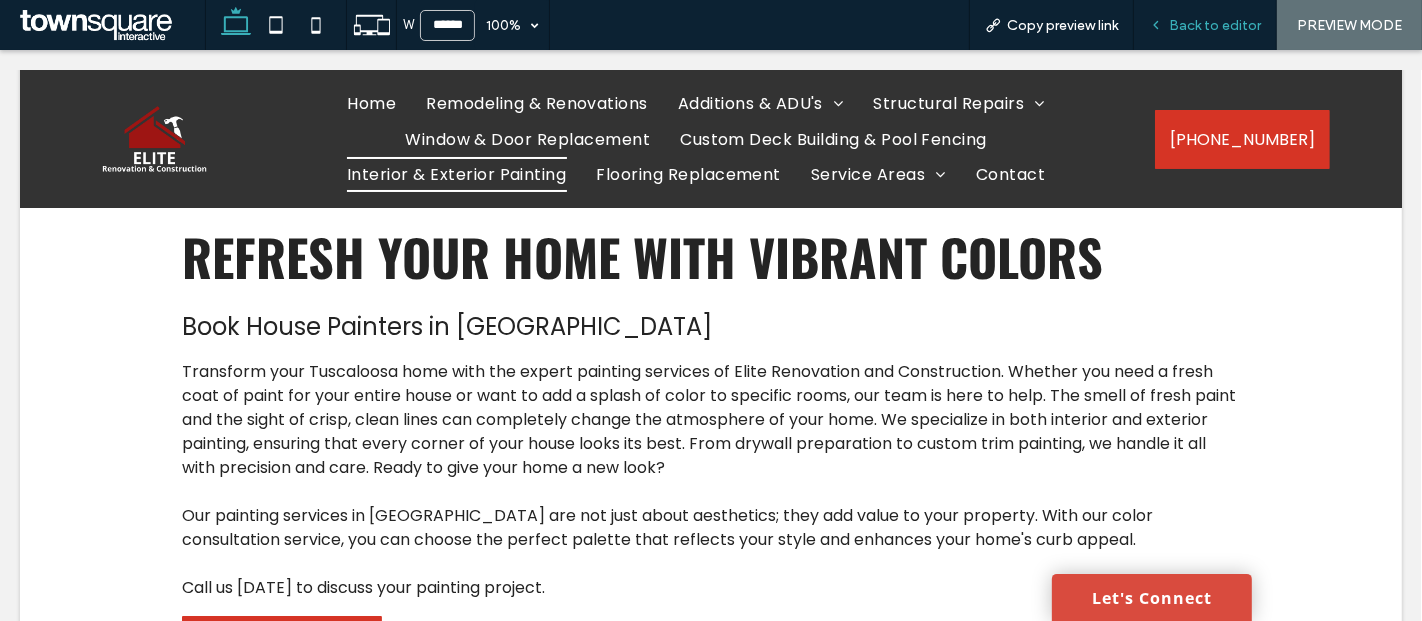 click on "Back to editor" at bounding box center [1215, 25] 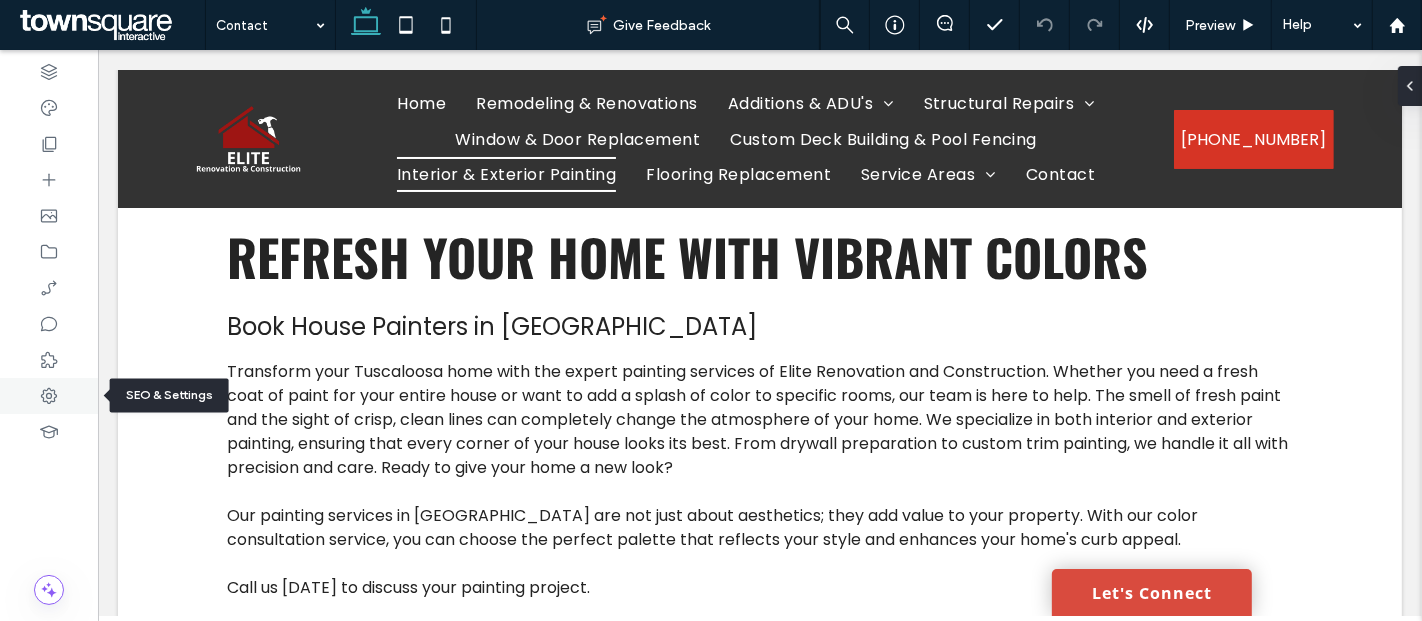 click at bounding box center (49, 396) 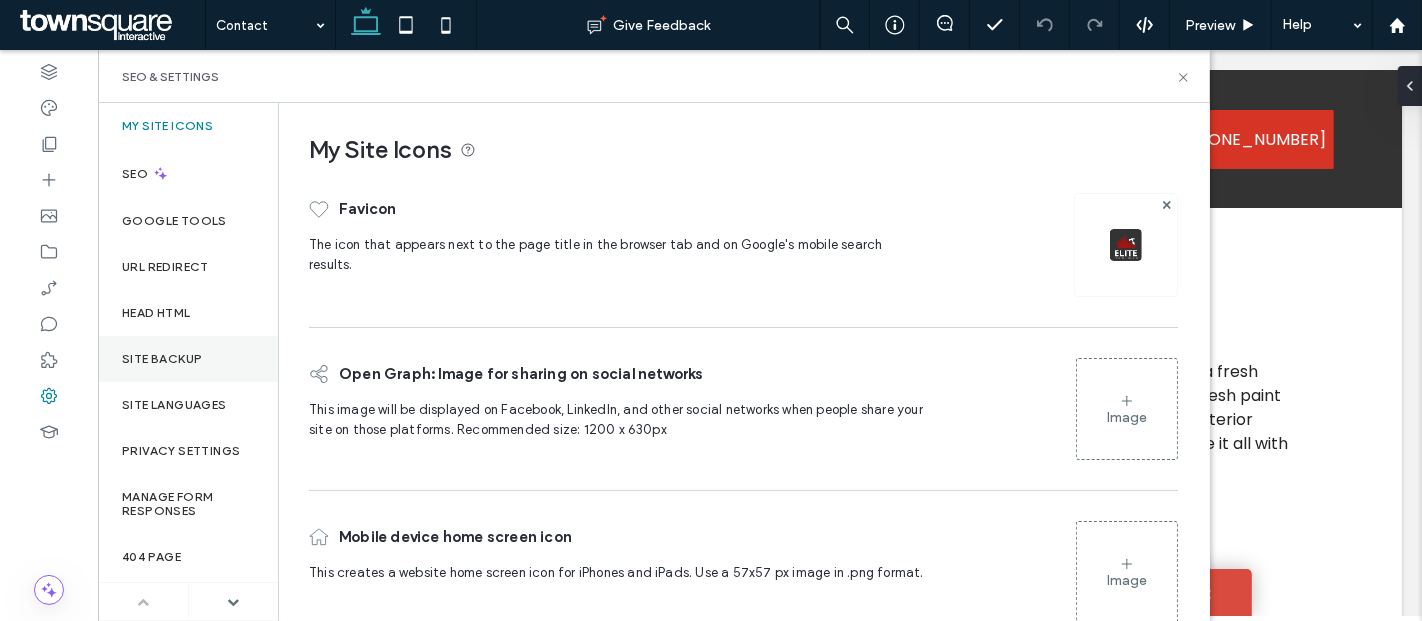 click on "Site Backup" at bounding box center [162, 359] 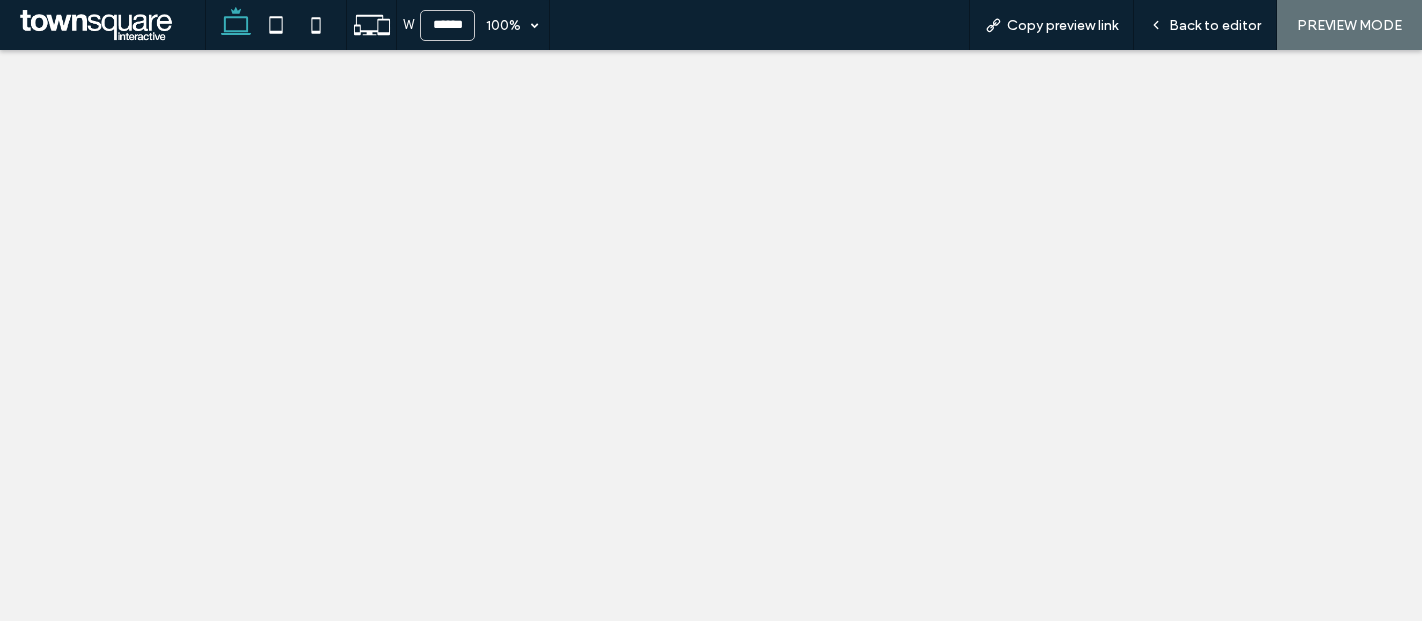 click on "Copy preview link" at bounding box center [1062, 25] 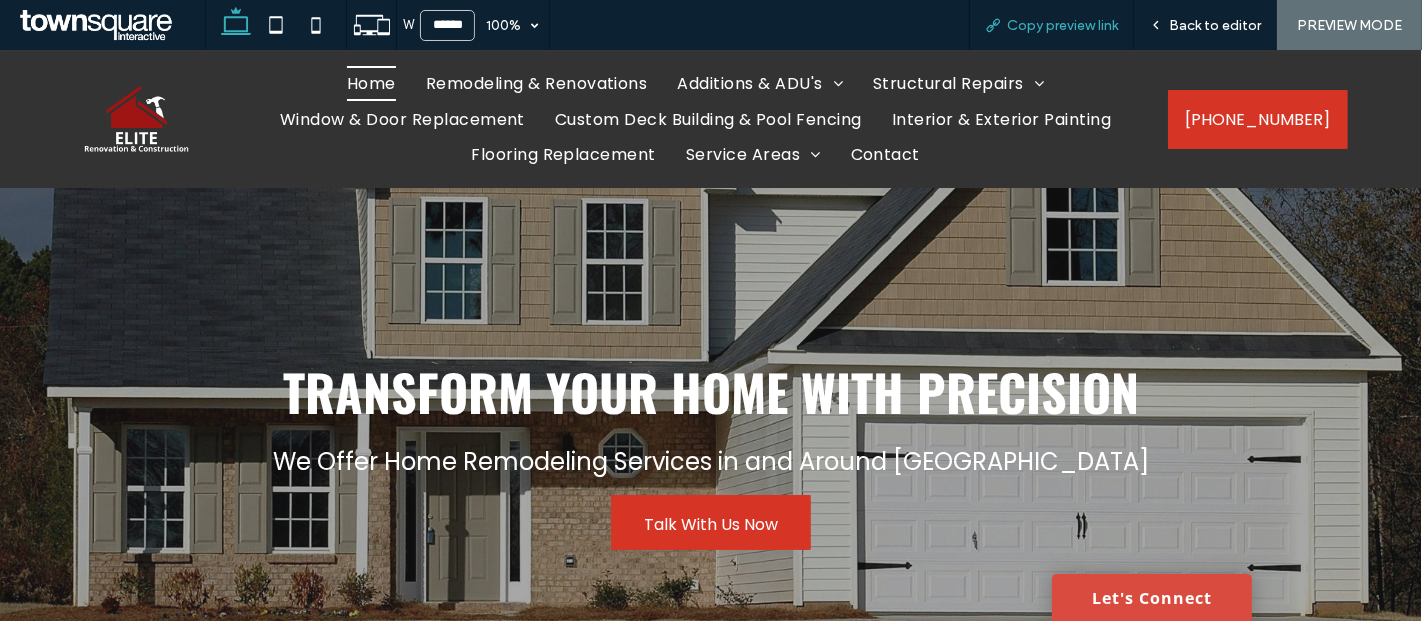 scroll, scrollTop: 0, scrollLeft: 0, axis: both 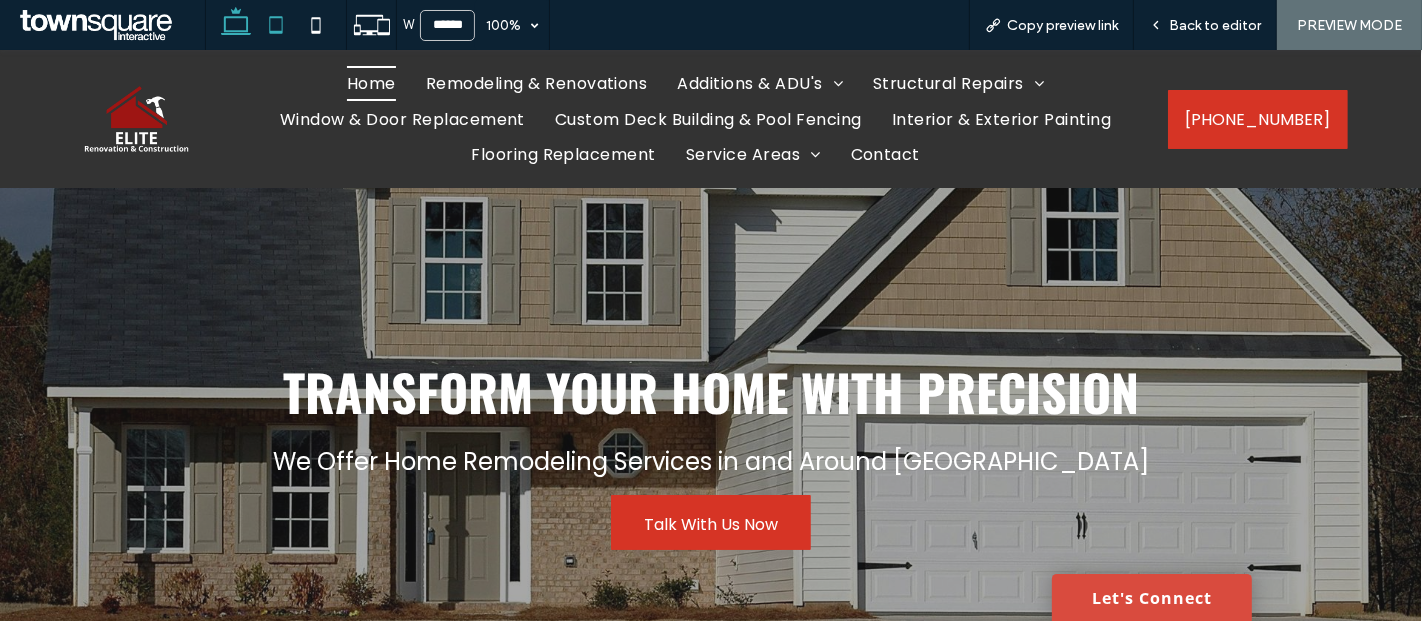click 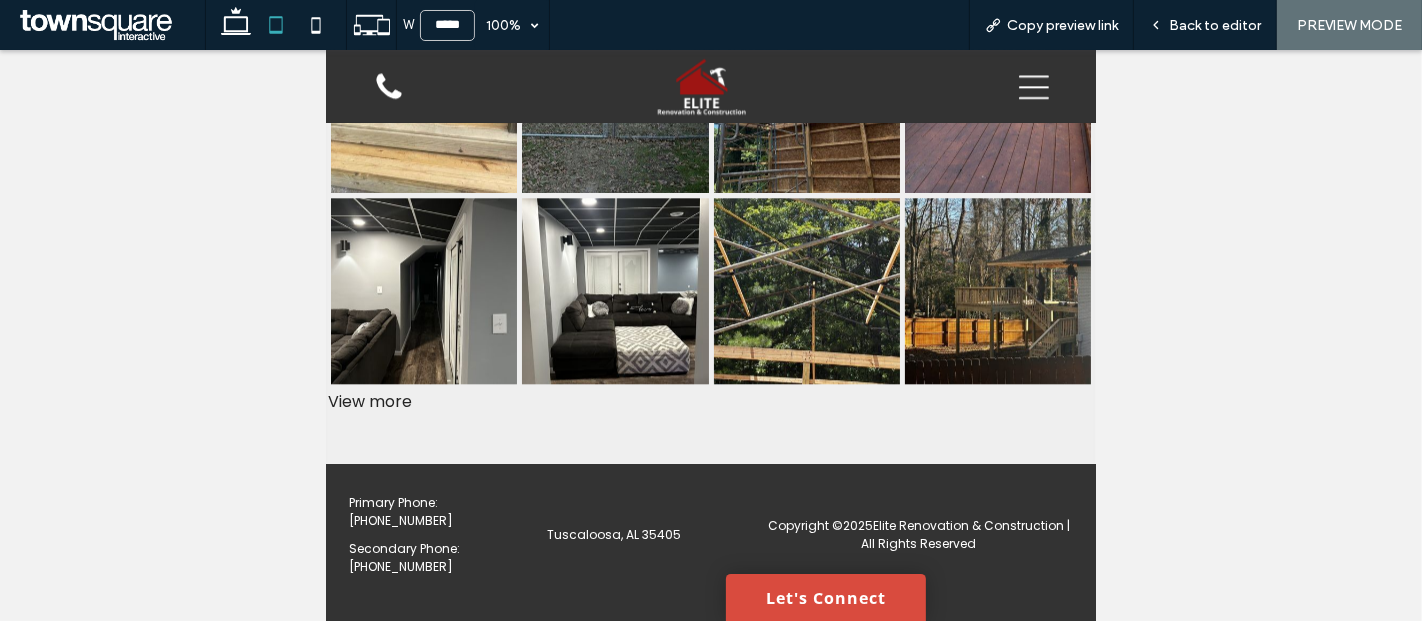 scroll, scrollTop: 4220, scrollLeft: 0, axis: vertical 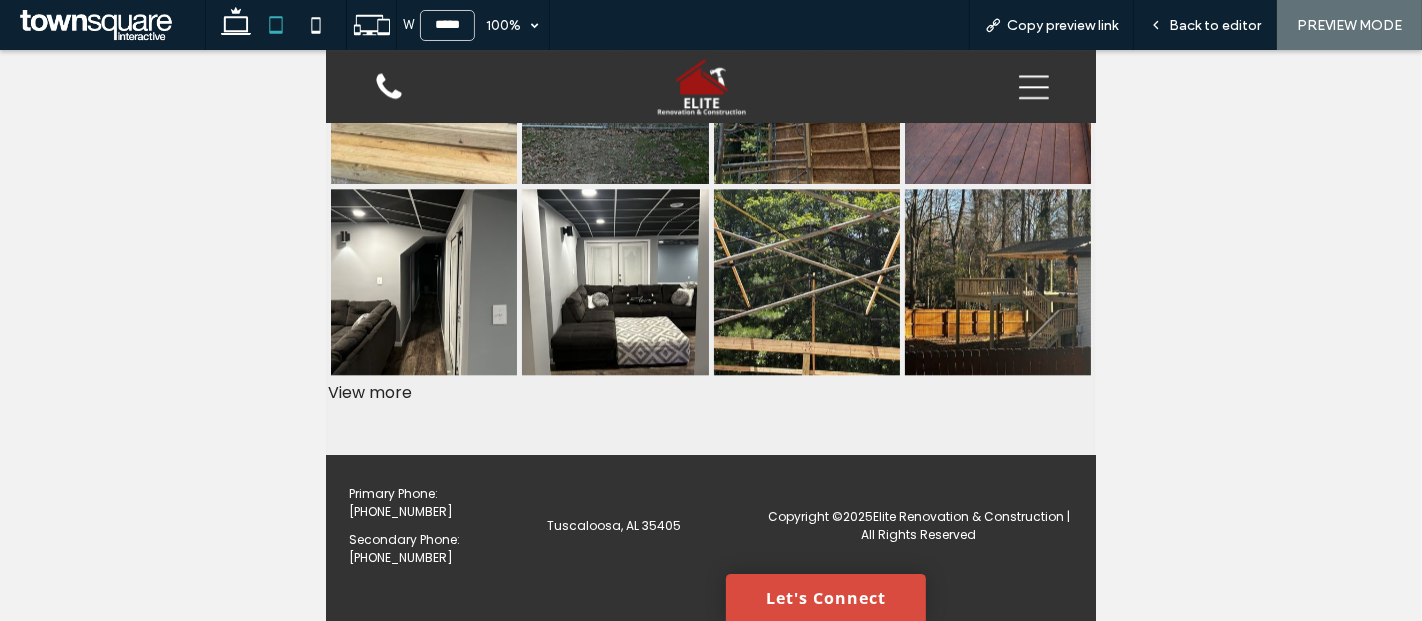 click 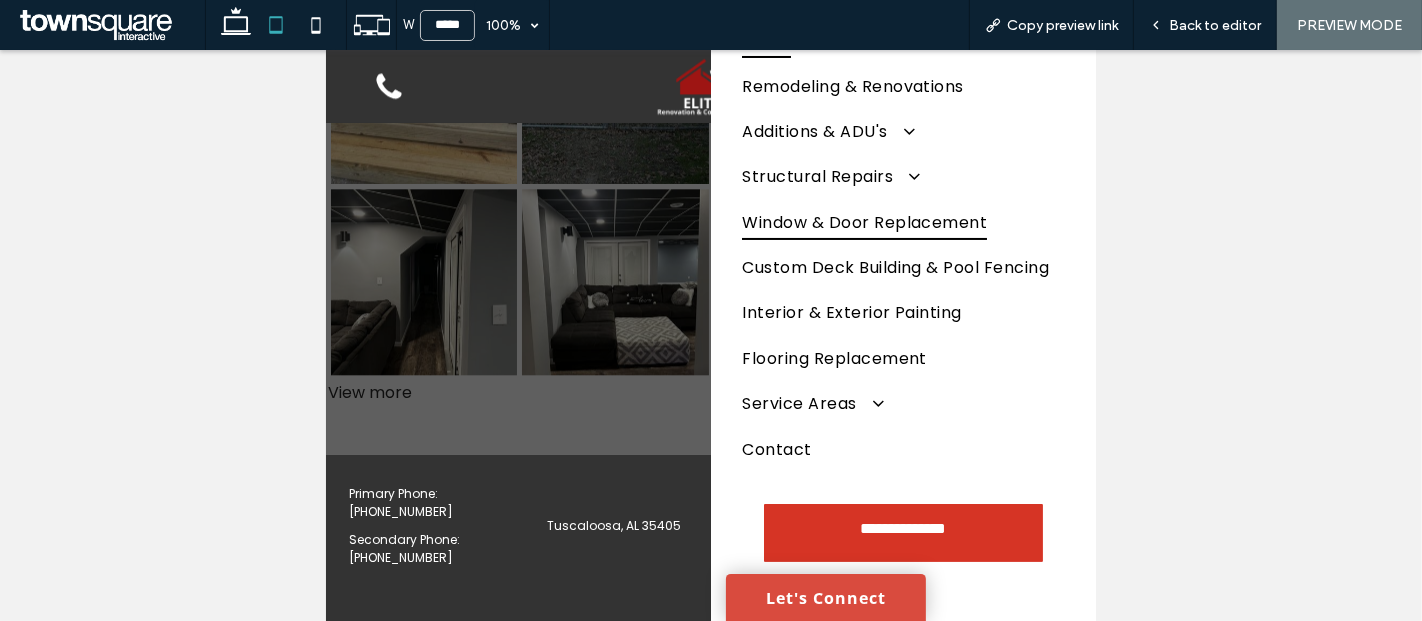 scroll, scrollTop: 59, scrollLeft: 0, axis: vertical 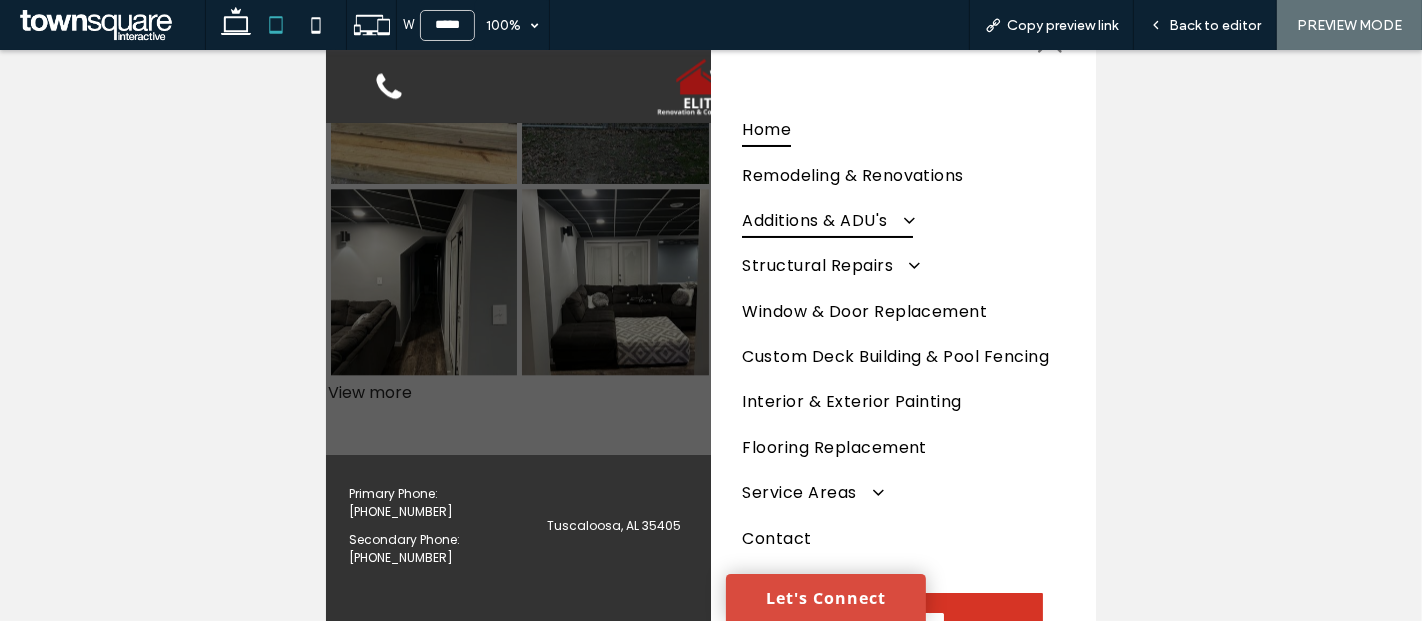 click at bounding box center [899, 219] 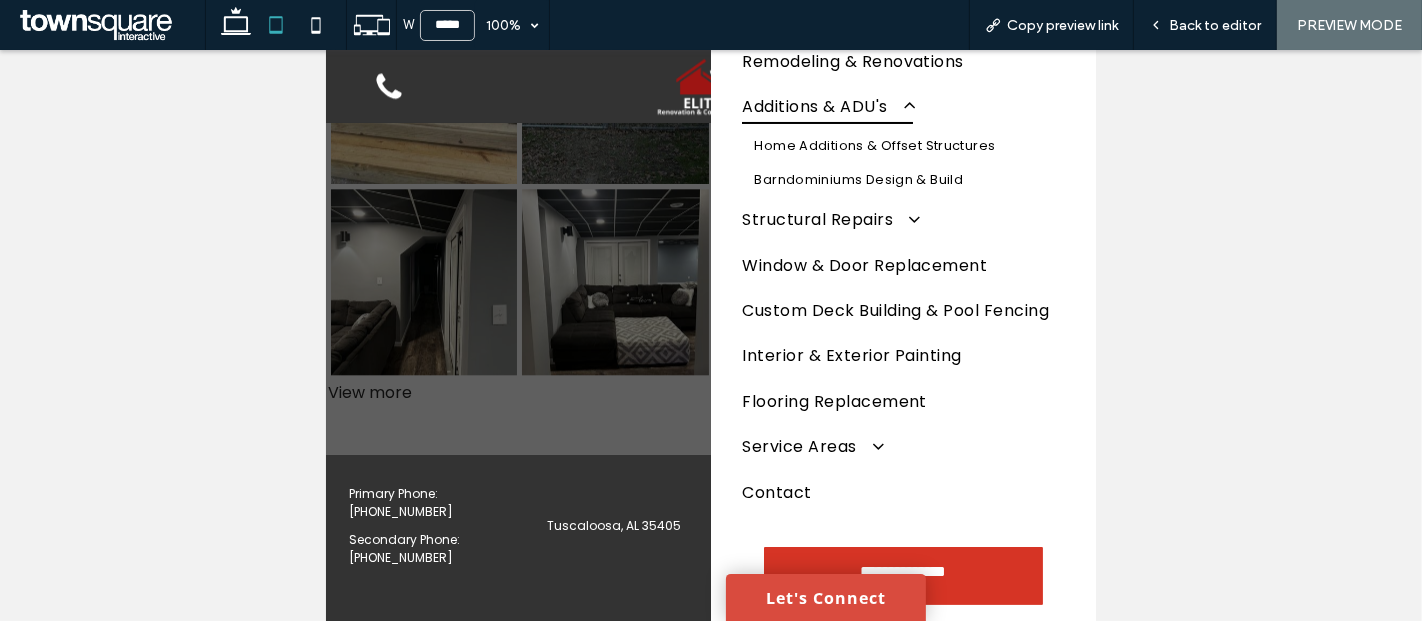 scroll, scrollTop: 170, scrollLeft: 0, axis: vertical 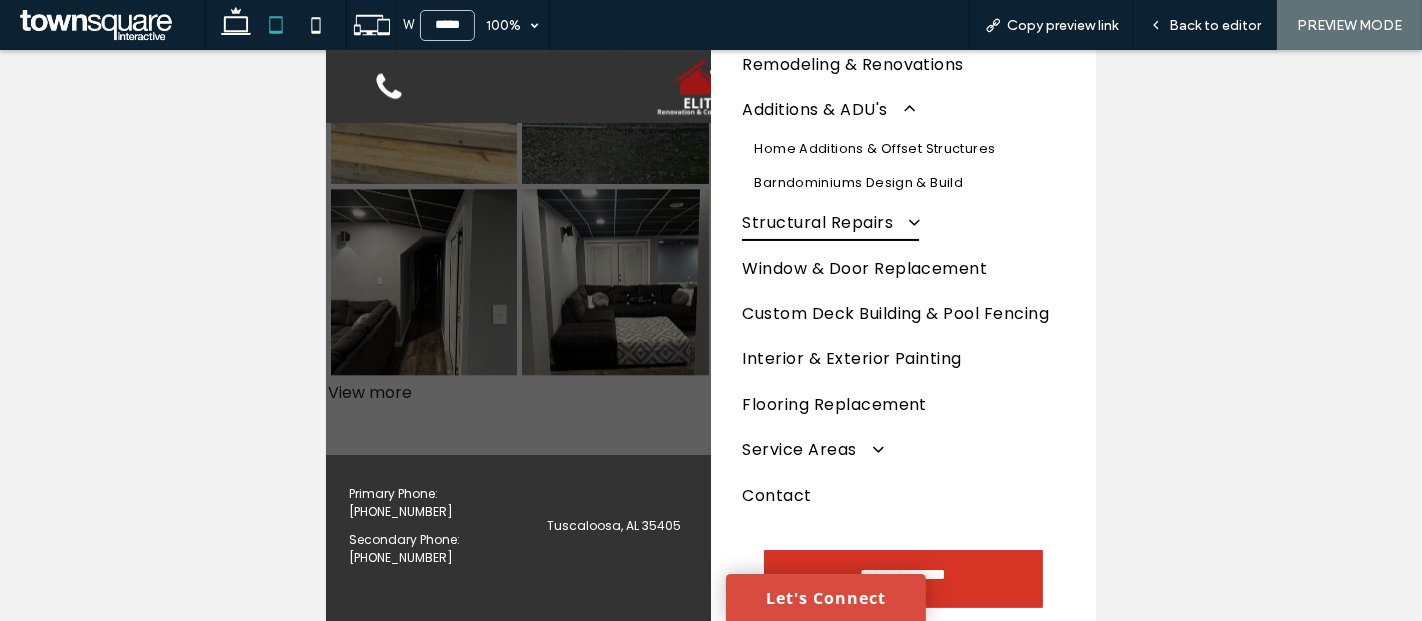 click at bounding box center (904, 222) 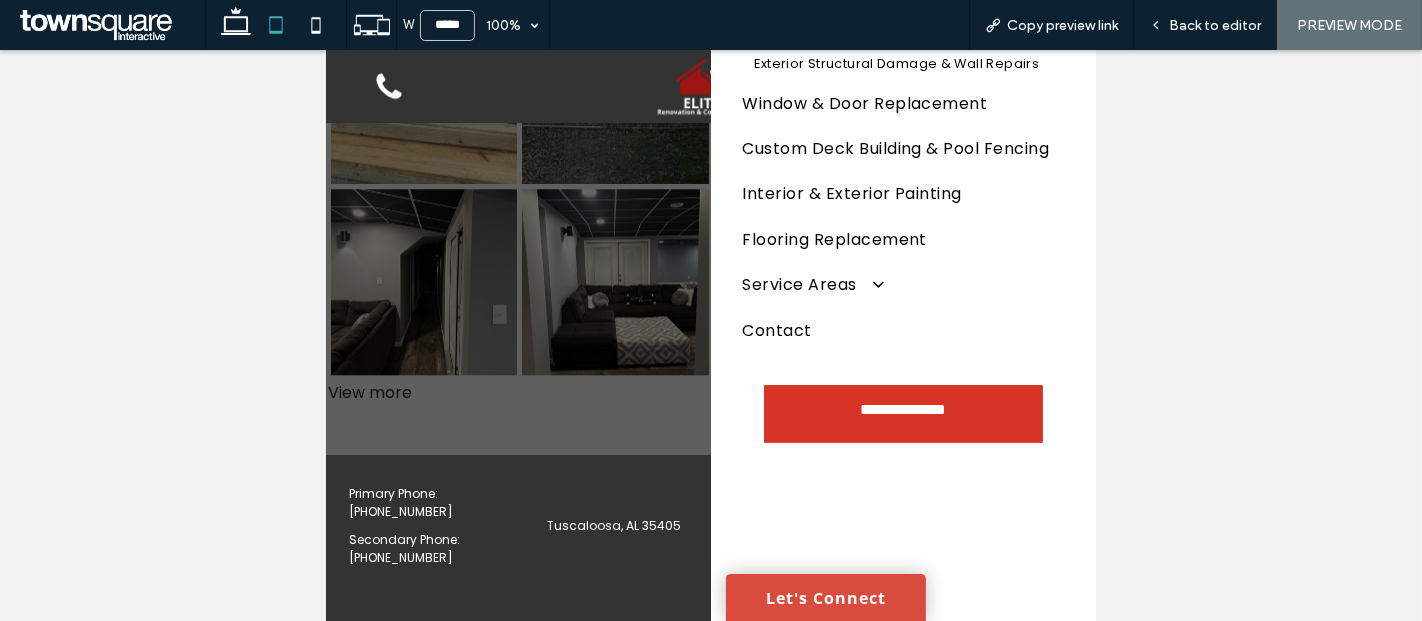 scroll, scrollTop: 468, scrollLeft: 0, axis: vertical 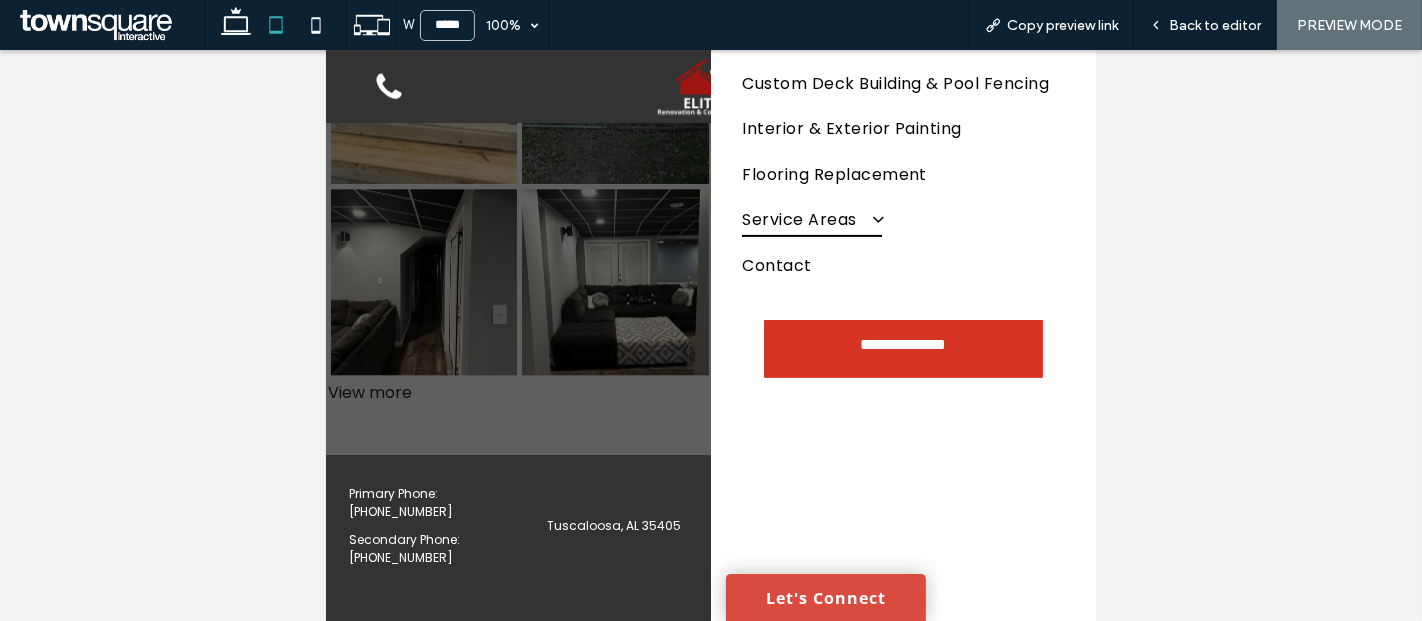 click at bounding box center [868, 219] 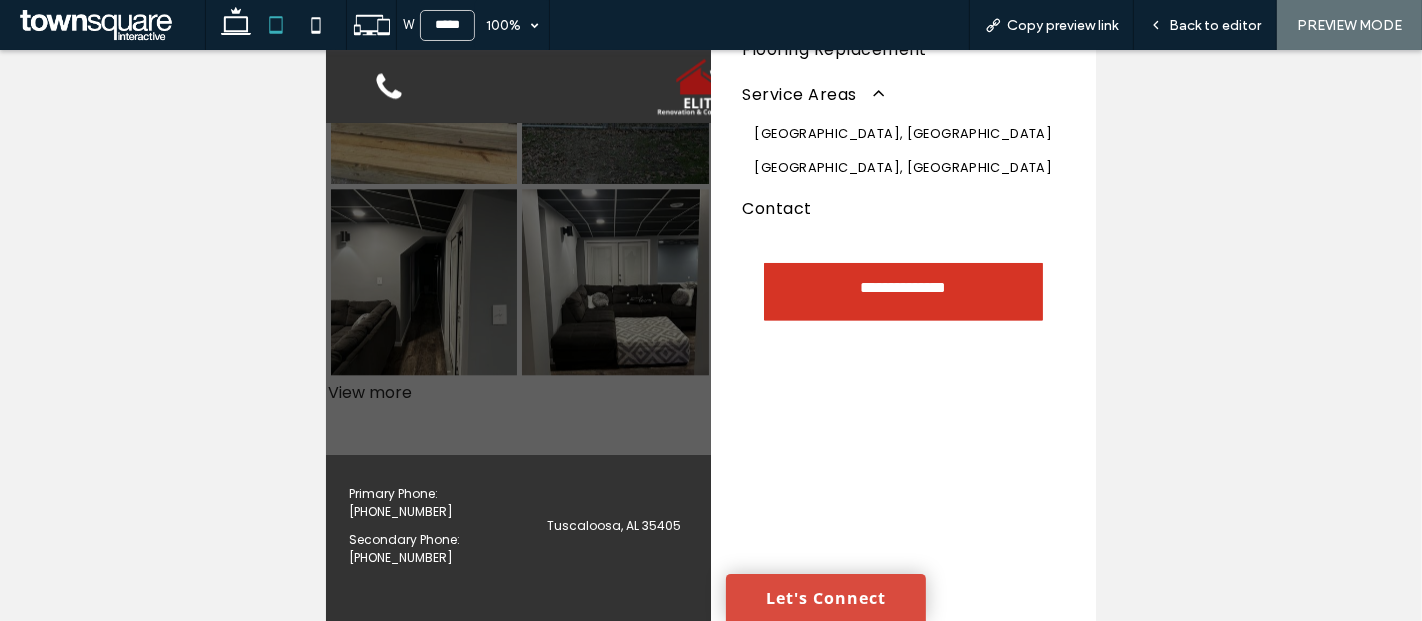 scroll, scrollTop: 0, scrollLeft: 0, axis: both 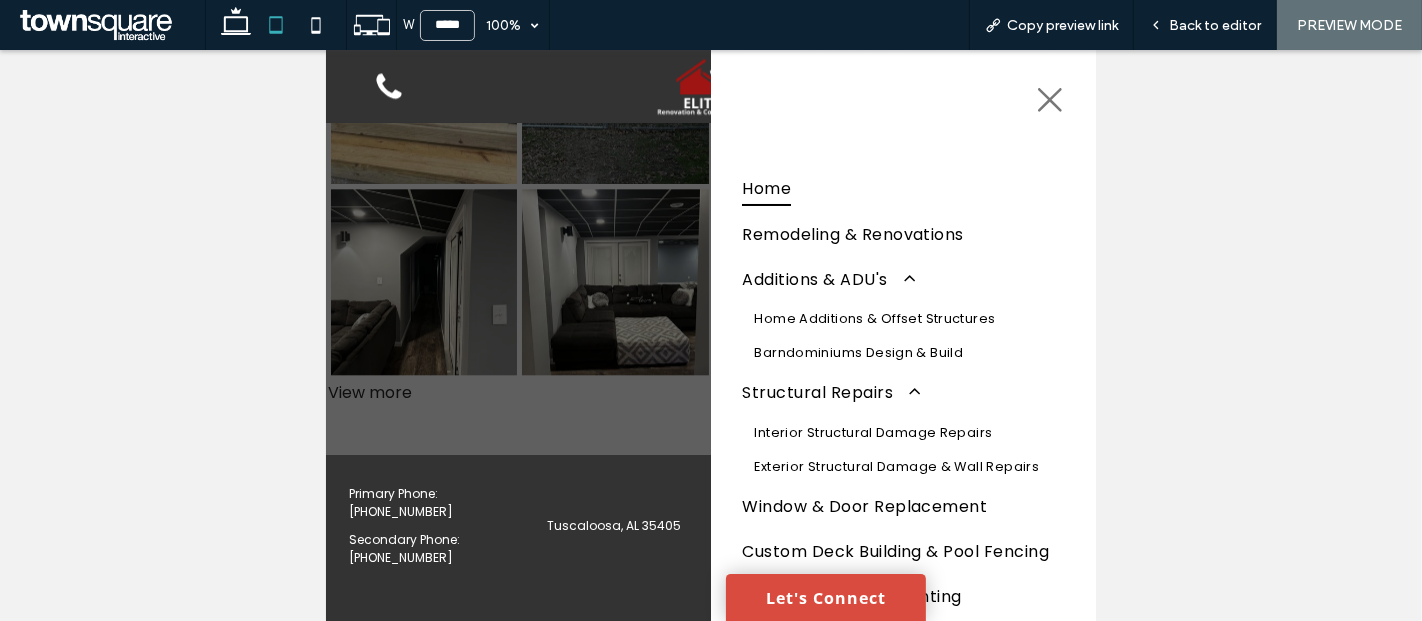 click 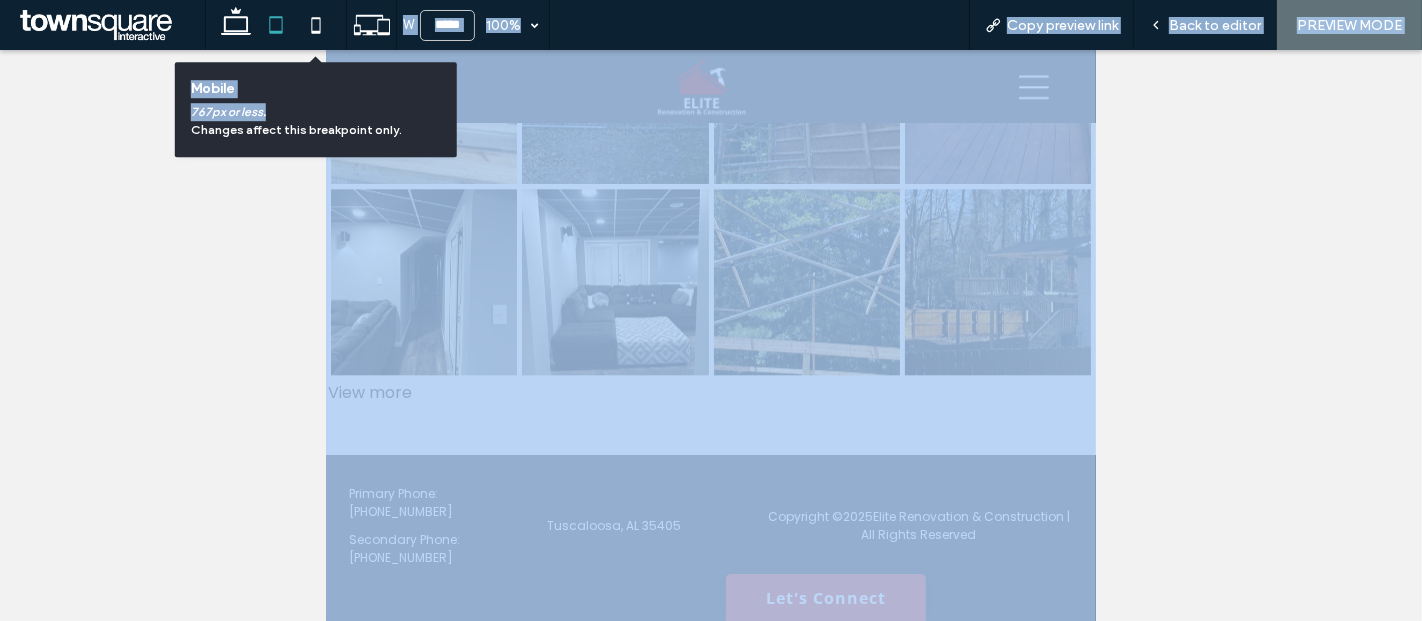 drag, startPoint x: 639, startPoint y: 77, endPoint x: 707, endPoint y: 267, distance: 201.80188 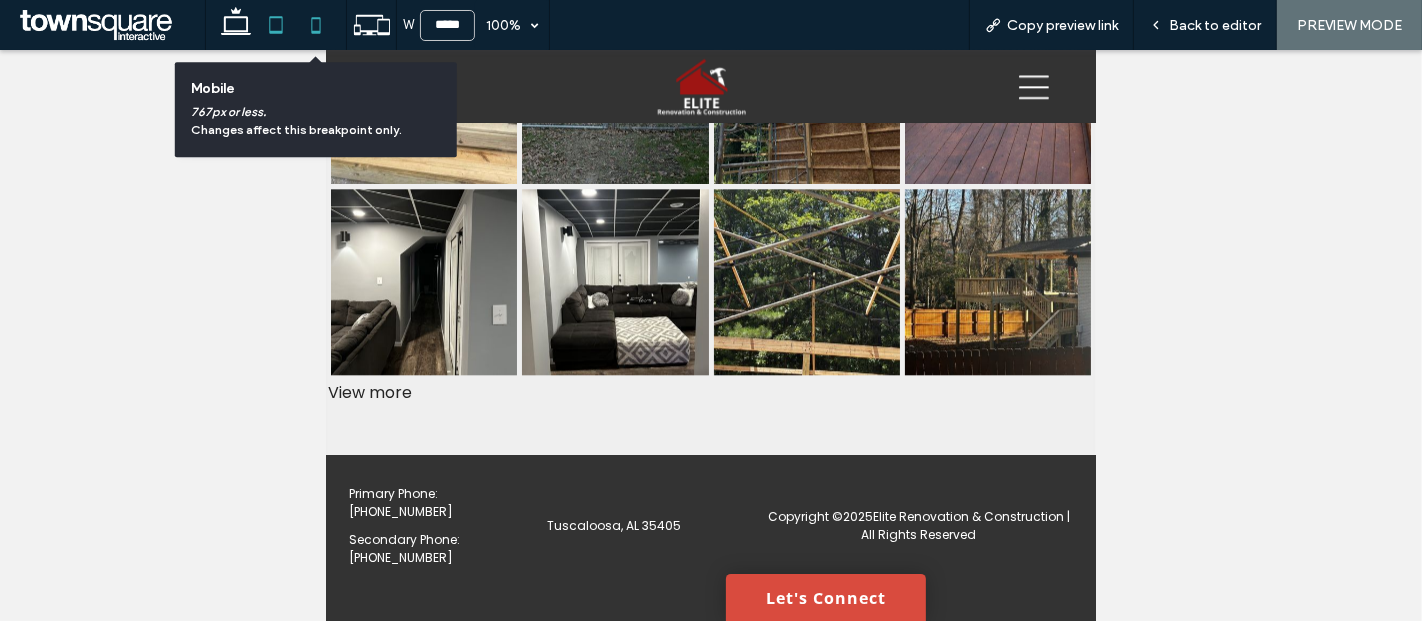 click 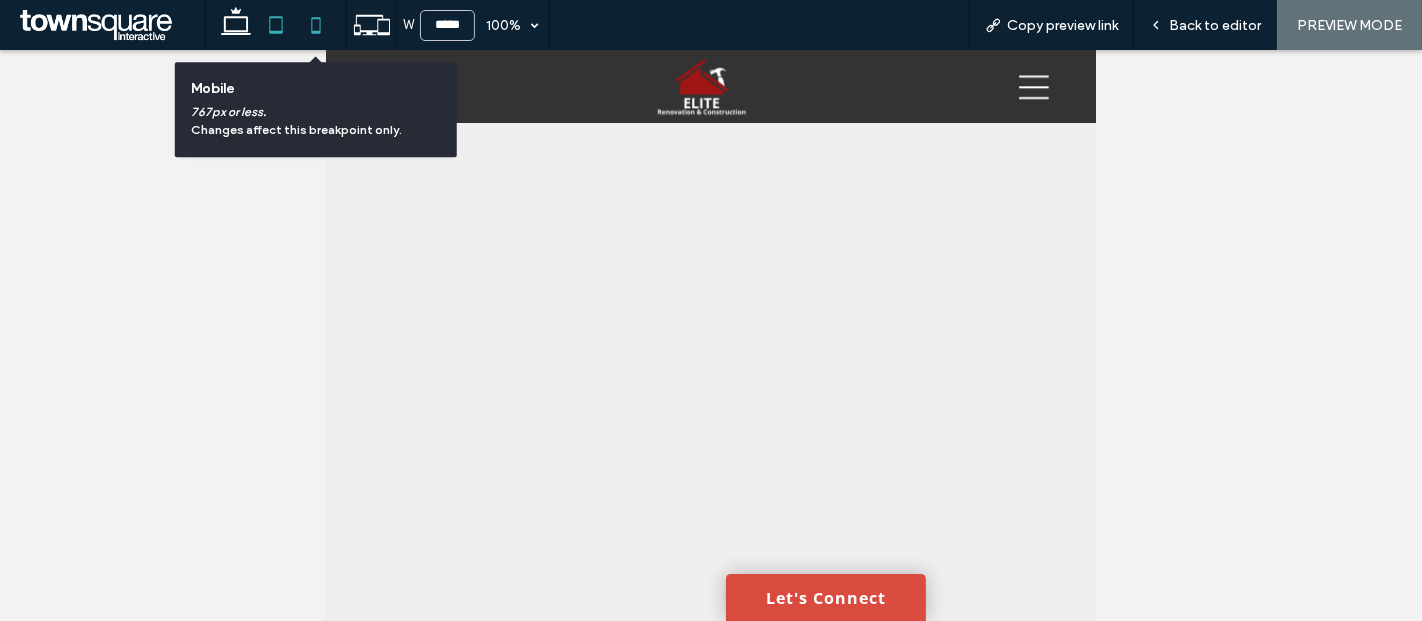 type on "*****" 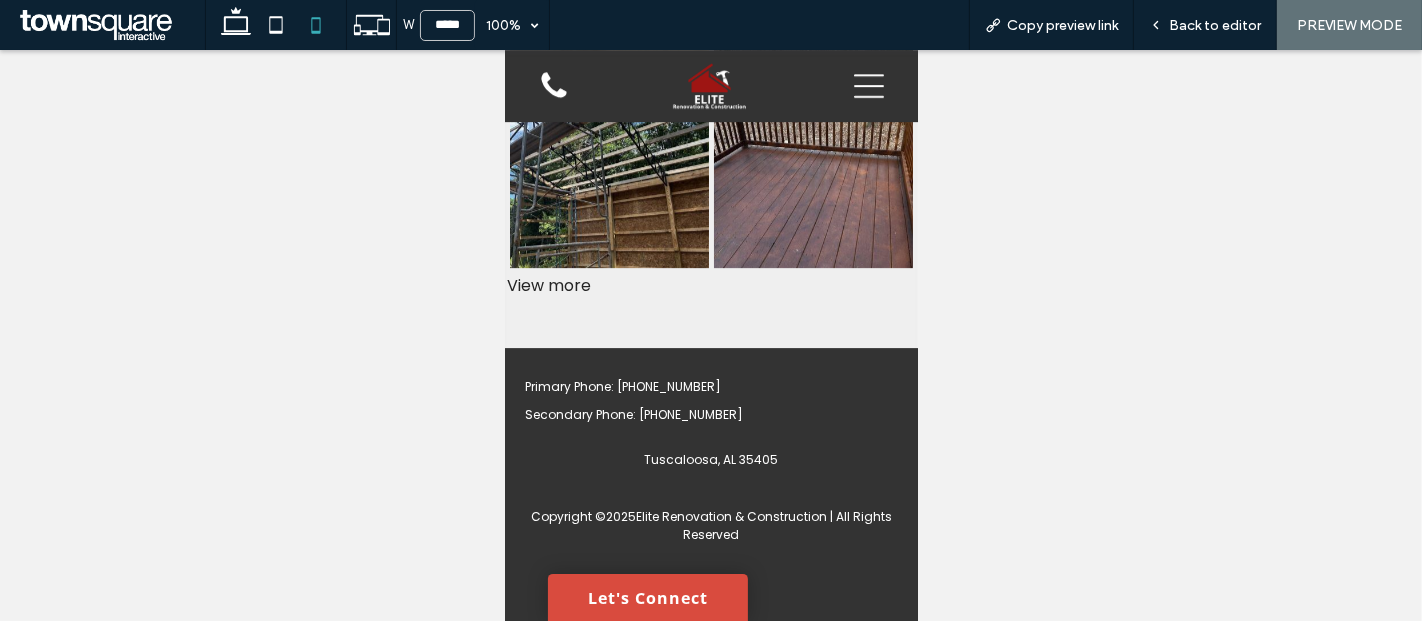 scroll, scrollTop: 5547, scrollLeft: 0, axis: vertical 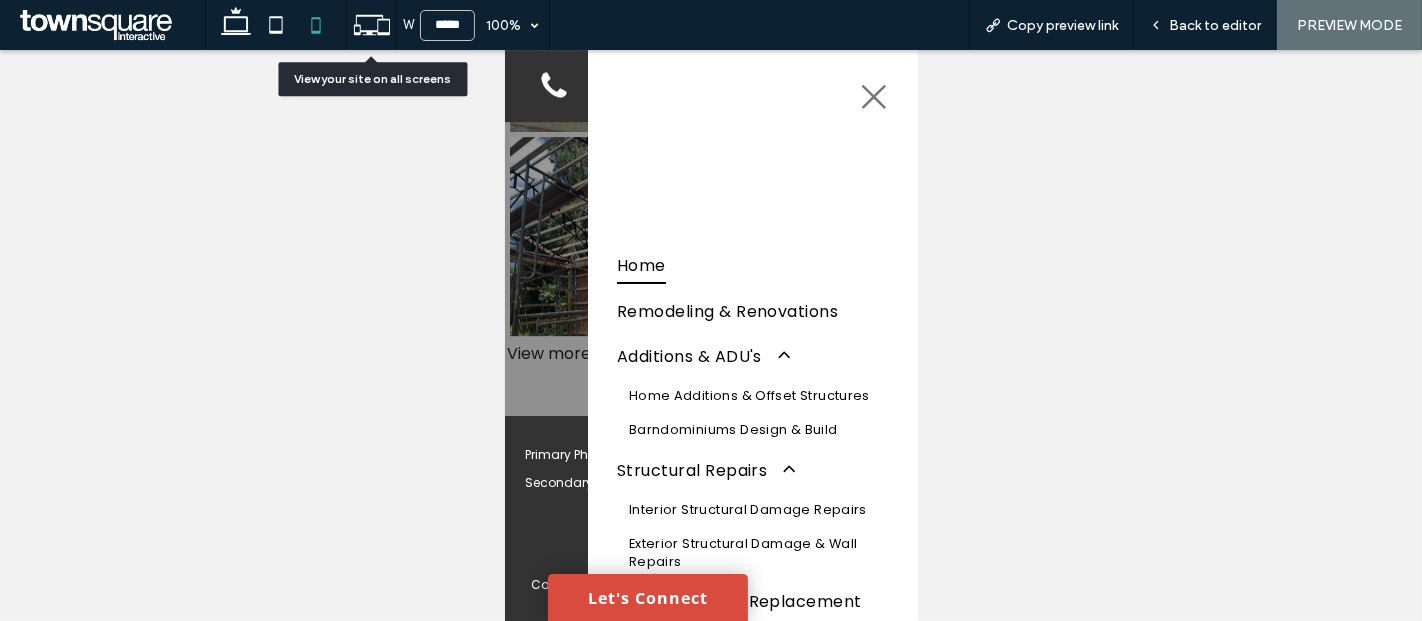 click 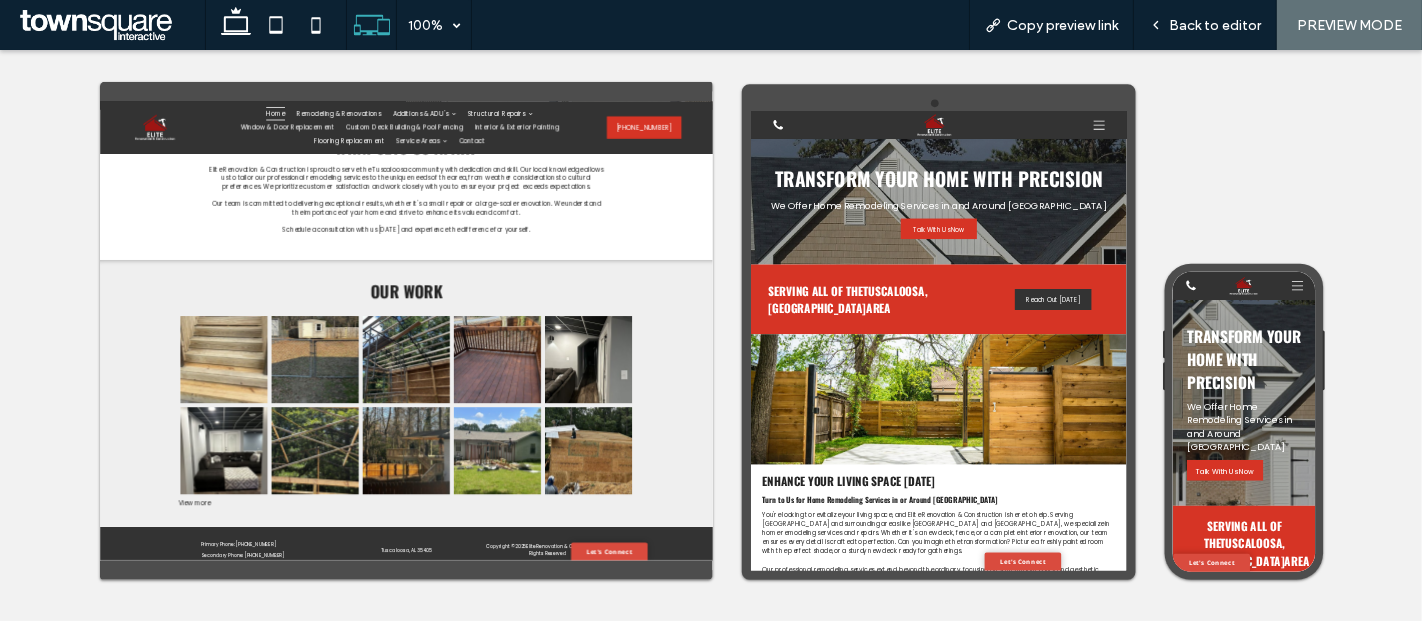 scroll, scrollTop: 0, scrollLeft: 0, axis: both 